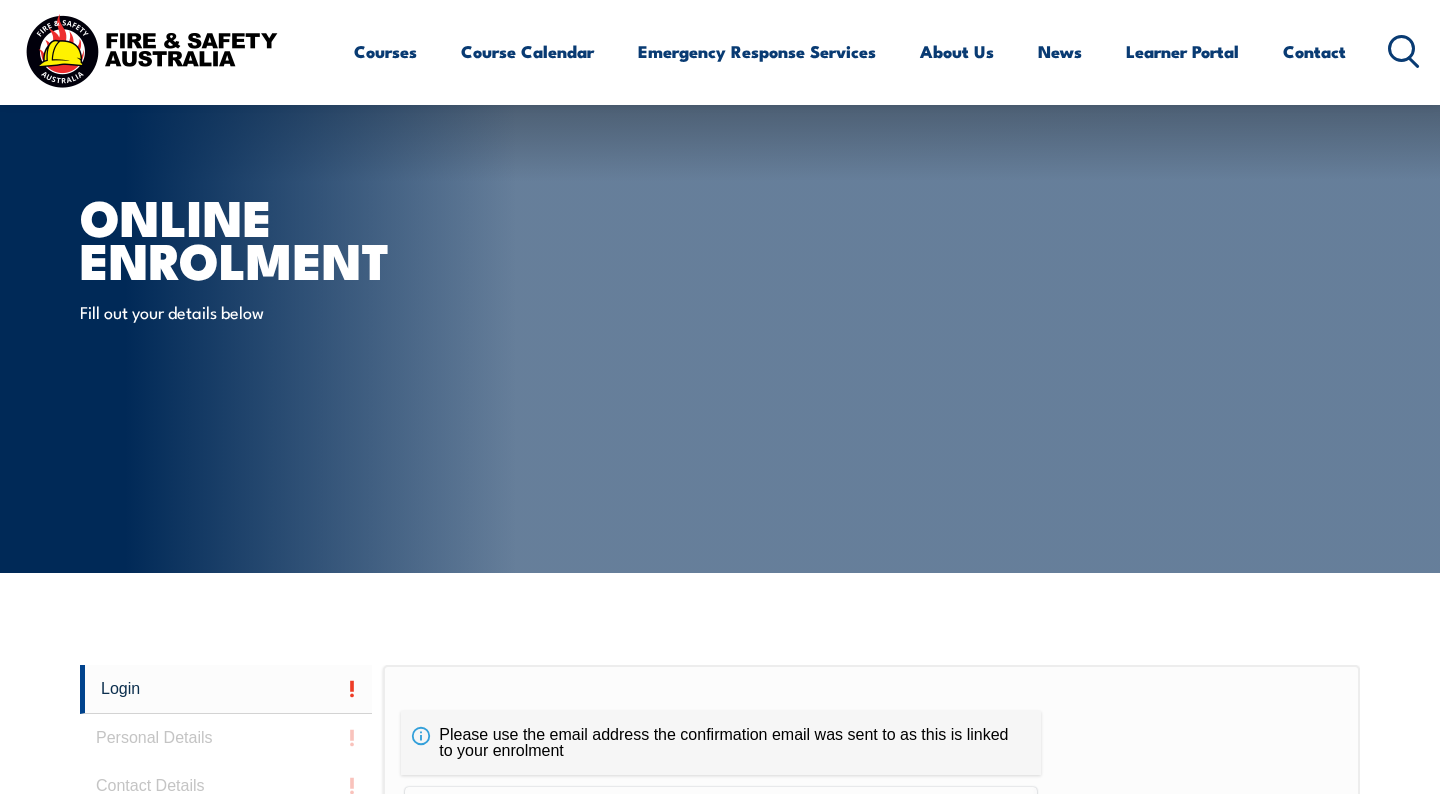 scroll, scrollTop: 204, scrollLeft: 0, axis: vertical 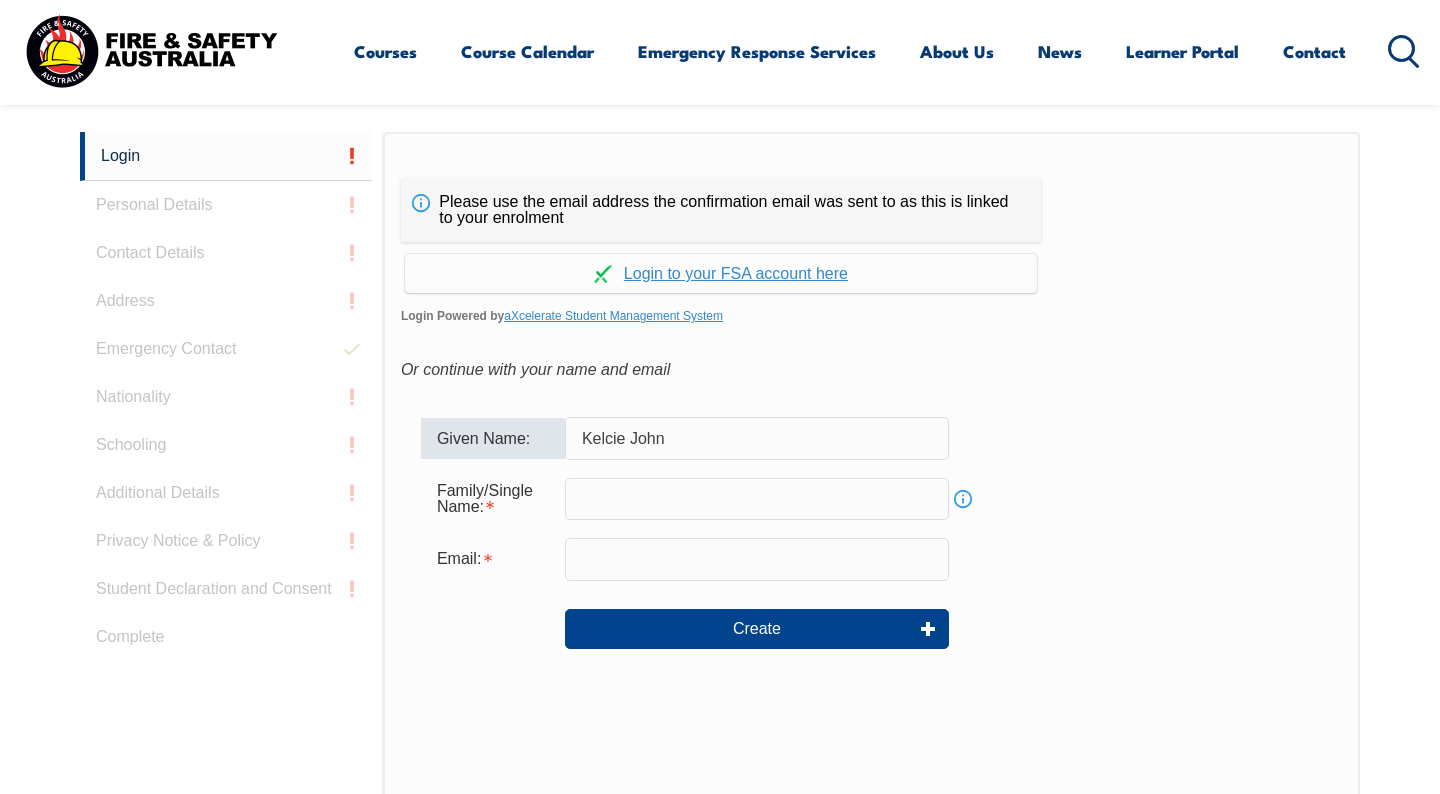 type on "Kelcie John" 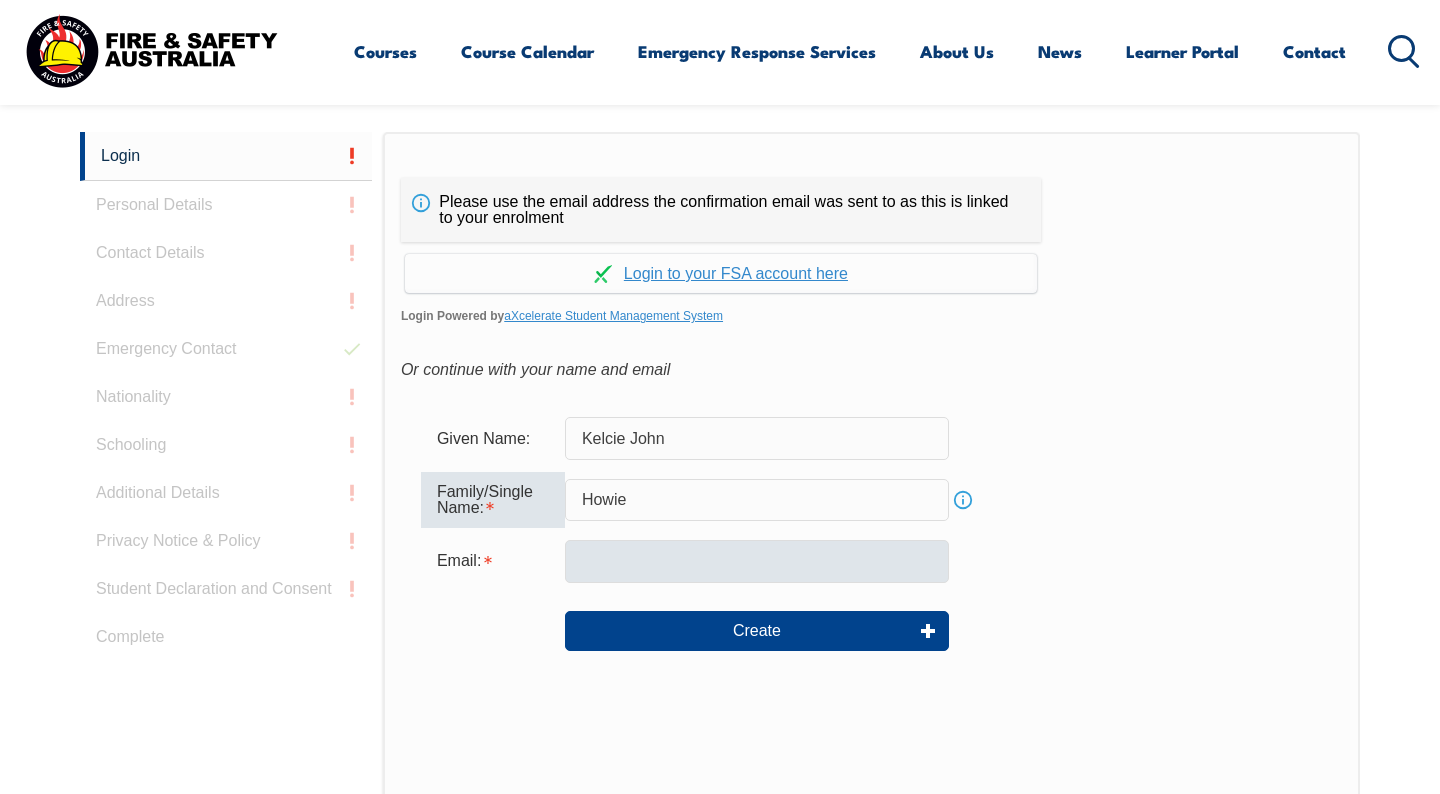 type on "Howie" 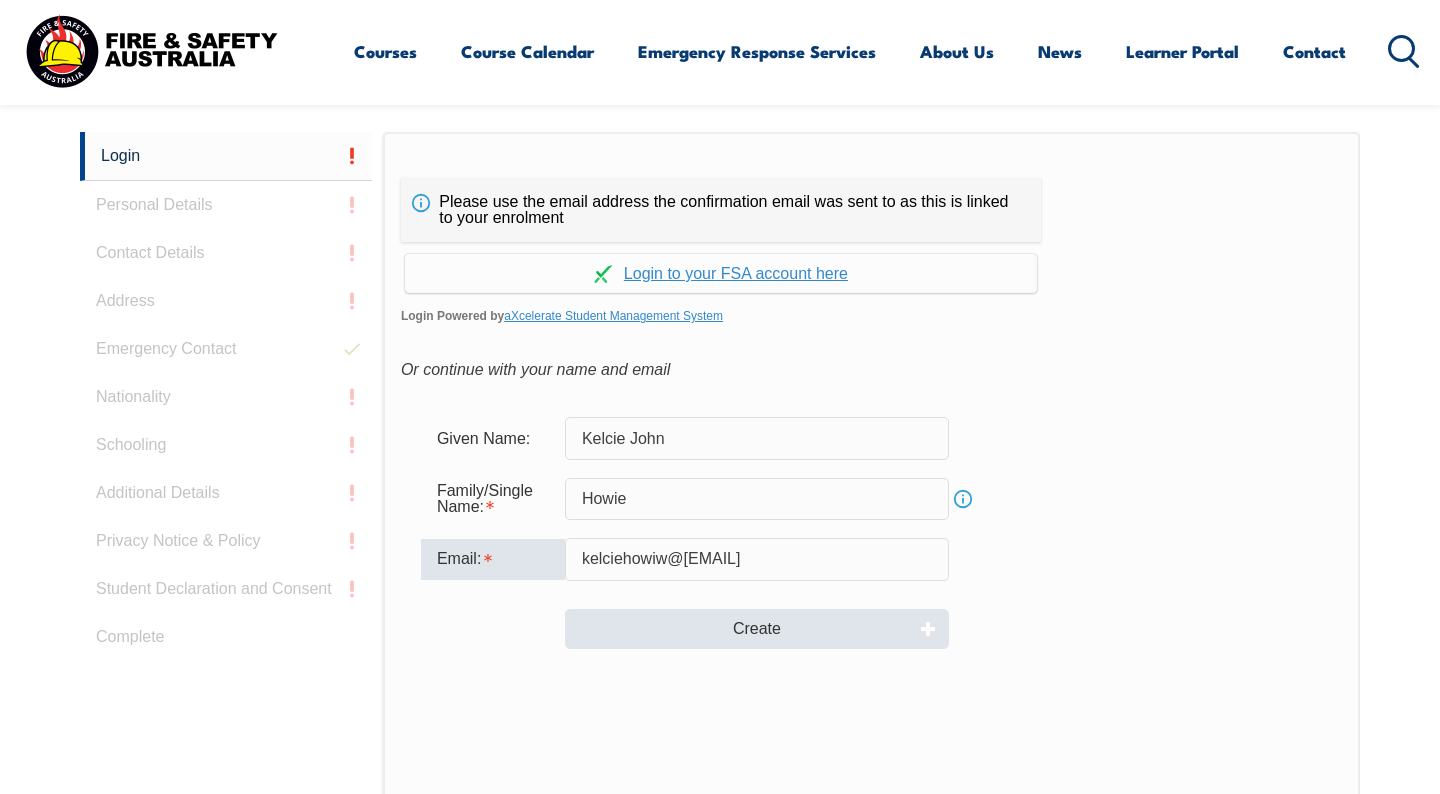 type on "kelciehowiw@[EMAIL]" 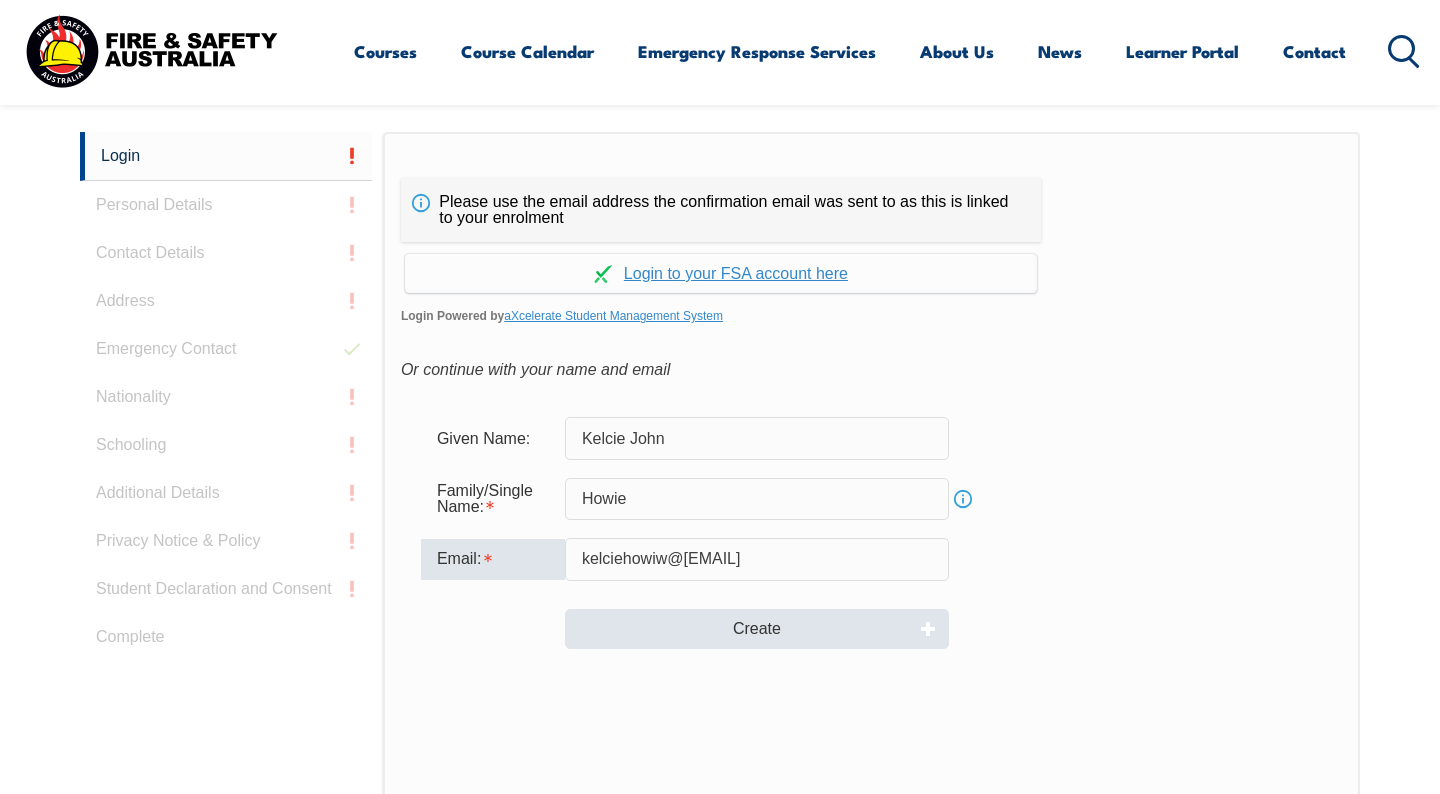 click on "Create" at bounding box center (757, 629) 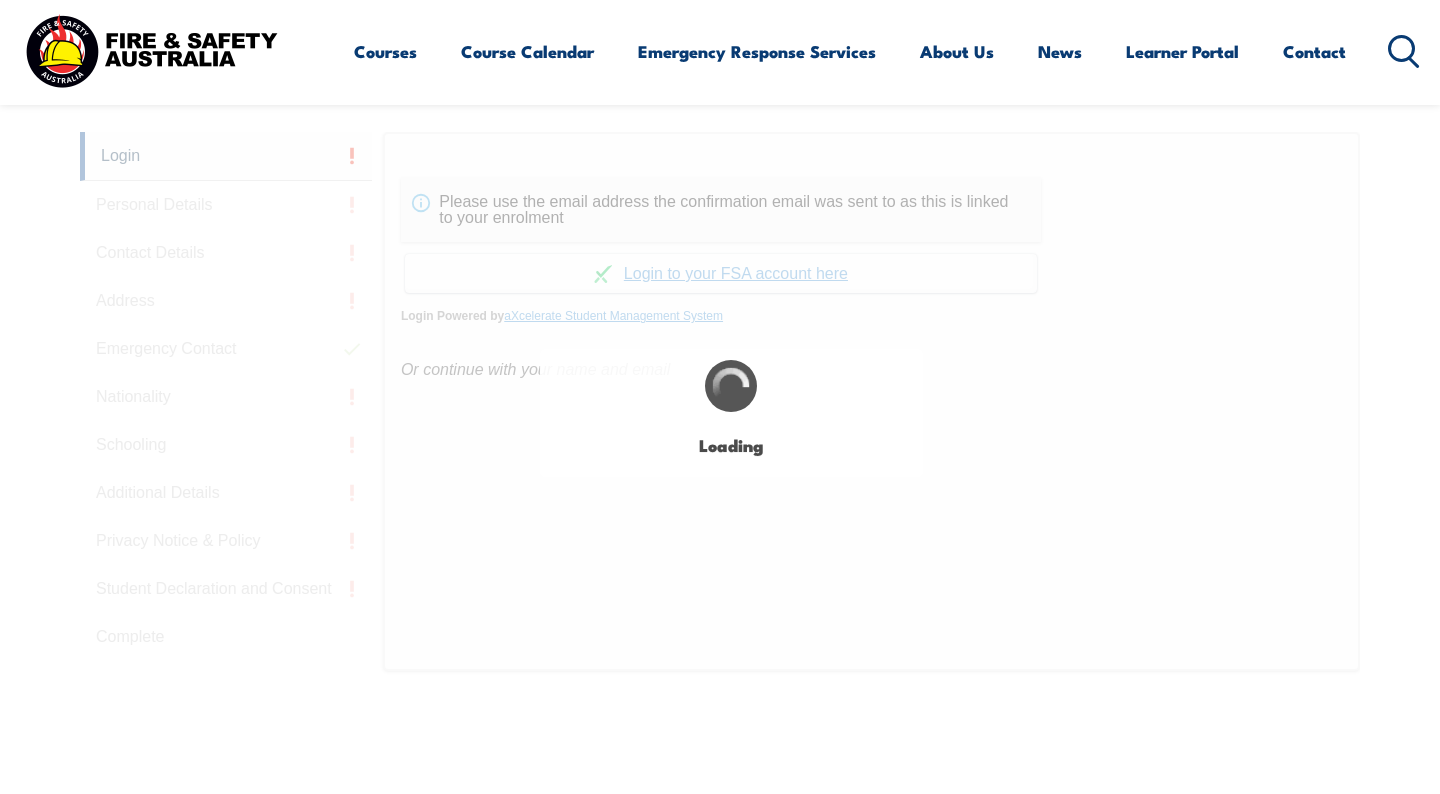 type on "Kelcie John" 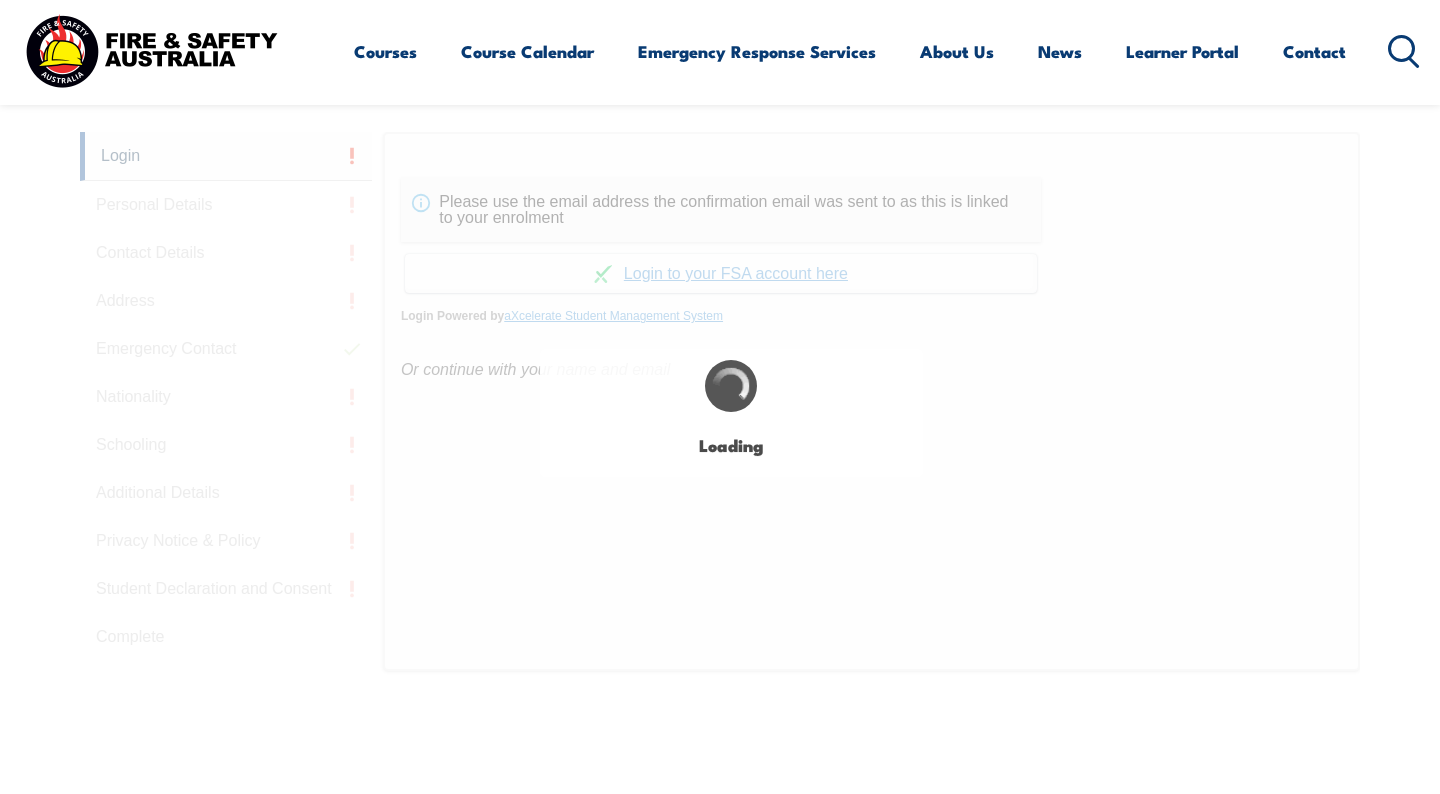 type on "Howie" 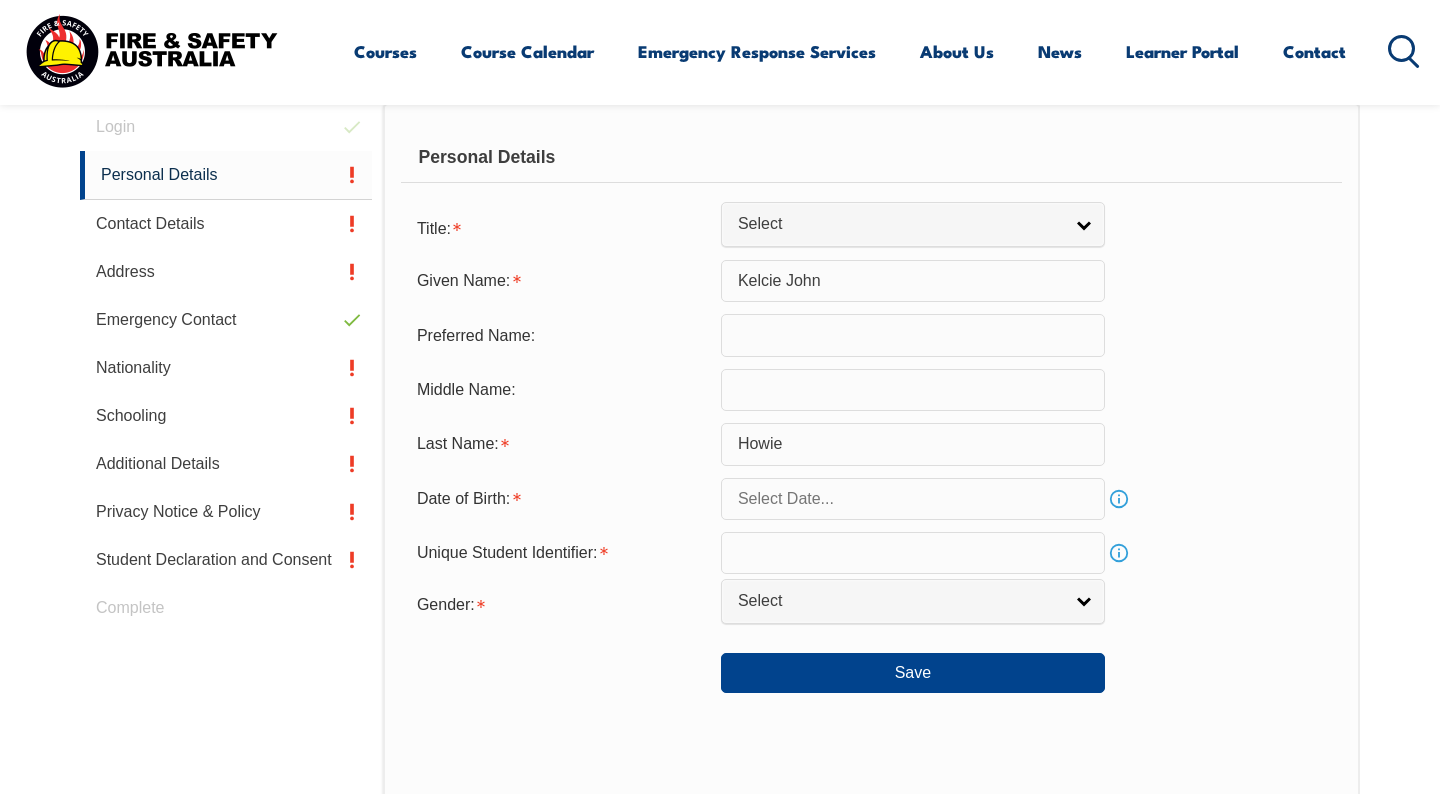 scroll, scrollTop: 565, scrollLeft: 0, axis: vertical 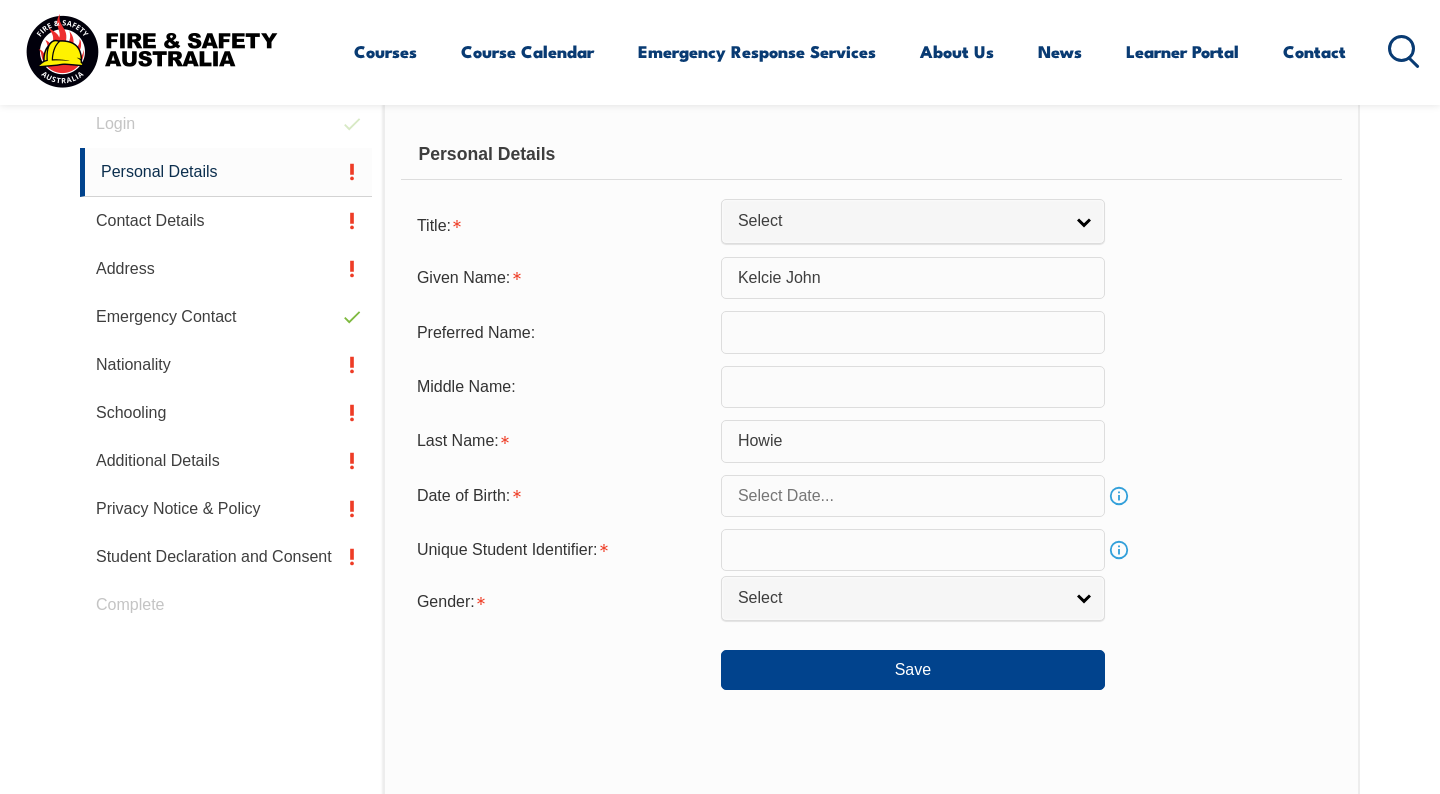 click at bounding box center [913, 496] 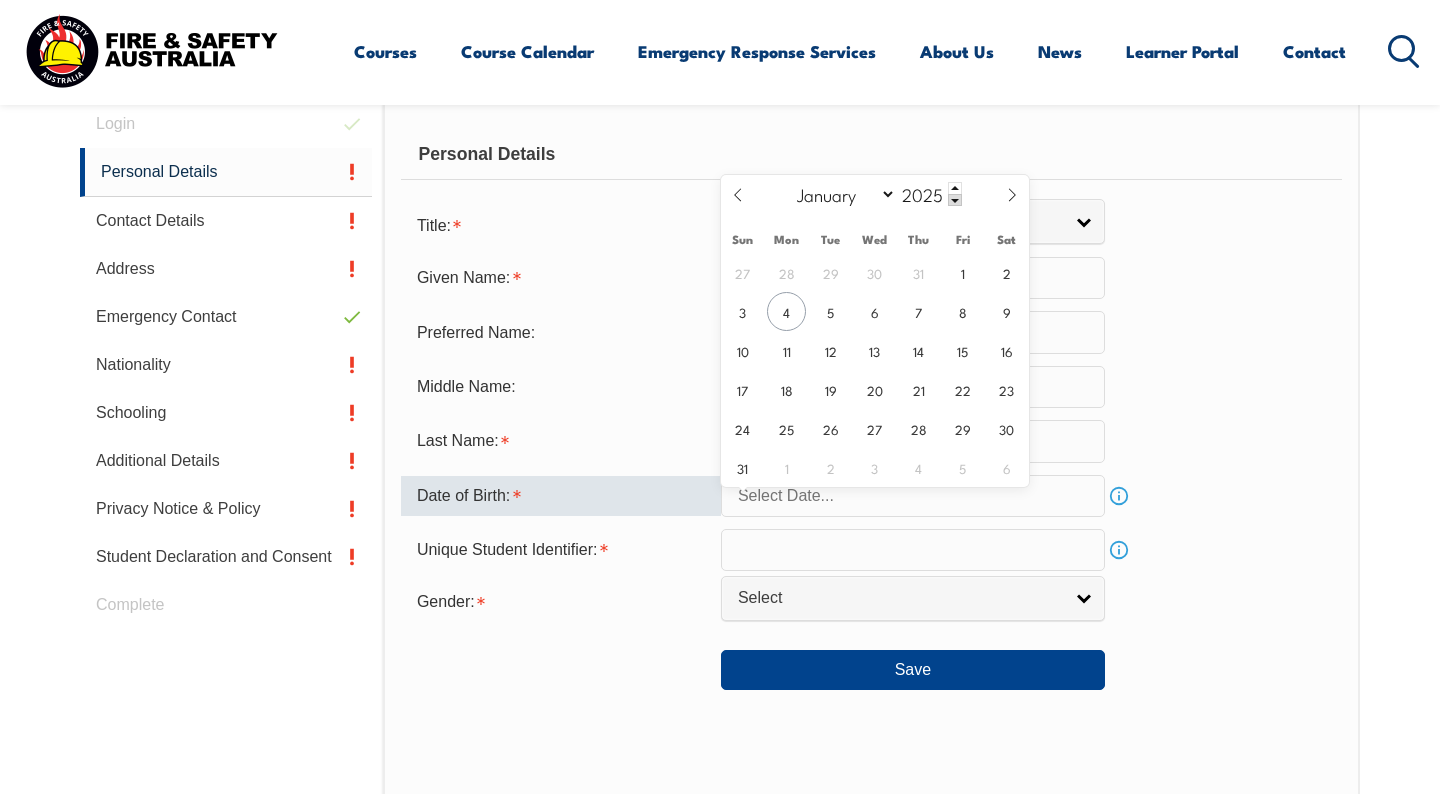 click at bounding box center (913, 496) 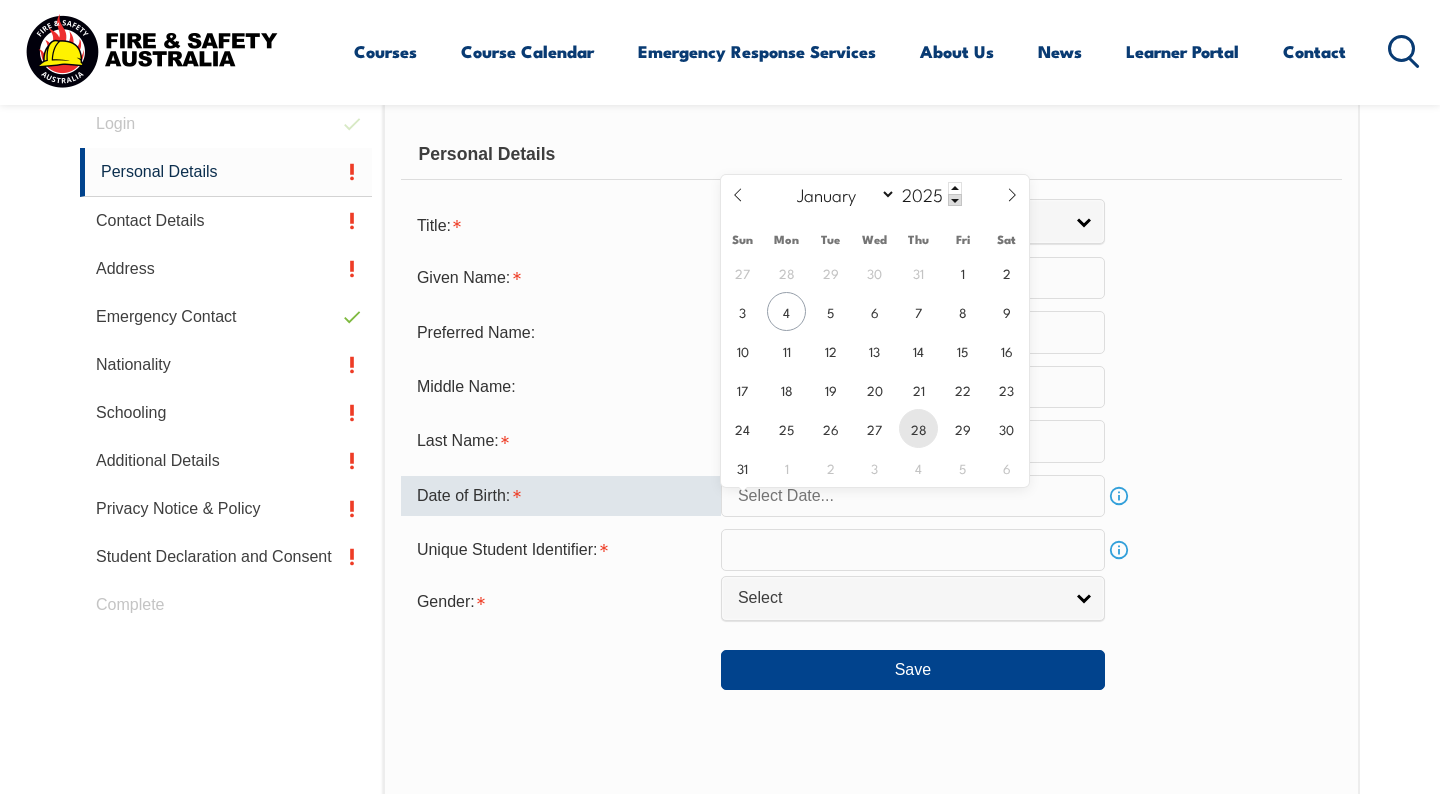 click on "28" at bounding box center (918, 428) 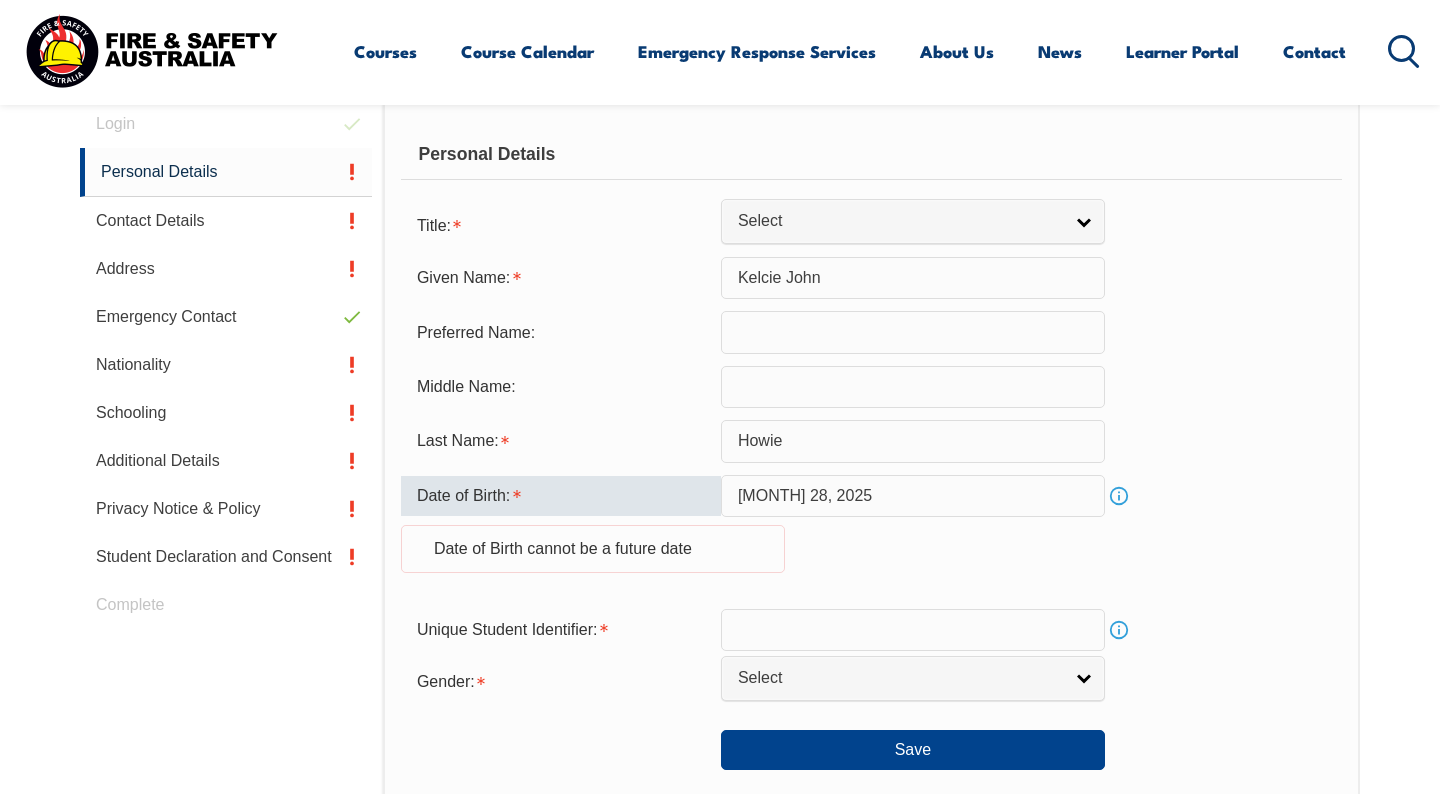 click on "[MONTH] 28, 2025" at bounding box center [913, 496] 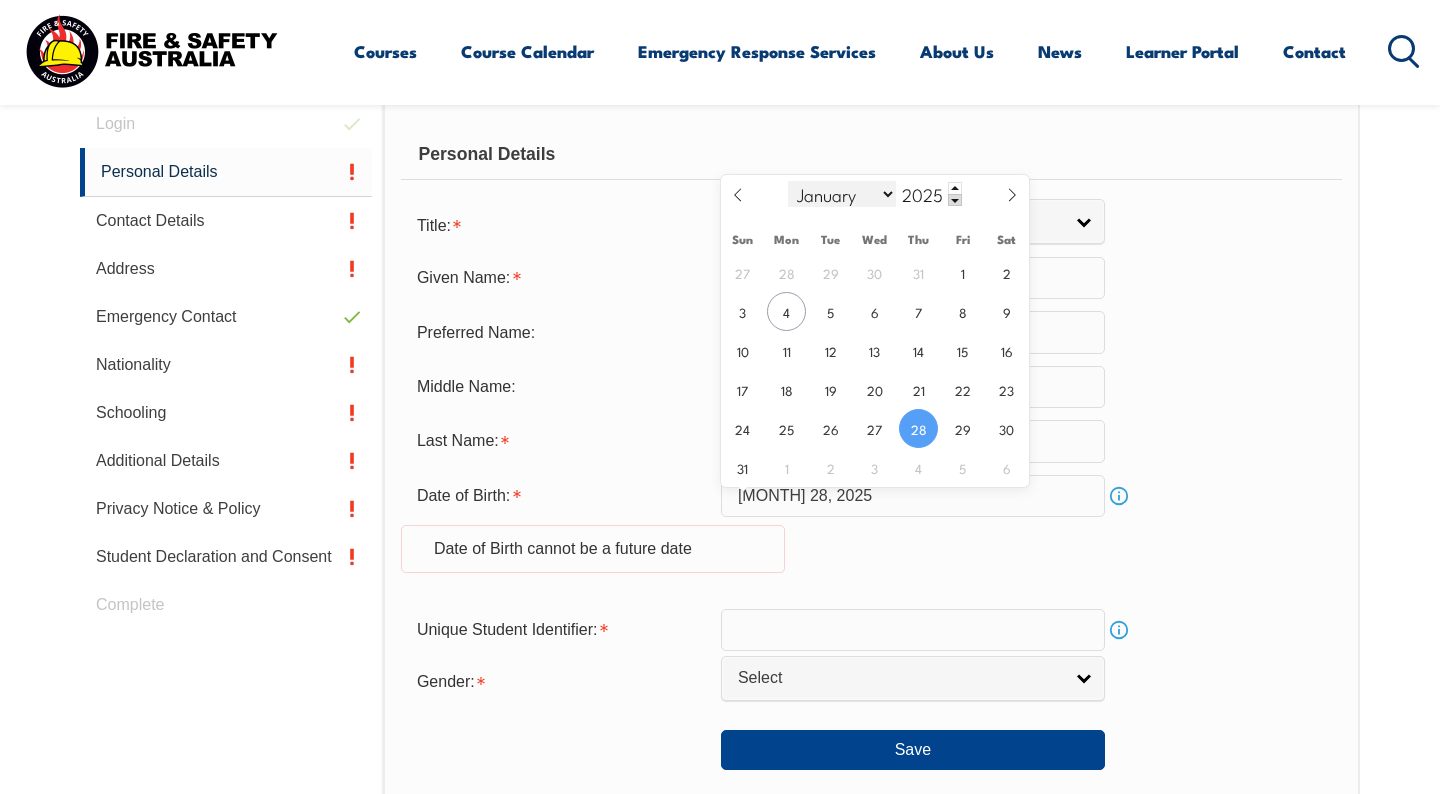 select on "10" 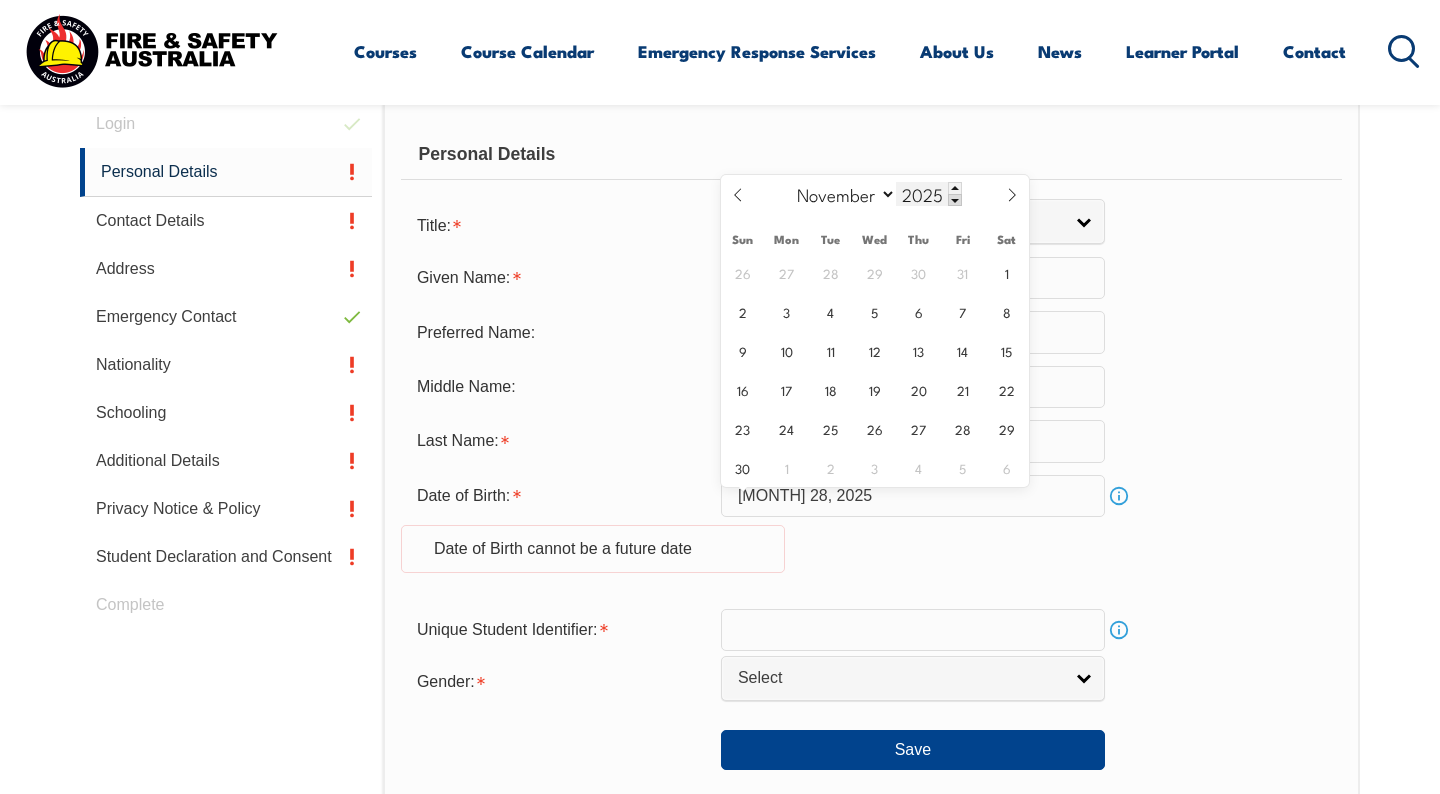 click on "2025" at bounding box center (929, 194) 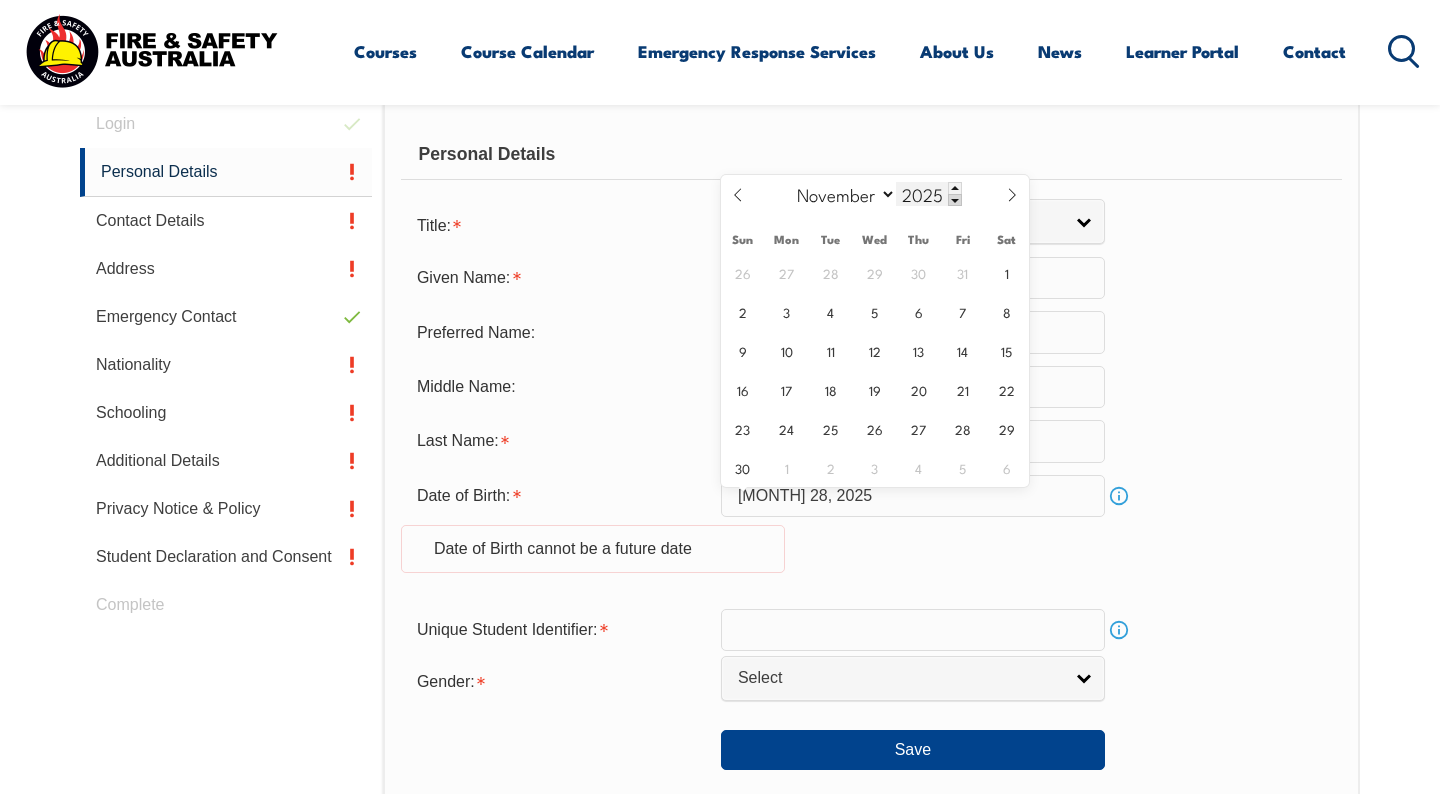 click at bounding box center [955, 200] 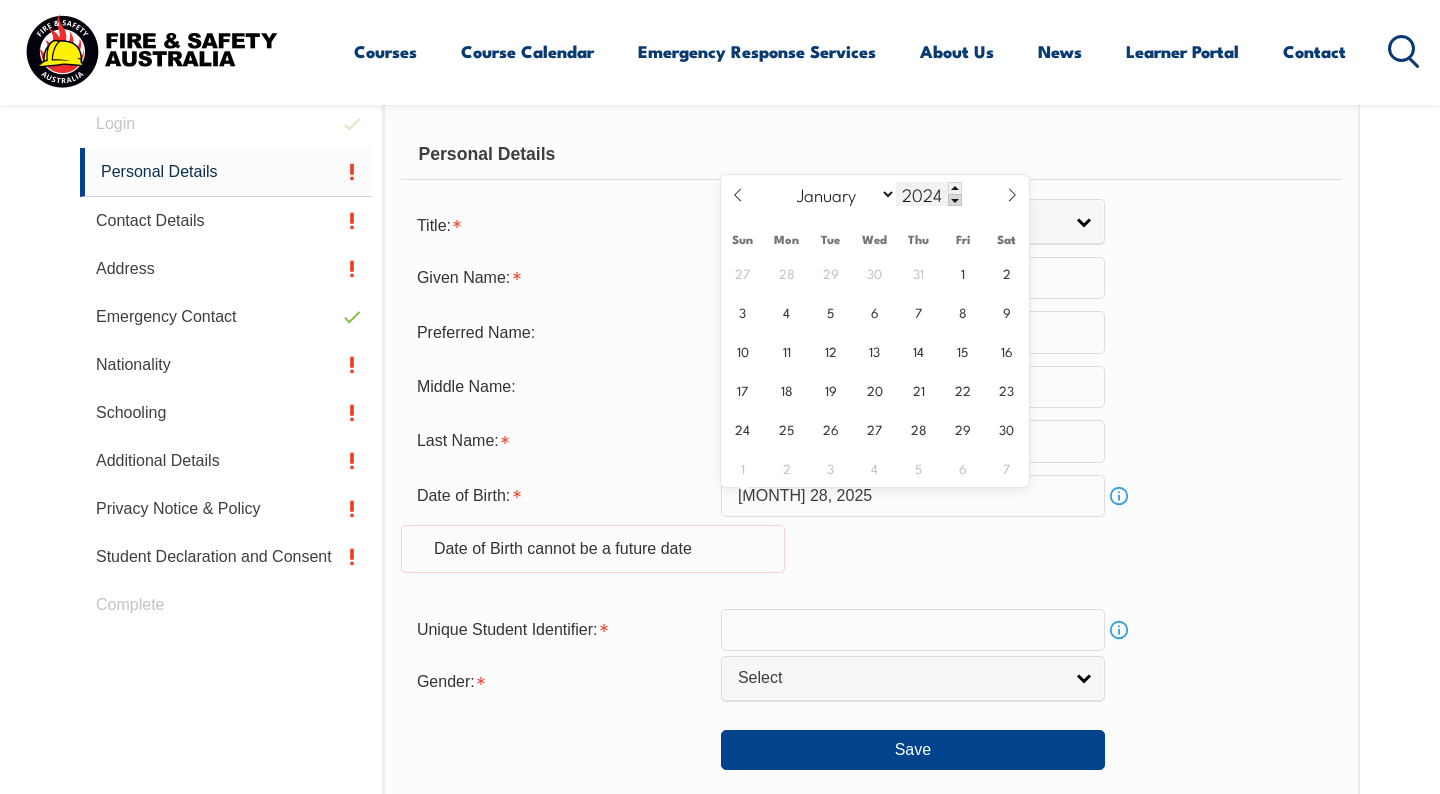 click at bounding box center [955, 200] 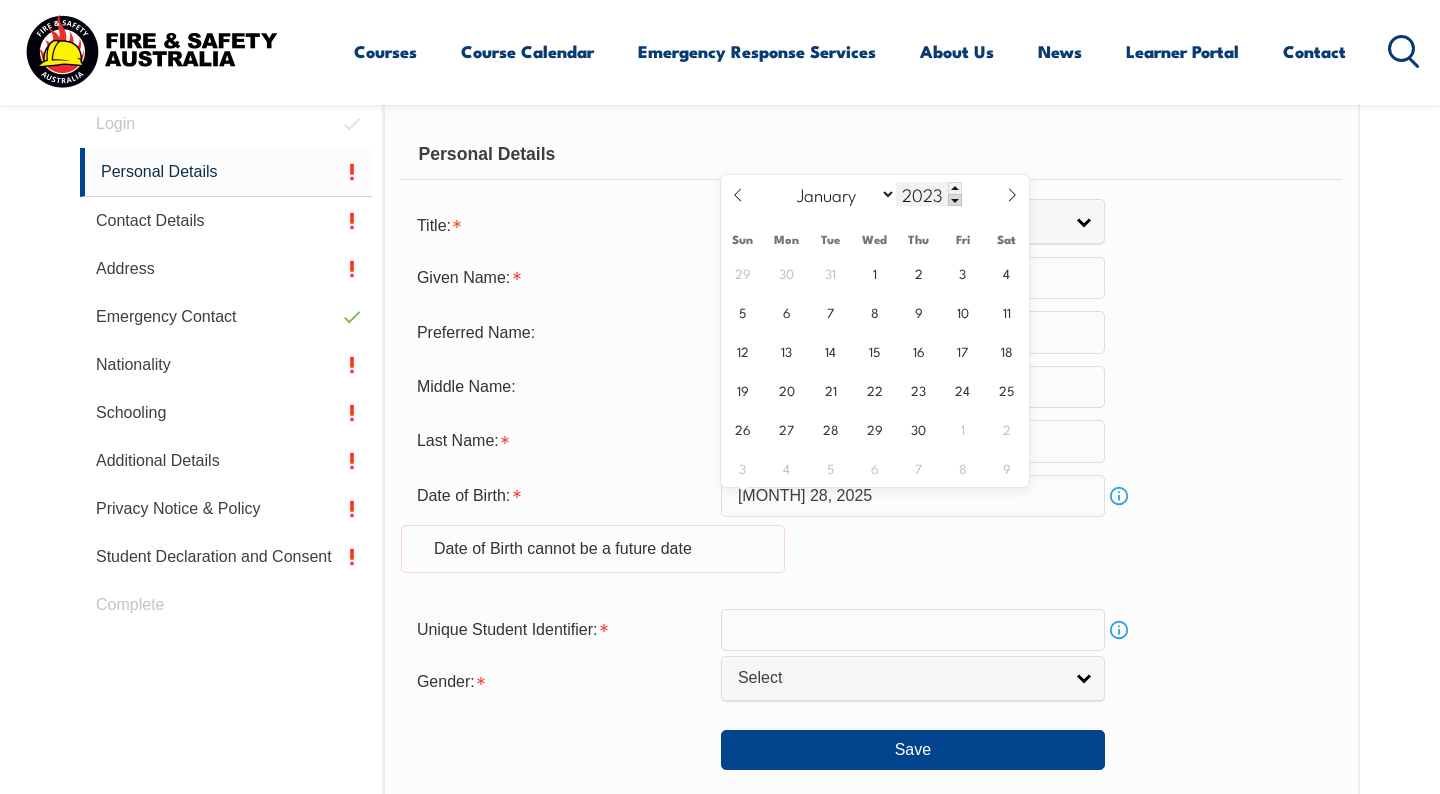 click at bounding box center [955, 200] 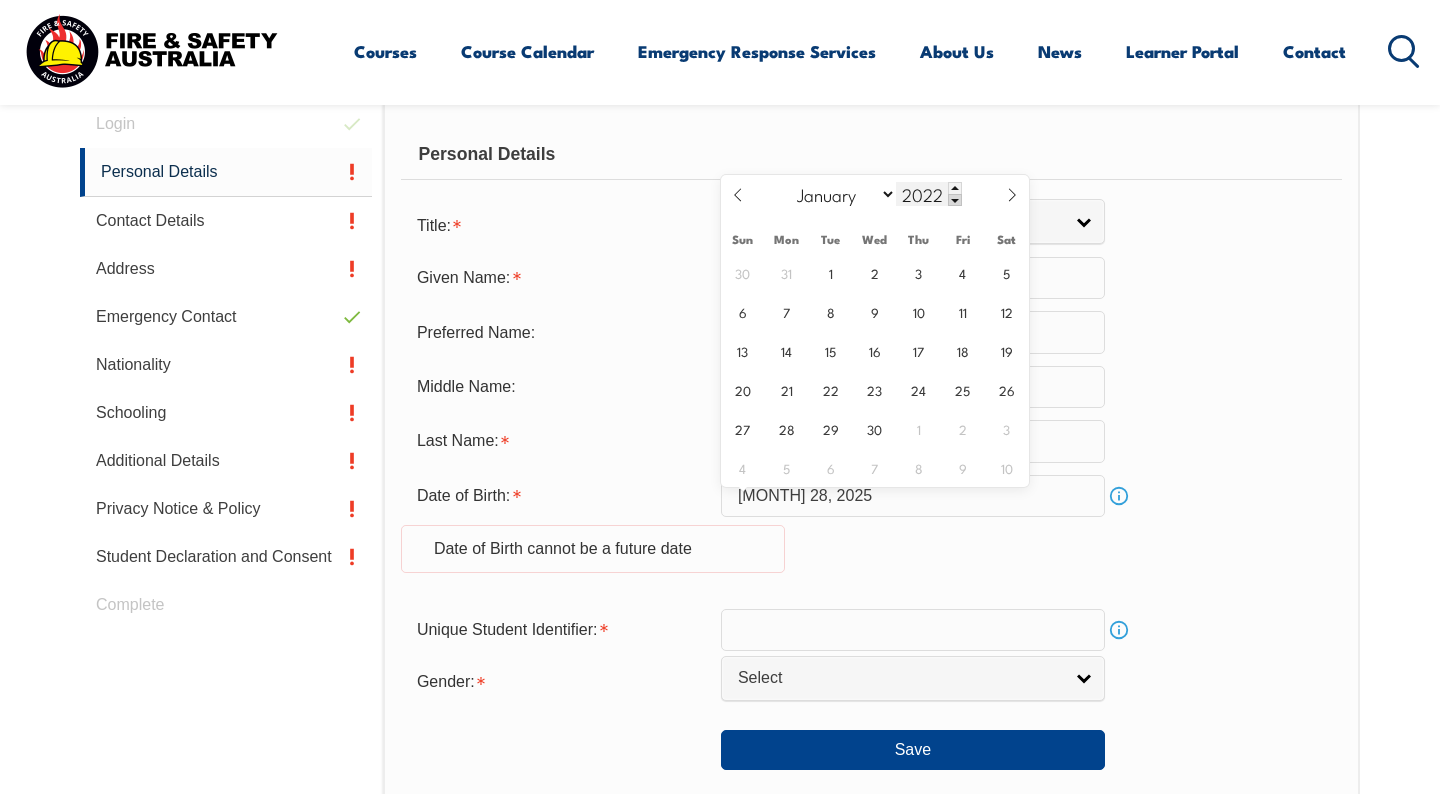 click at bounding box center [955, 200] 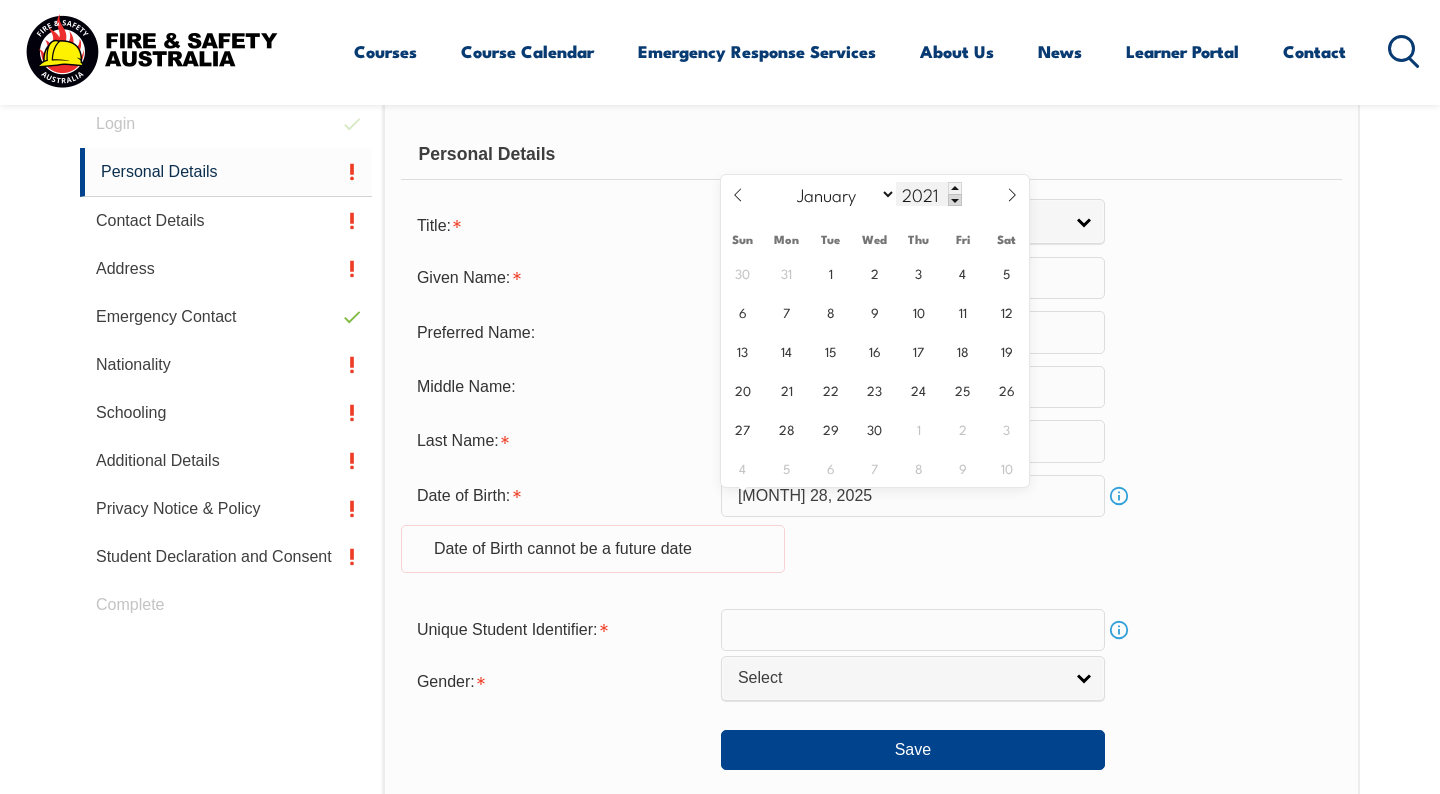 click at bounding box center [955, 200] 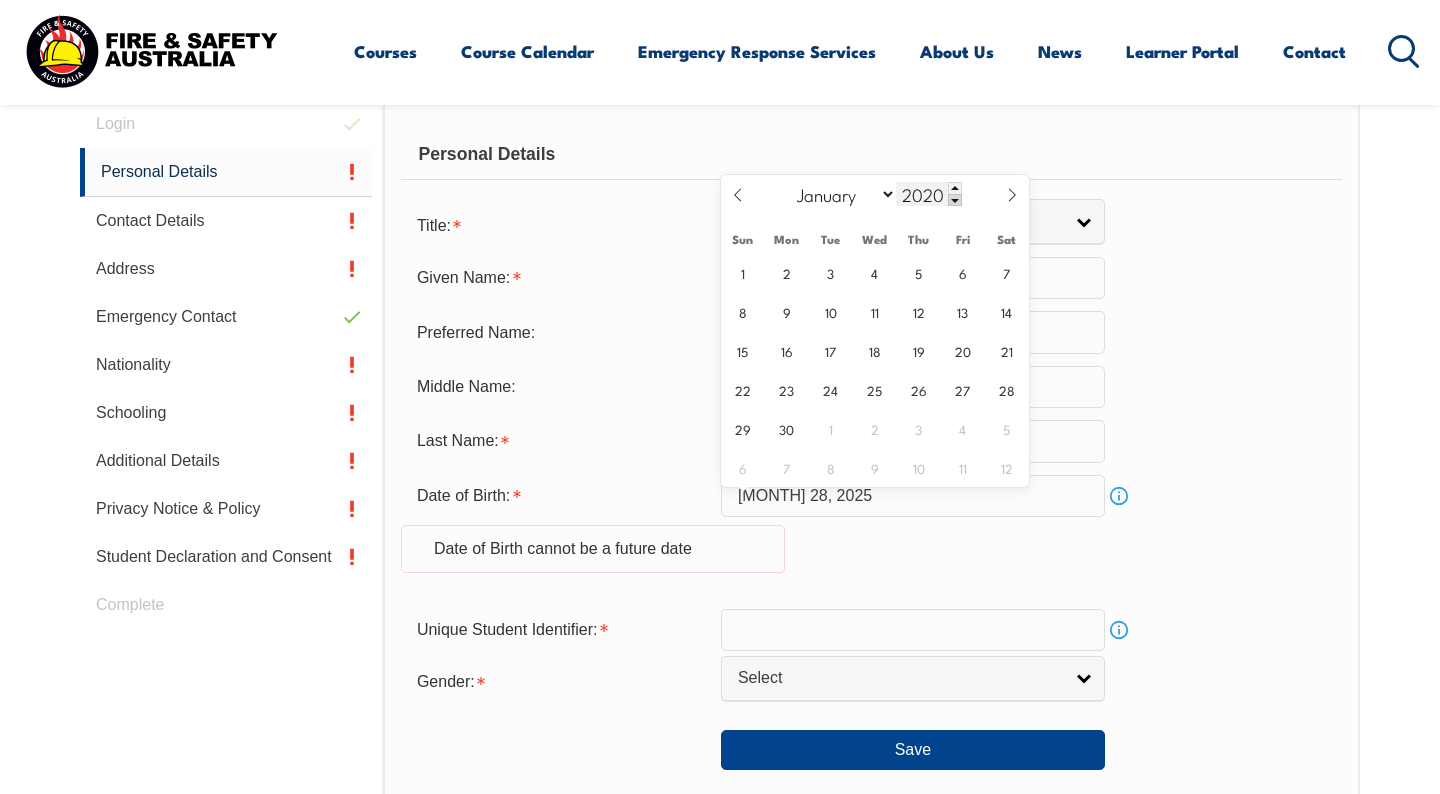 click at bounding box center [955, 200] 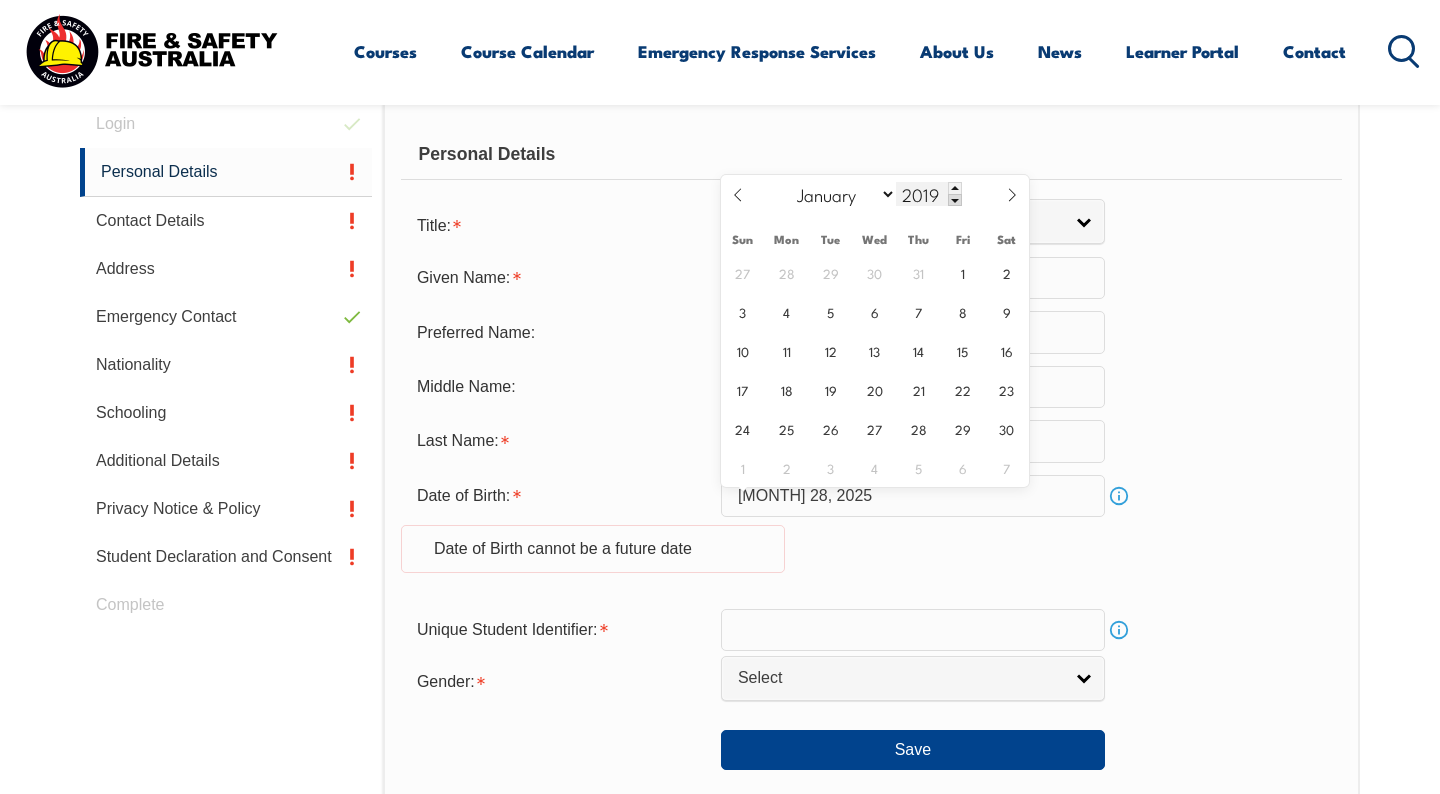 click on "2019" at bounding box center [929, 194] 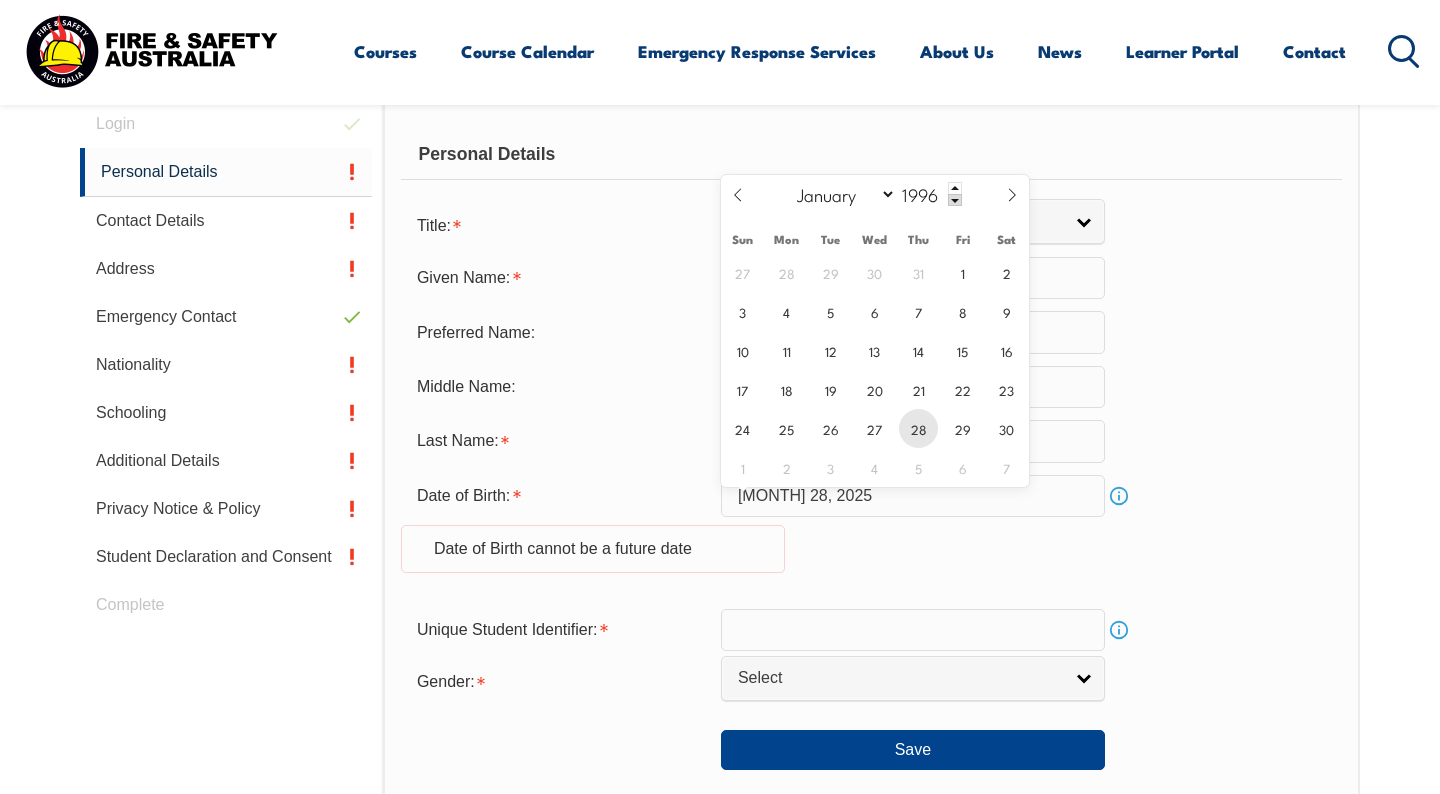 type on "1996" 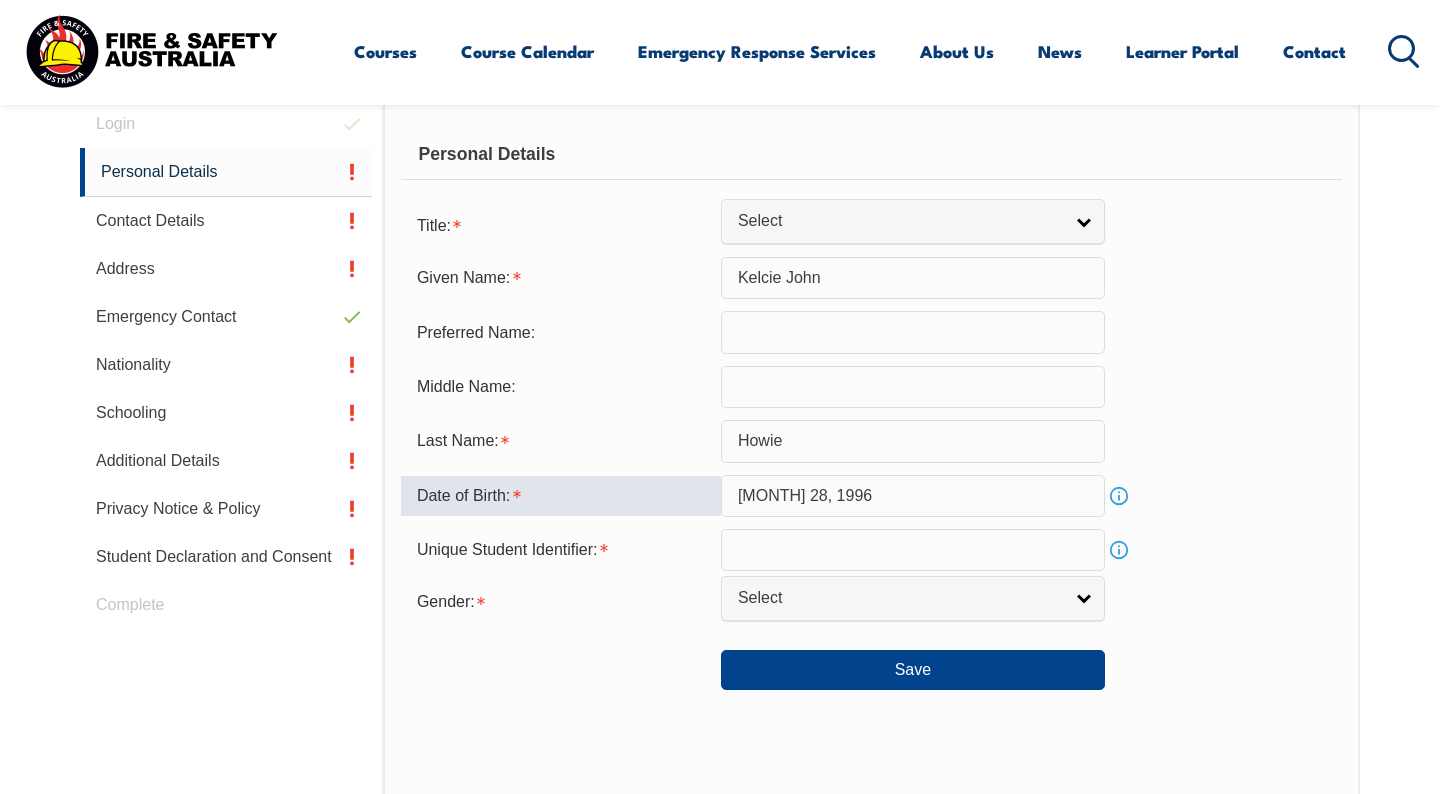 click at bounding box center (913, 550) 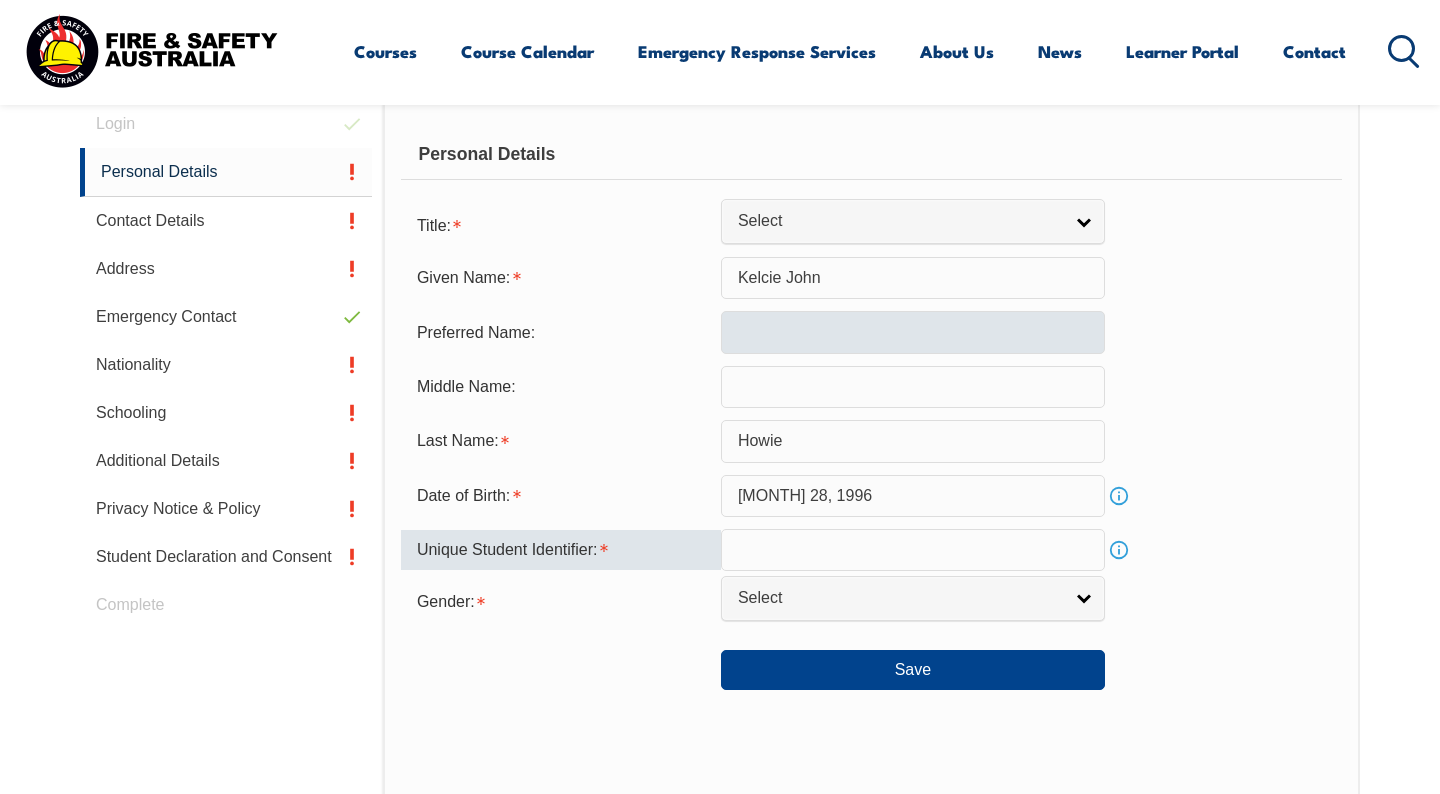 paste on "7KYXVVN88Y" 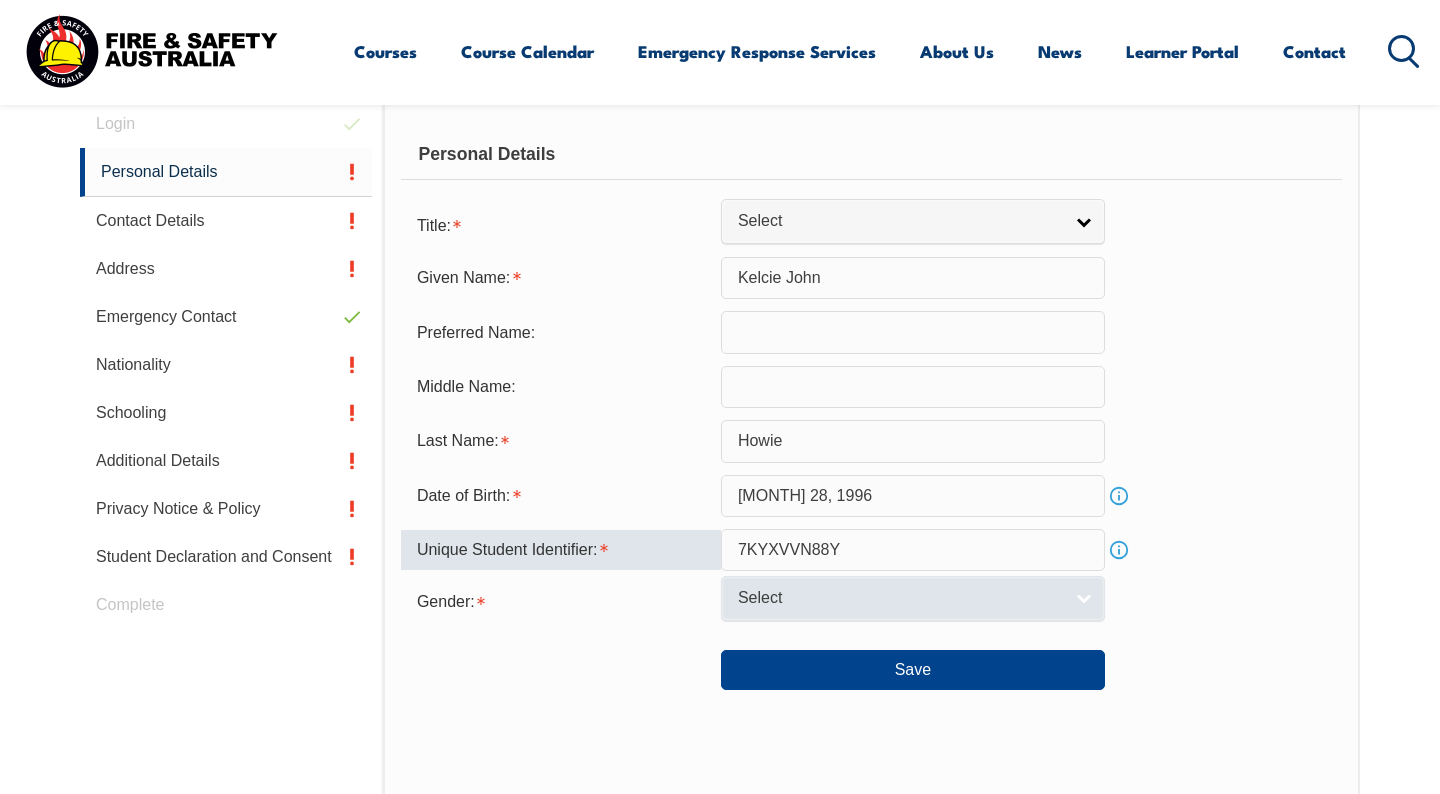 type on "7KYXVVN88Y" 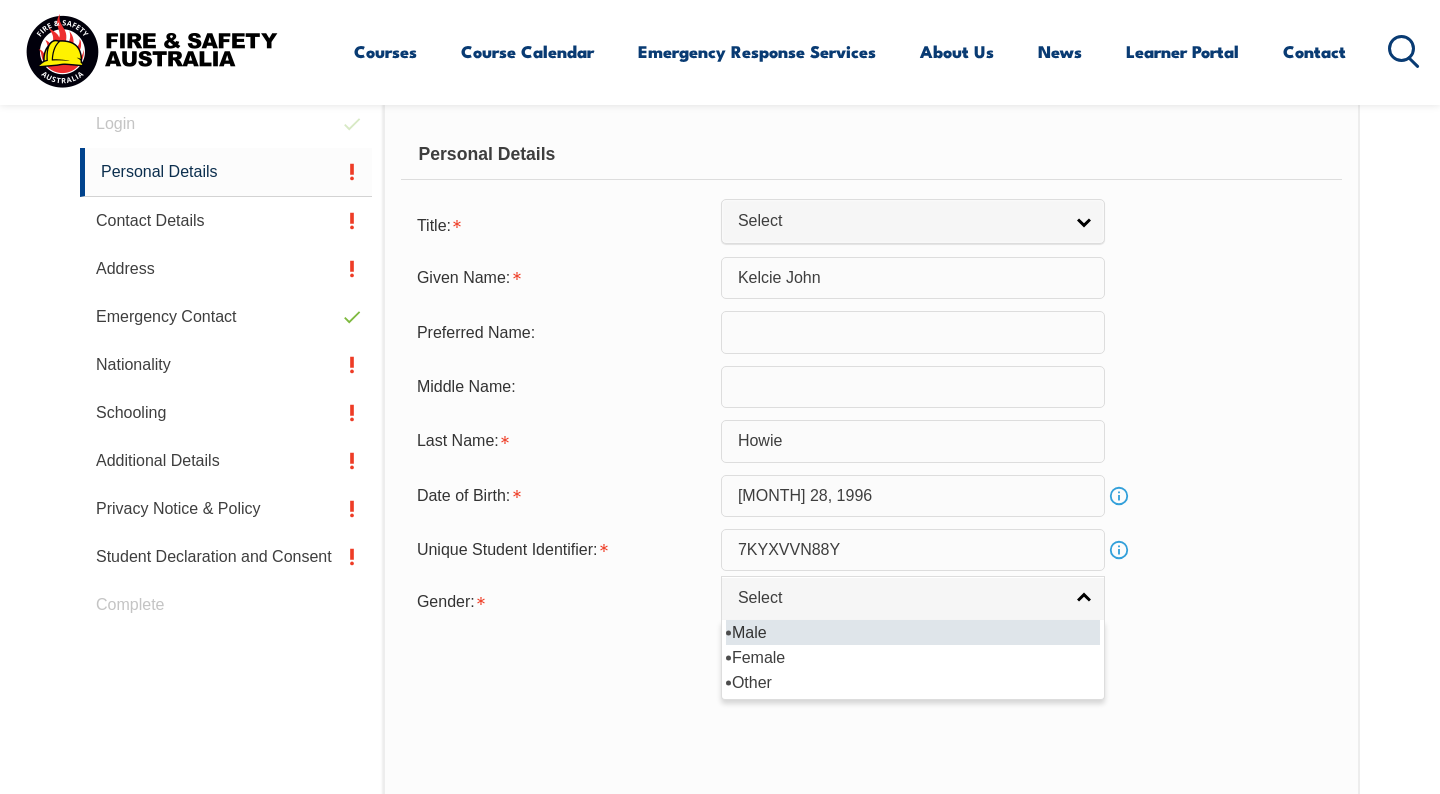 click on "Male" at bounding box center [913, 632] 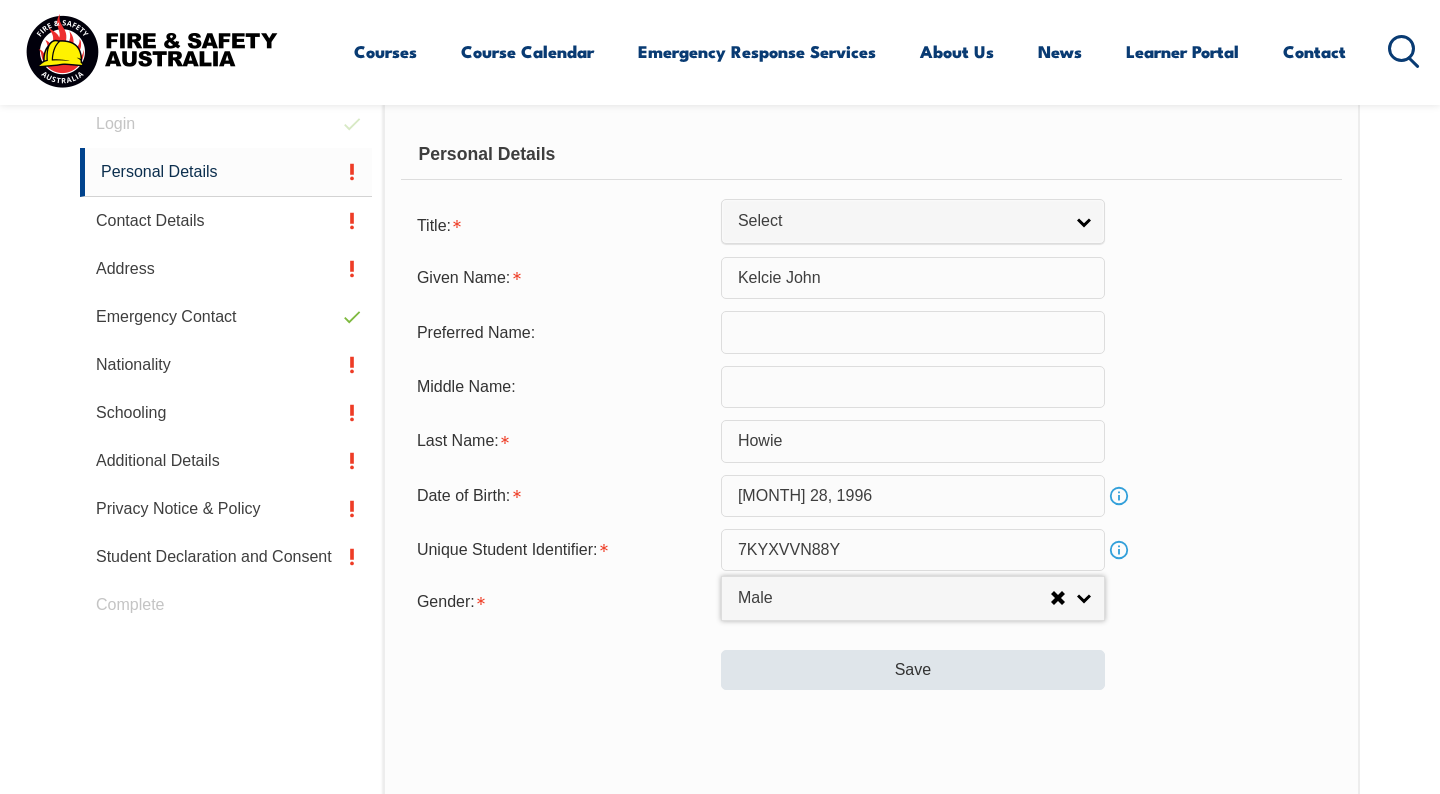 click on "Save" at bounding box center [913, 670] 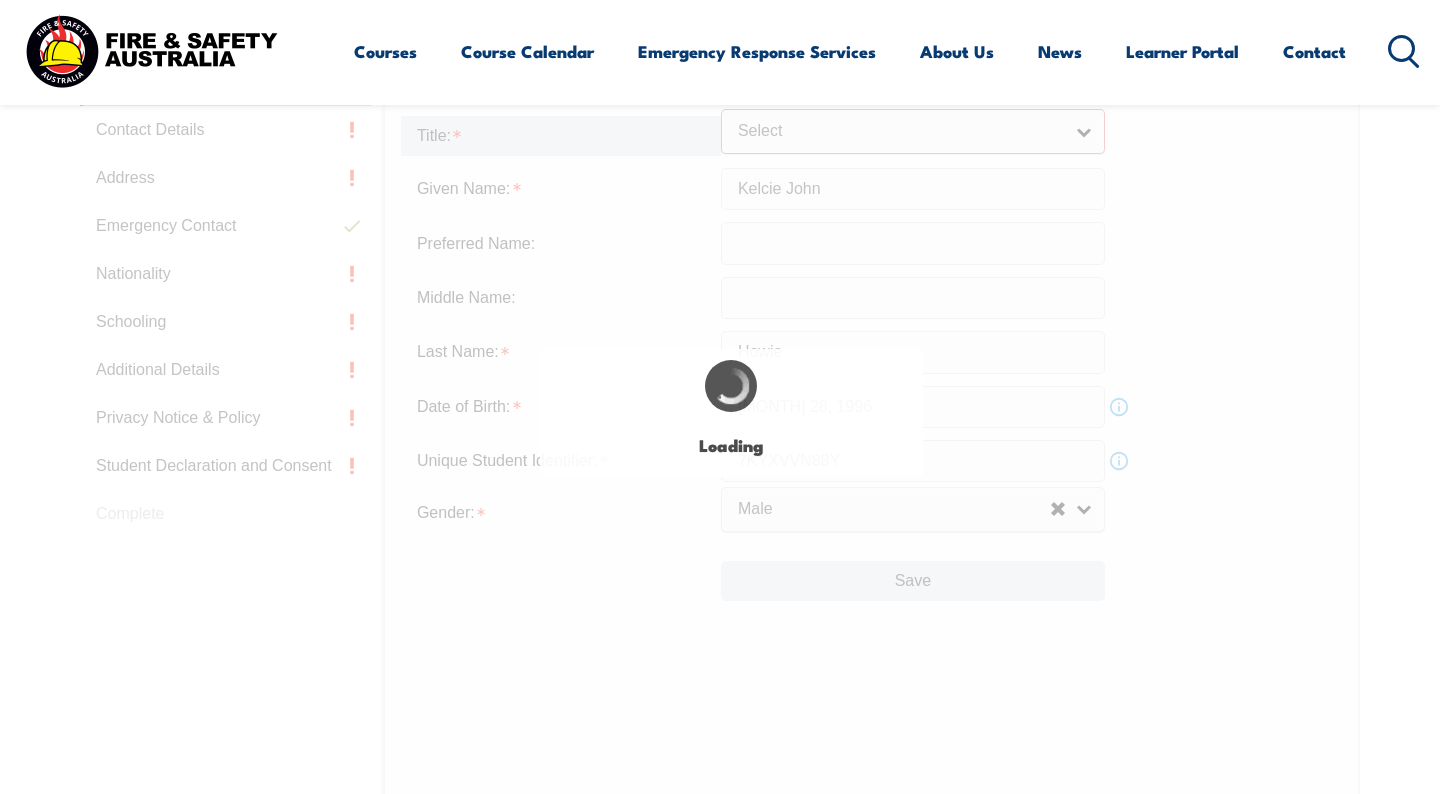 scroll, scrollTop: 662, scrollLeft: 0, axis: vertical 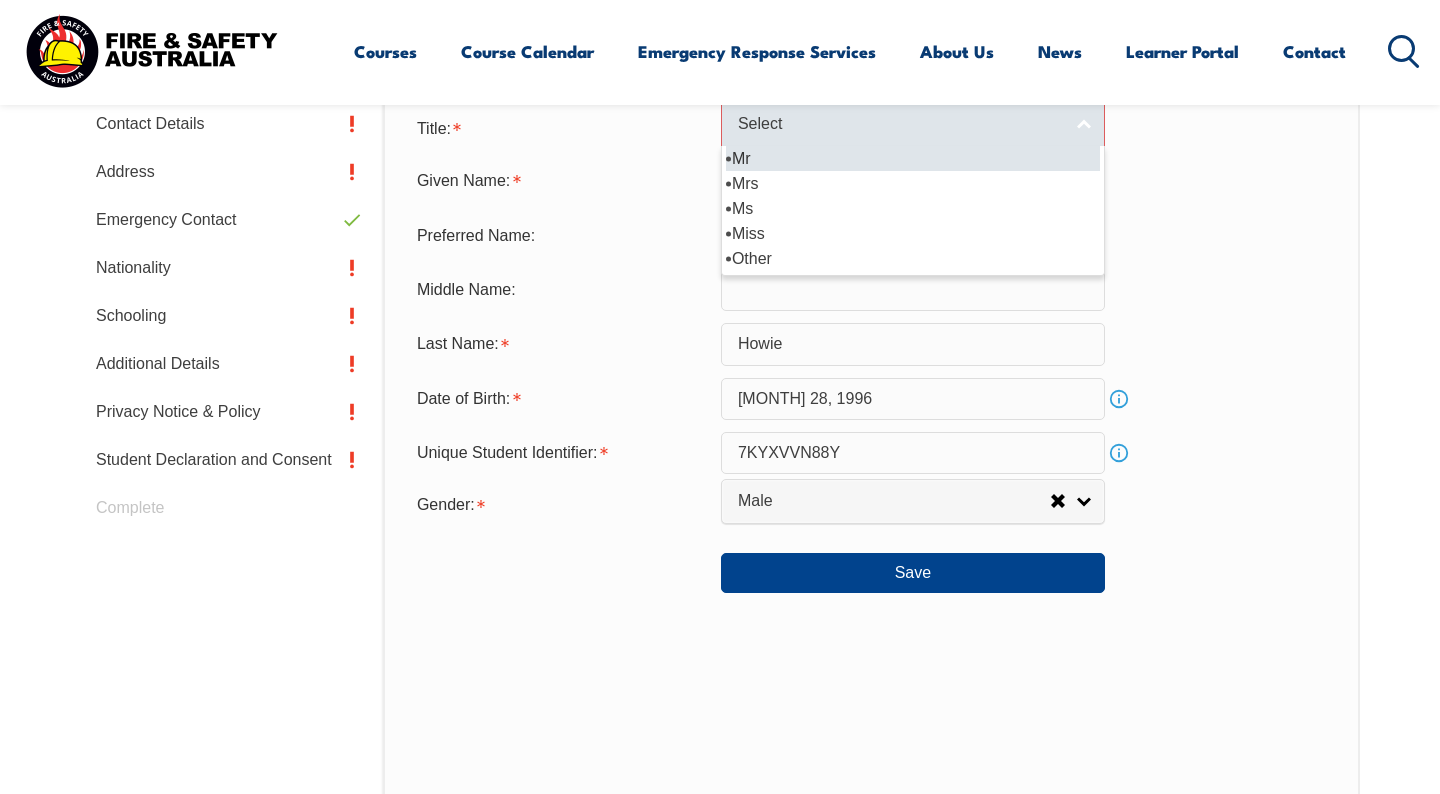 click on "Select" at bounding box center (900, 124) 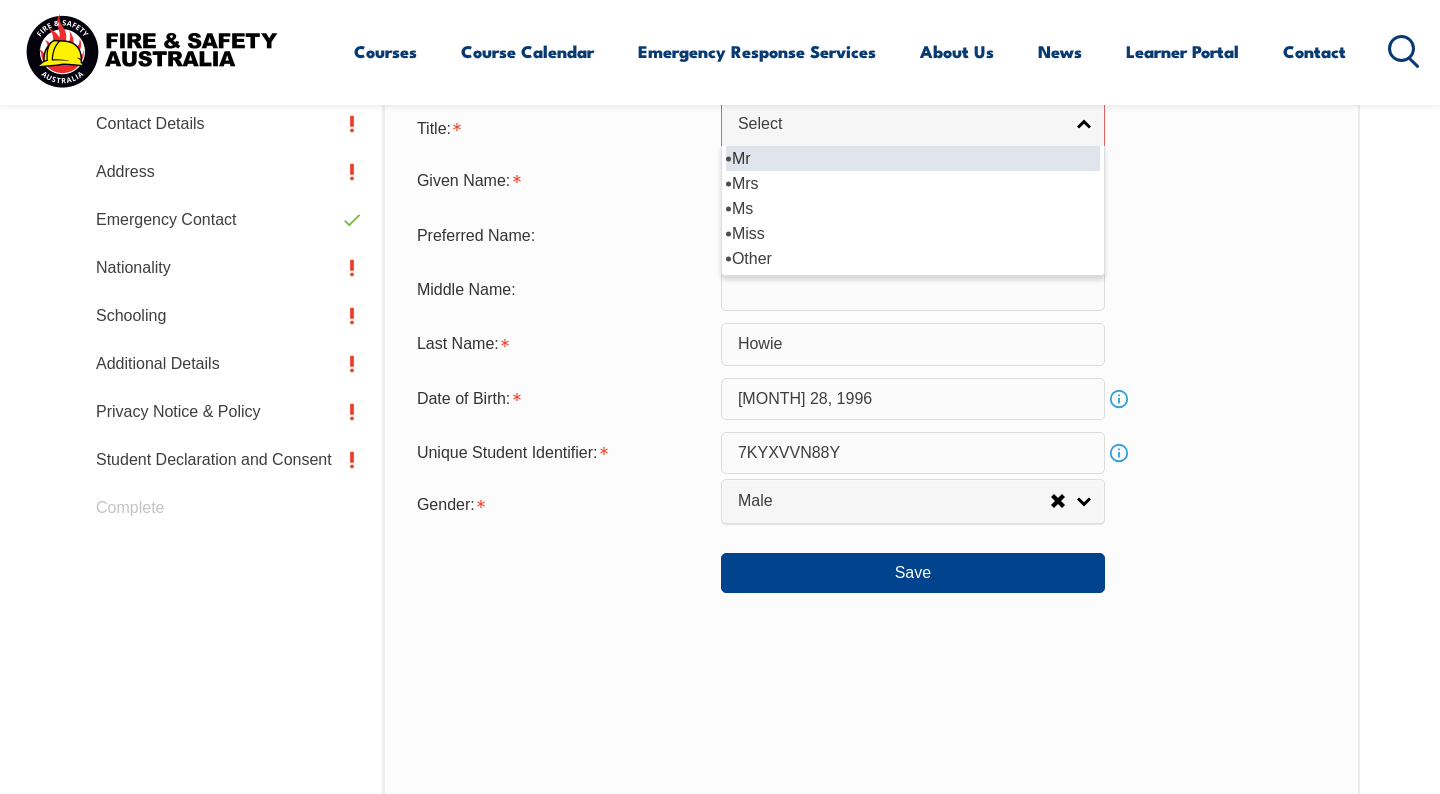 click on "Mr" at bounding box center (913, 158) 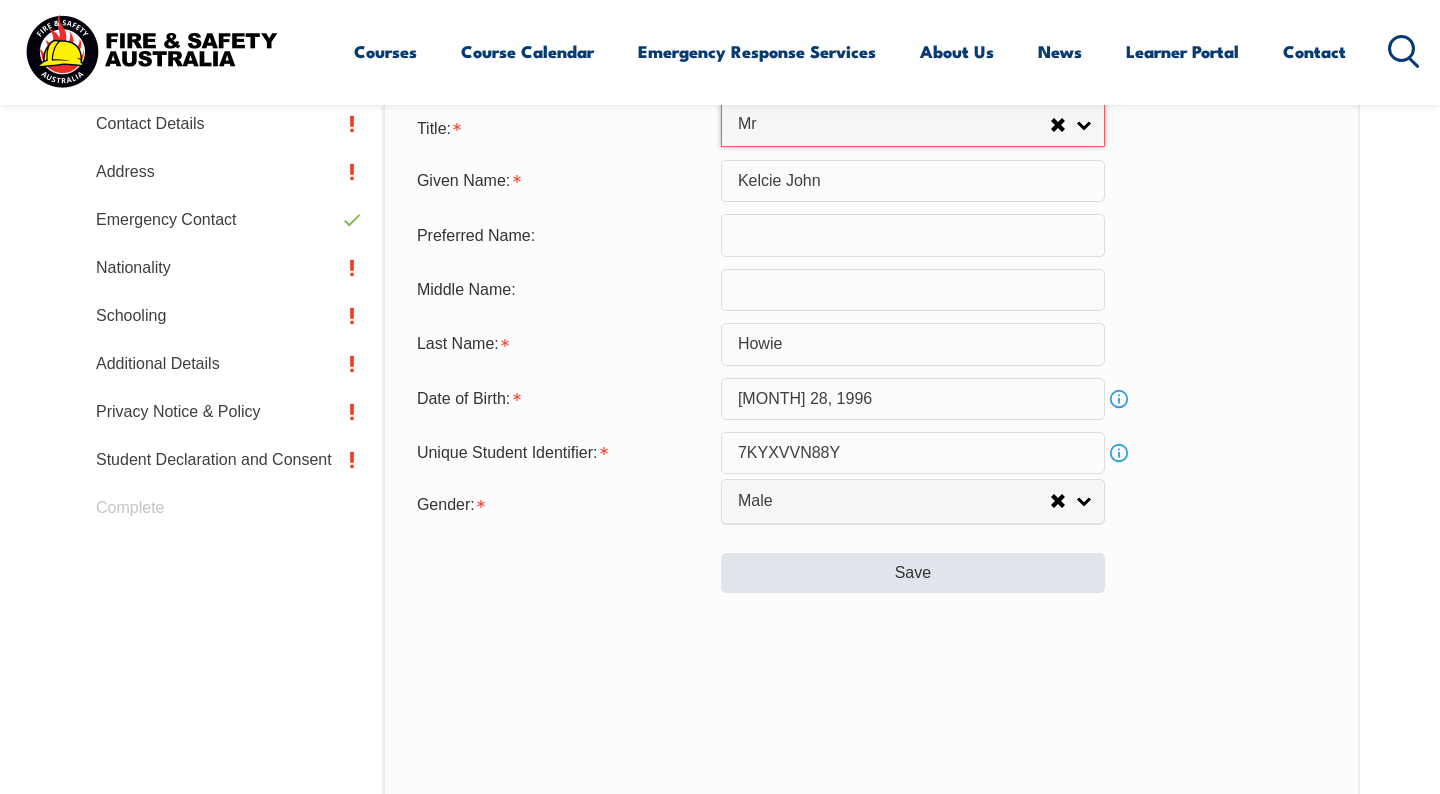 click on "Save" at bounding box center [913, 573] 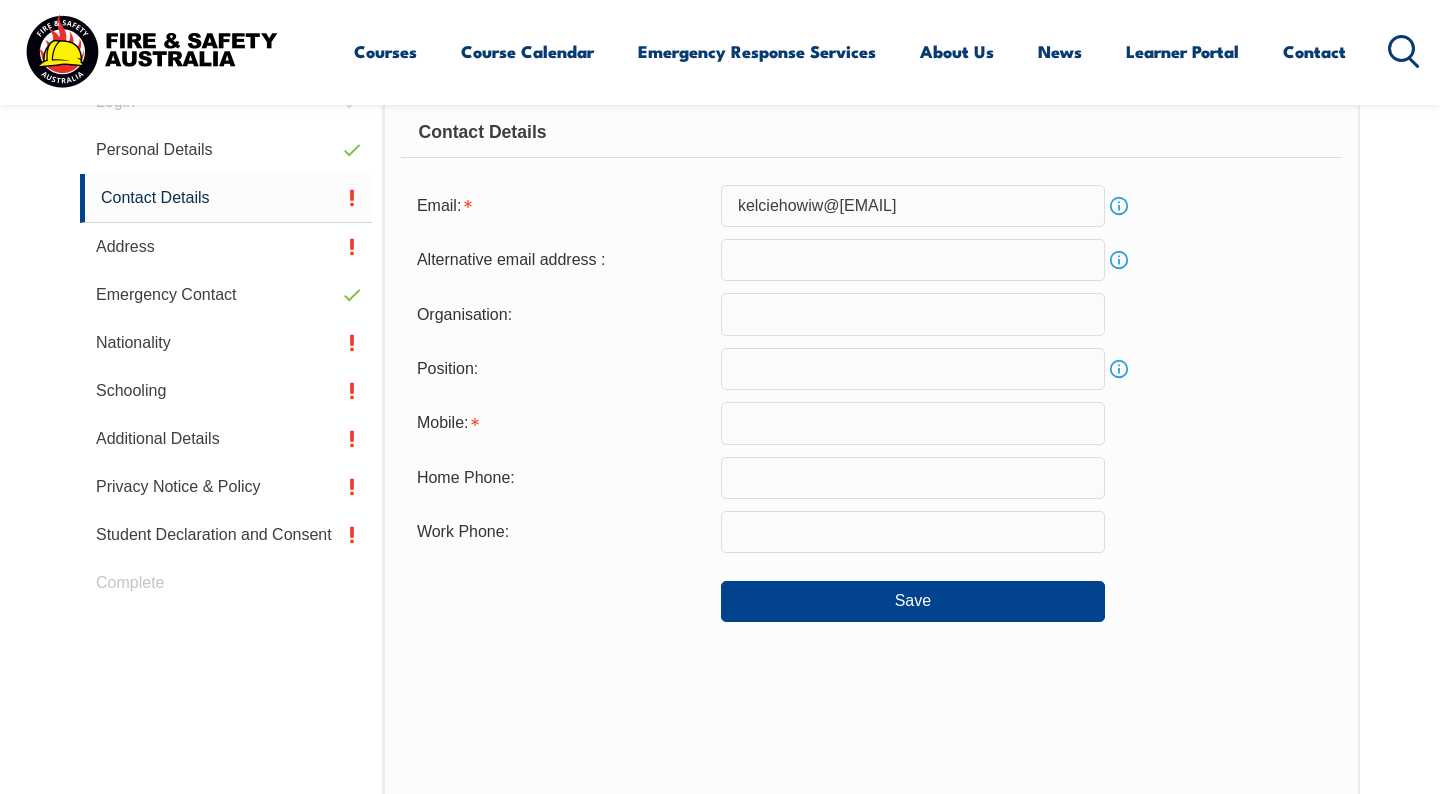 scroll, scrollTop: 565, scrollLeft: 0, axis: vertical 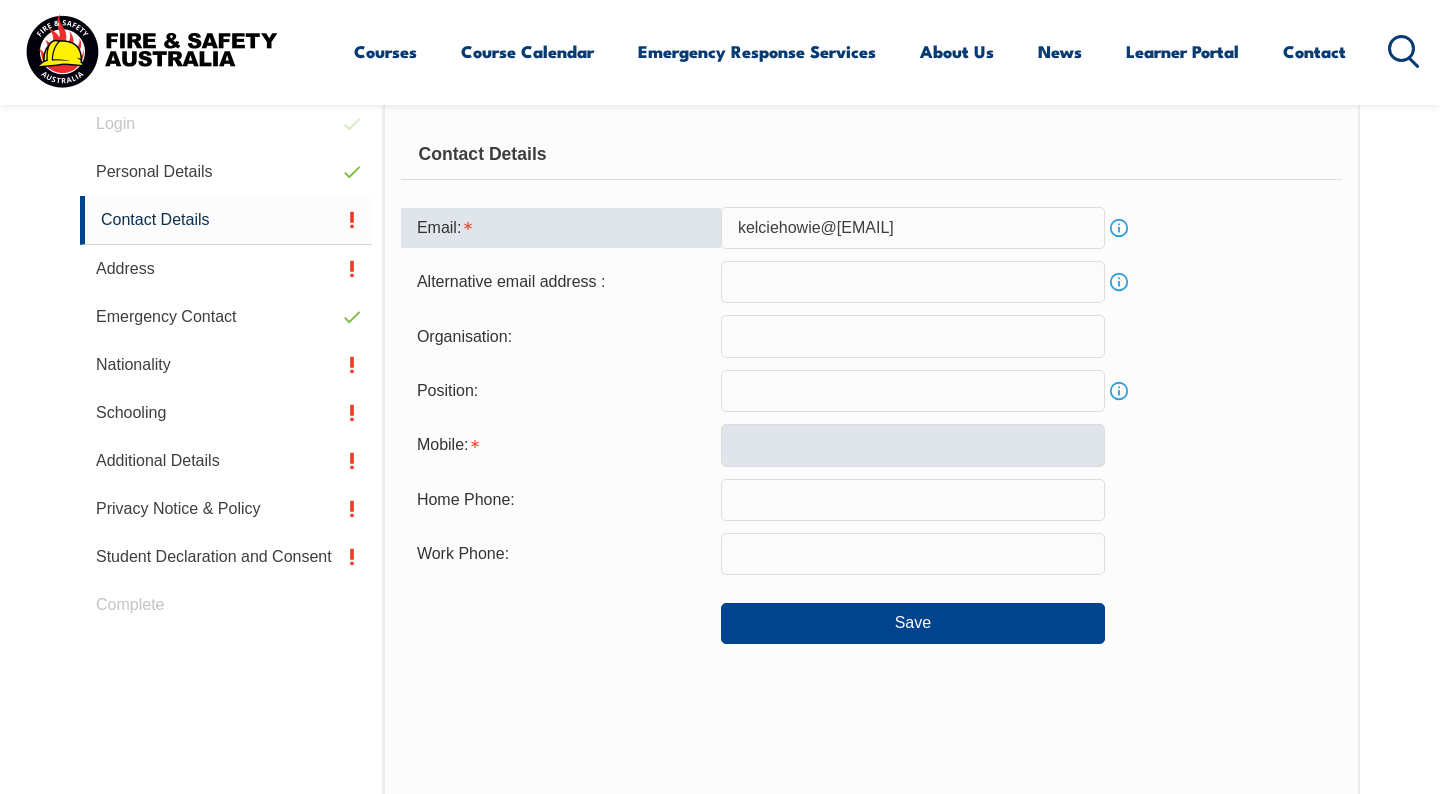 type on "kelciehowie@[EMAIL]" 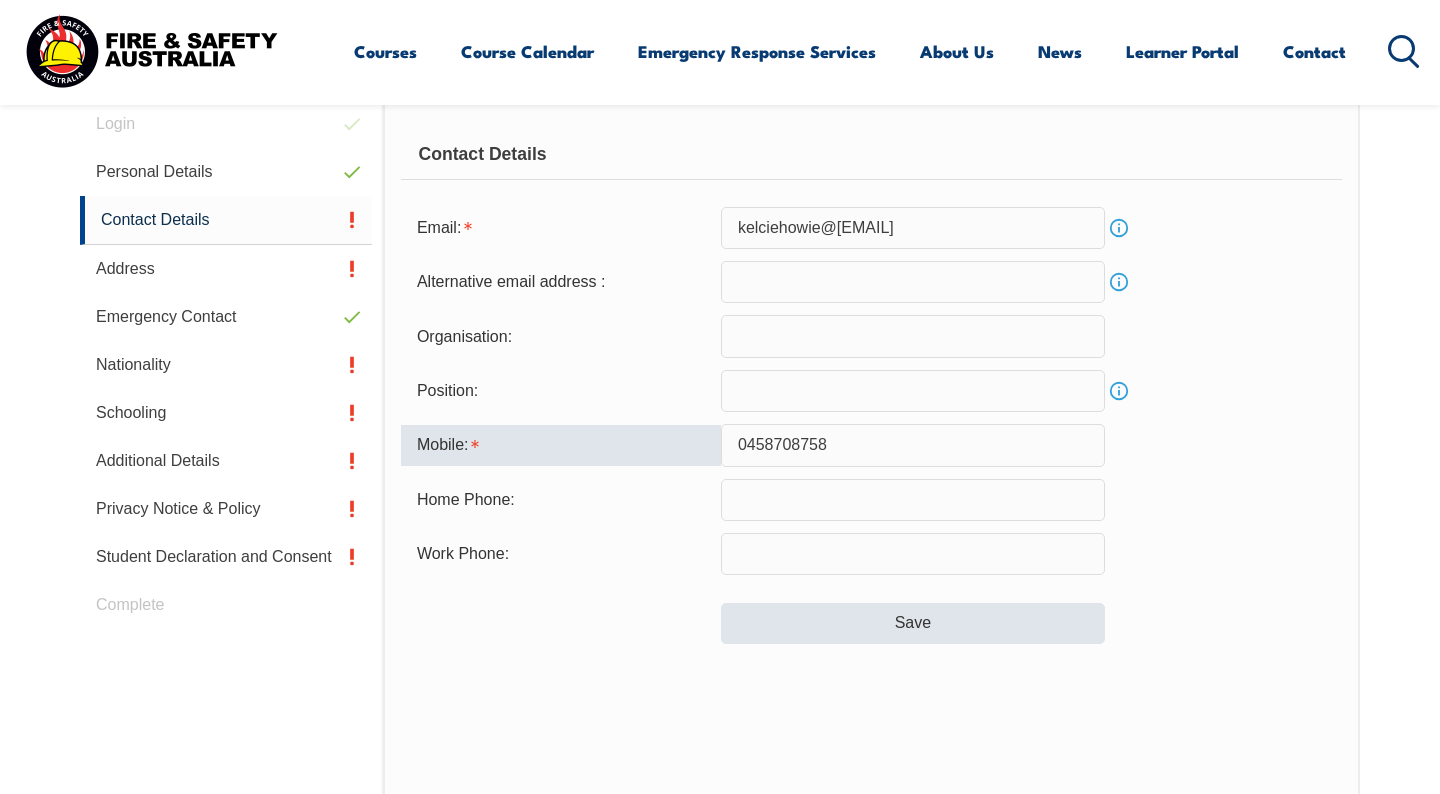type on "0458708758" 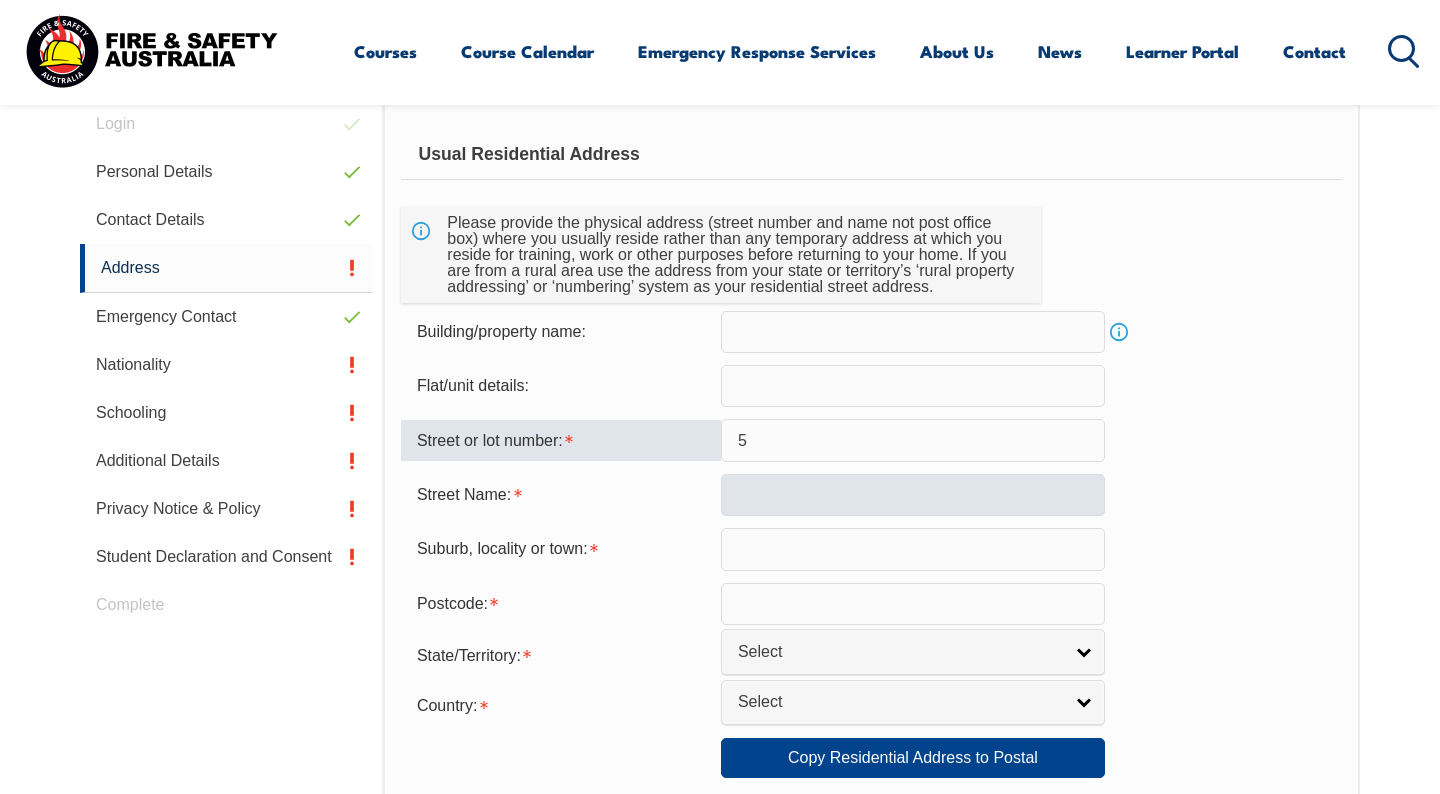 type on "5" 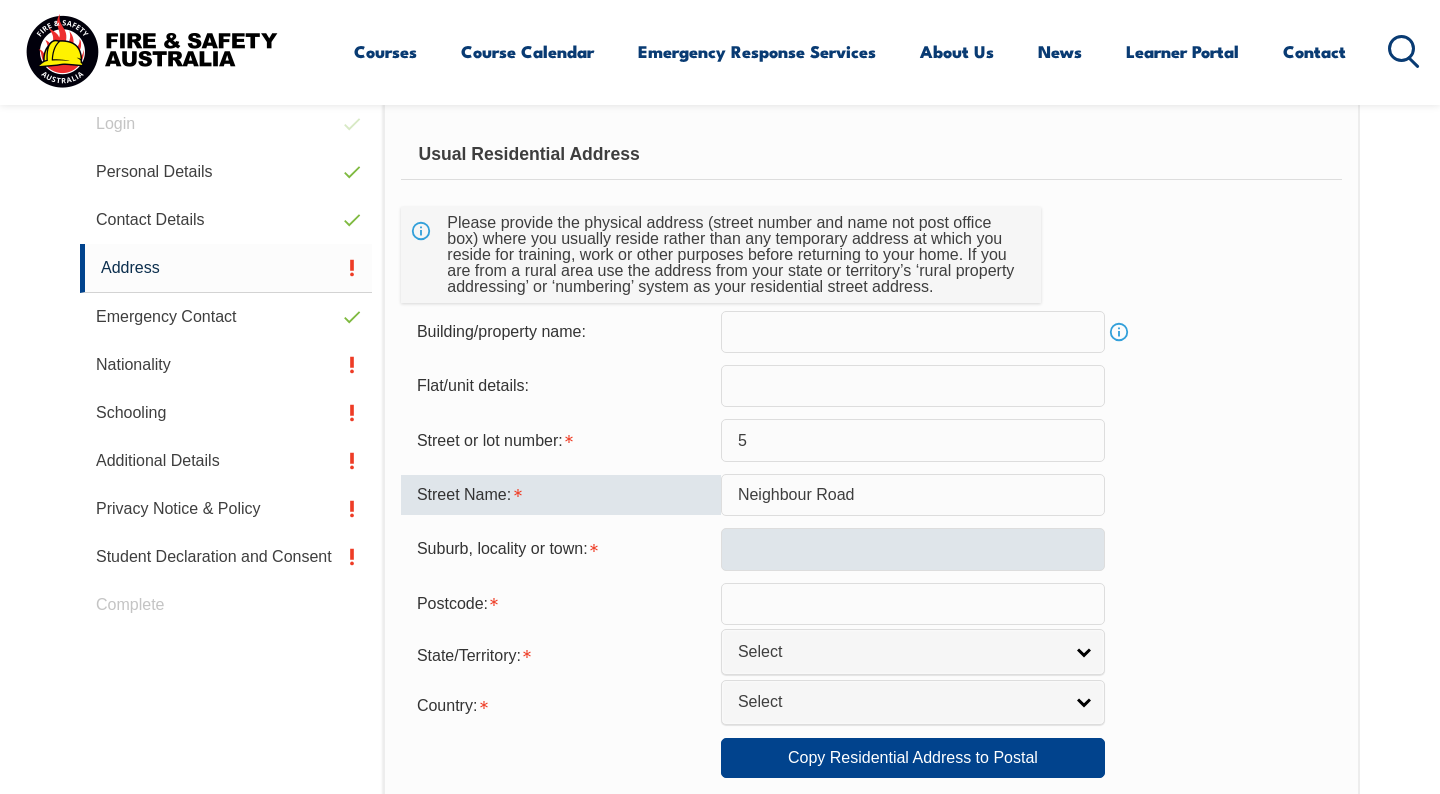 type on "Neighbour Road" 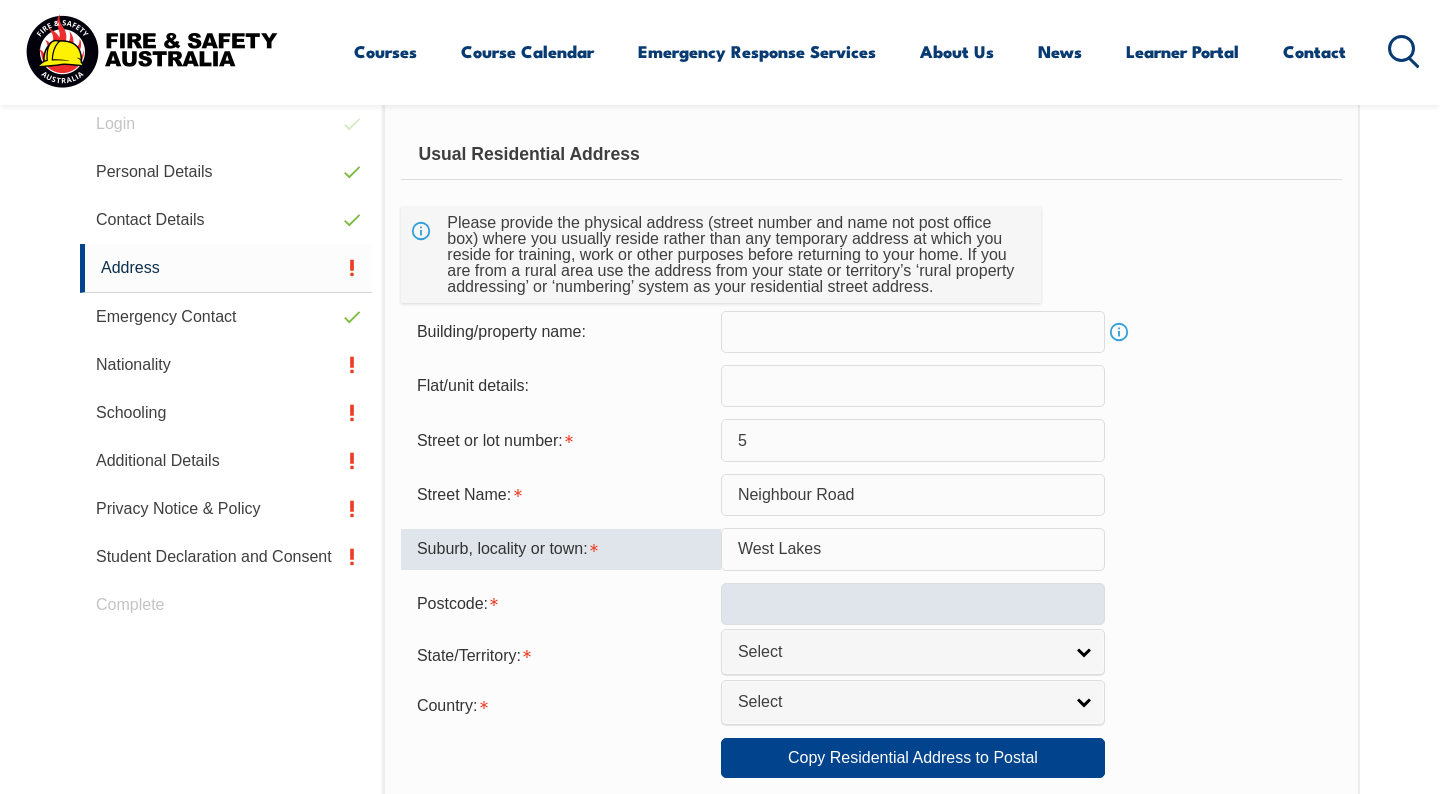 type on "West Lakes" 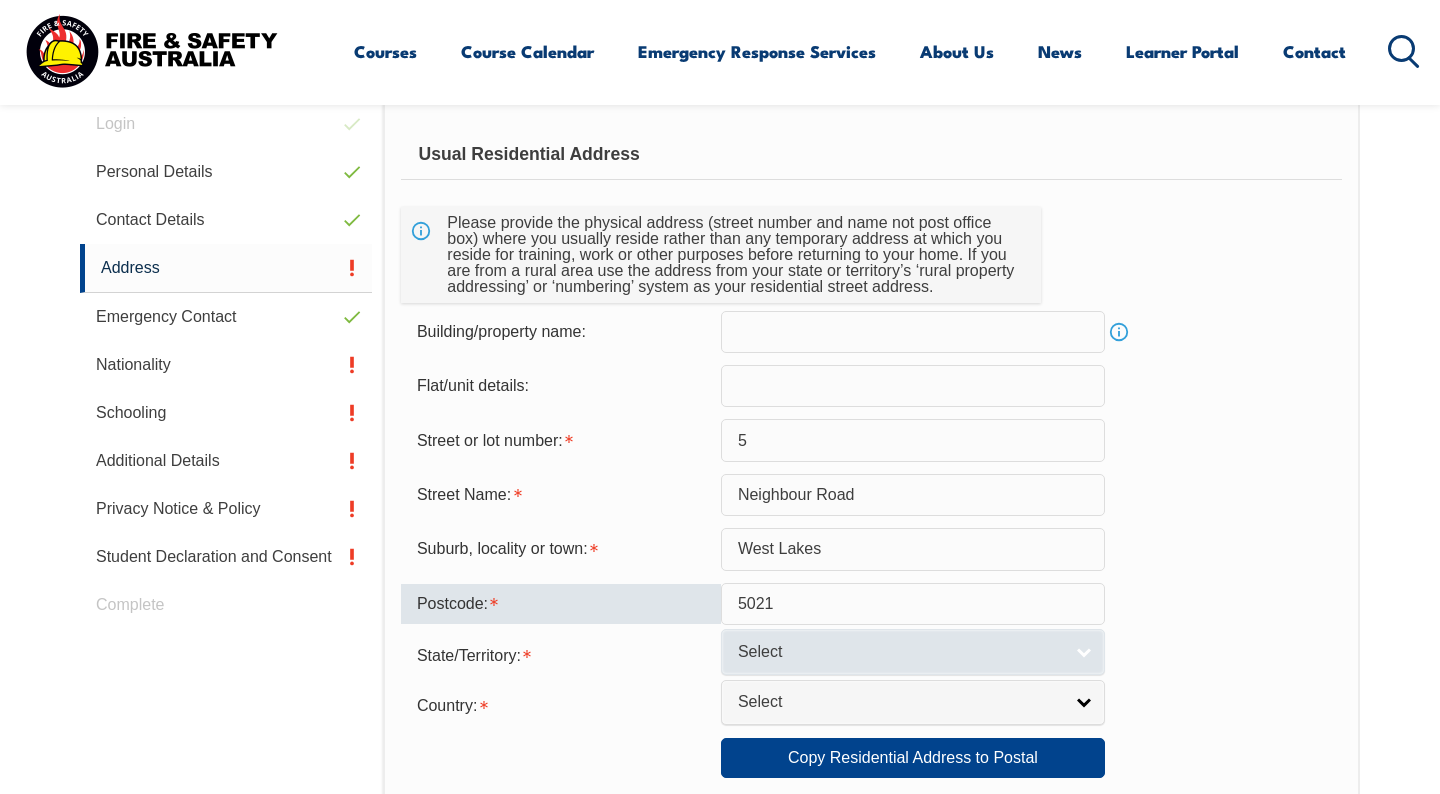 type on "5021" 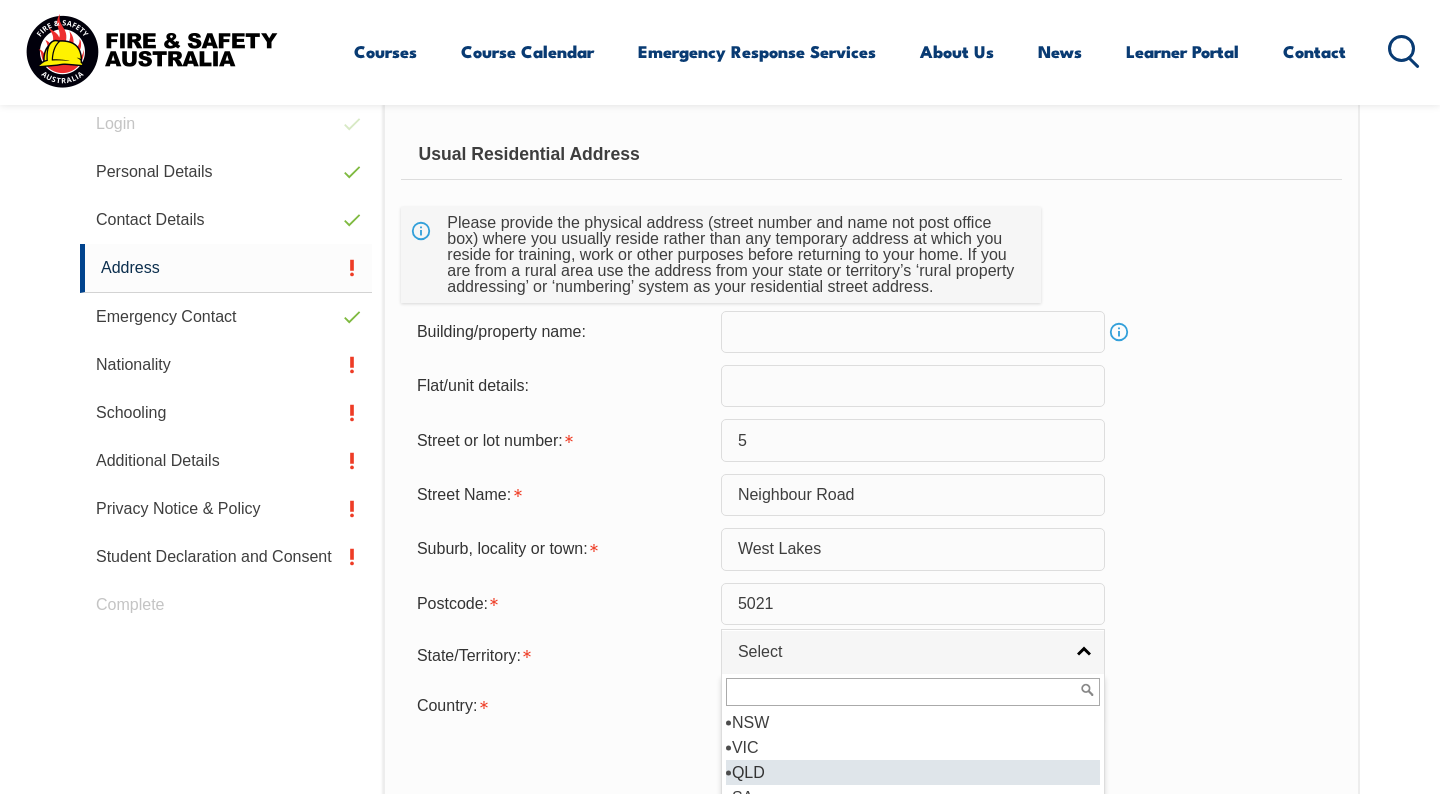 scroll, scrollTop: 10, scrollLeft: 0, axis: vertical 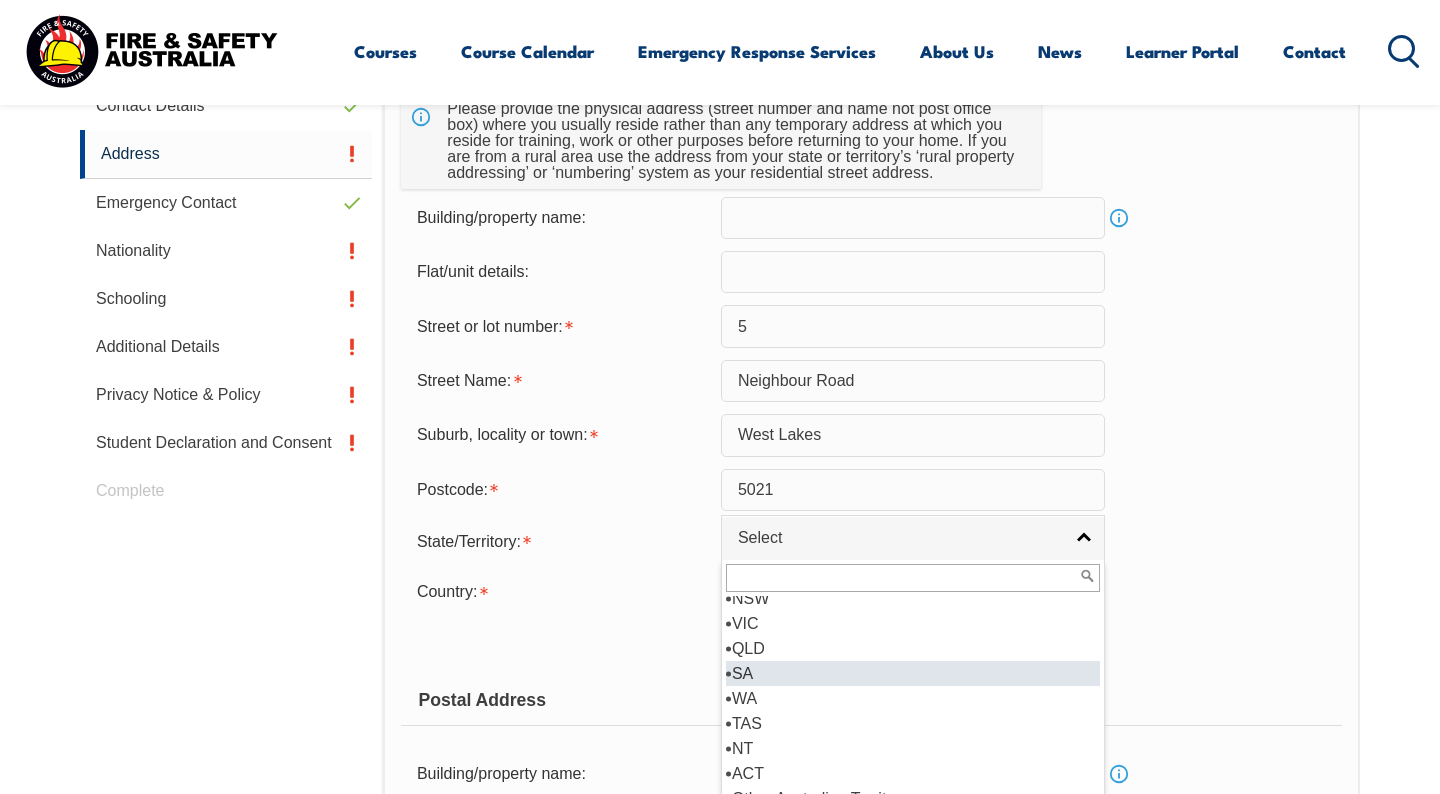 click on "SA" at bounding box center (913, 673) 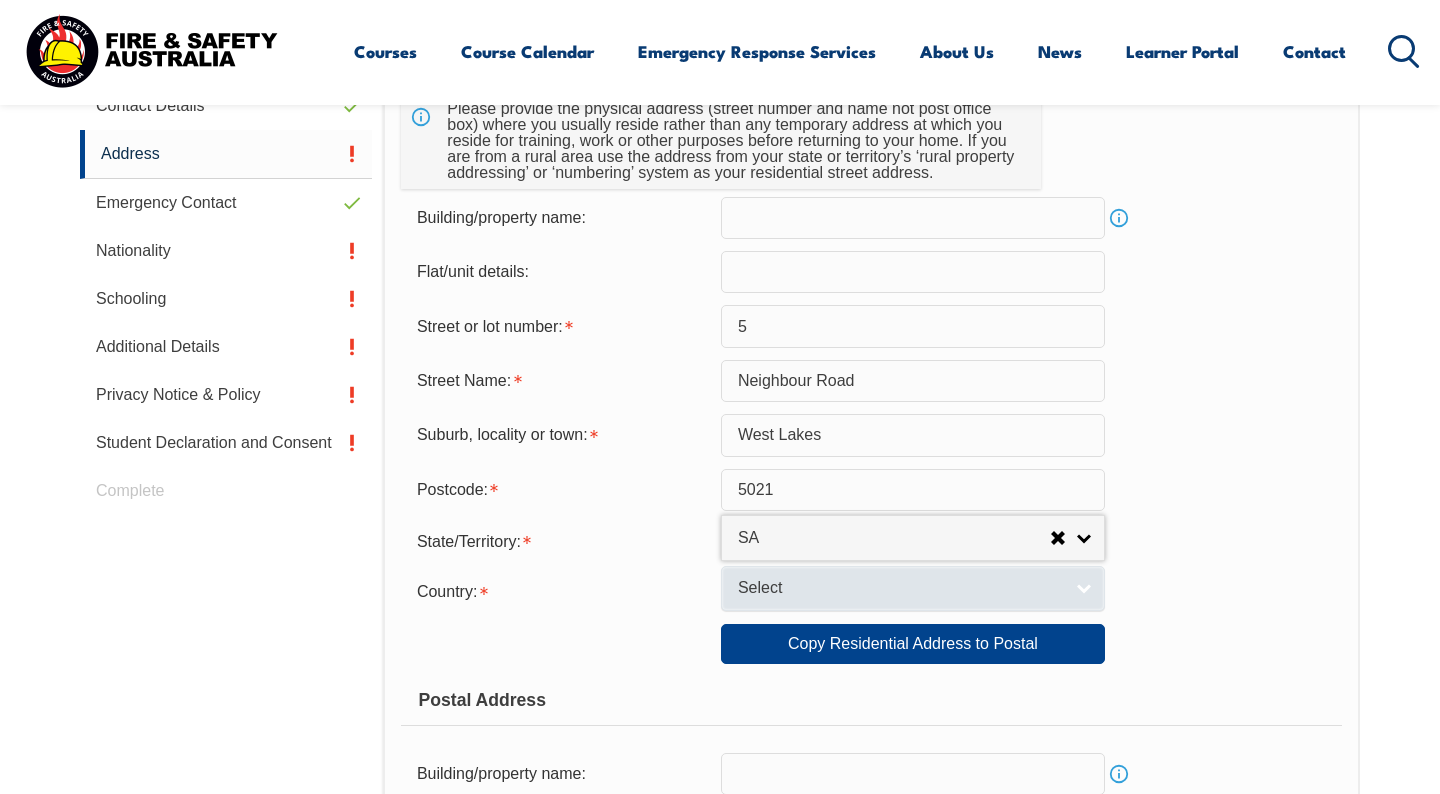 click on "Select" at bounding box center [900, 588] 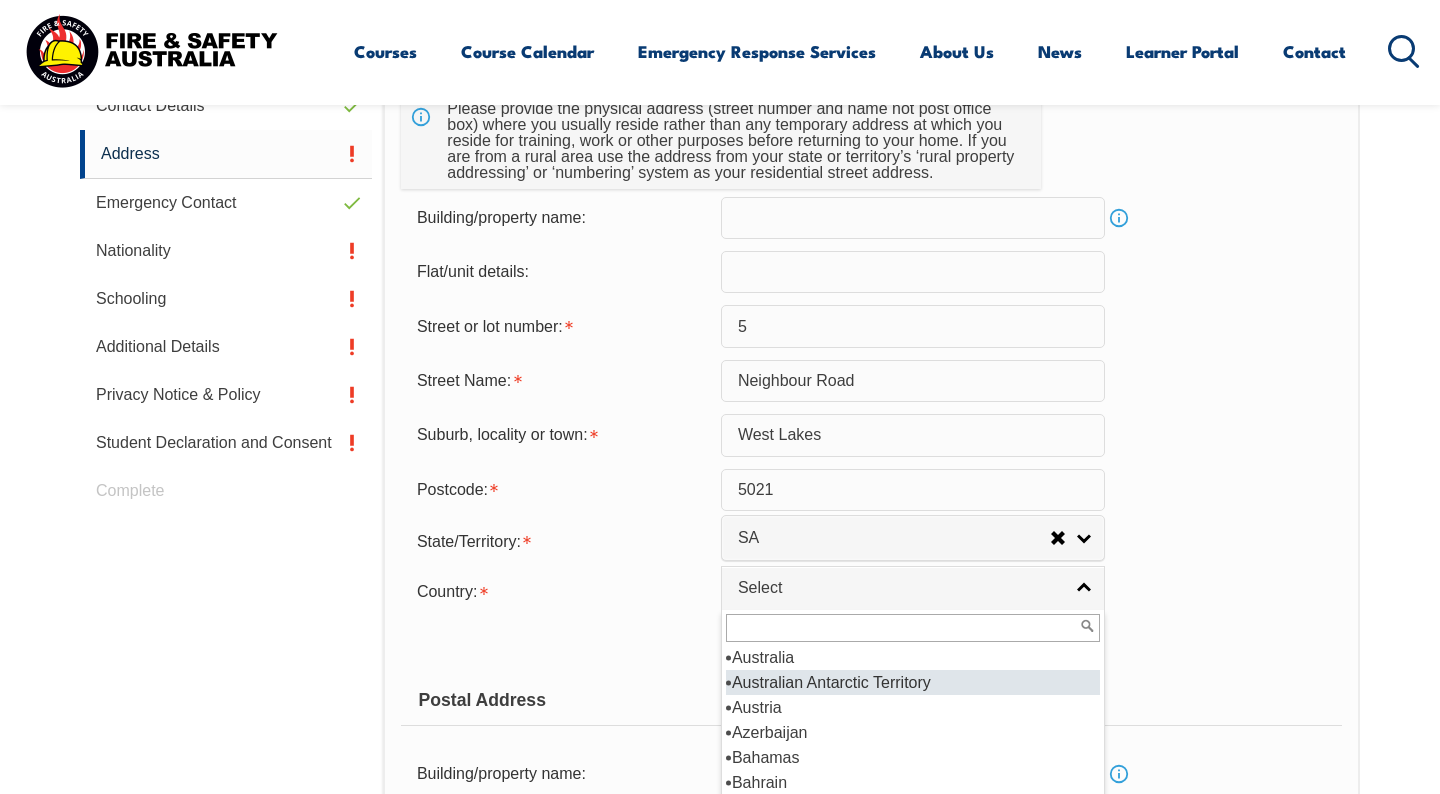scroll, scrollTop: 325, scrollLeft: 0, axis: vertical 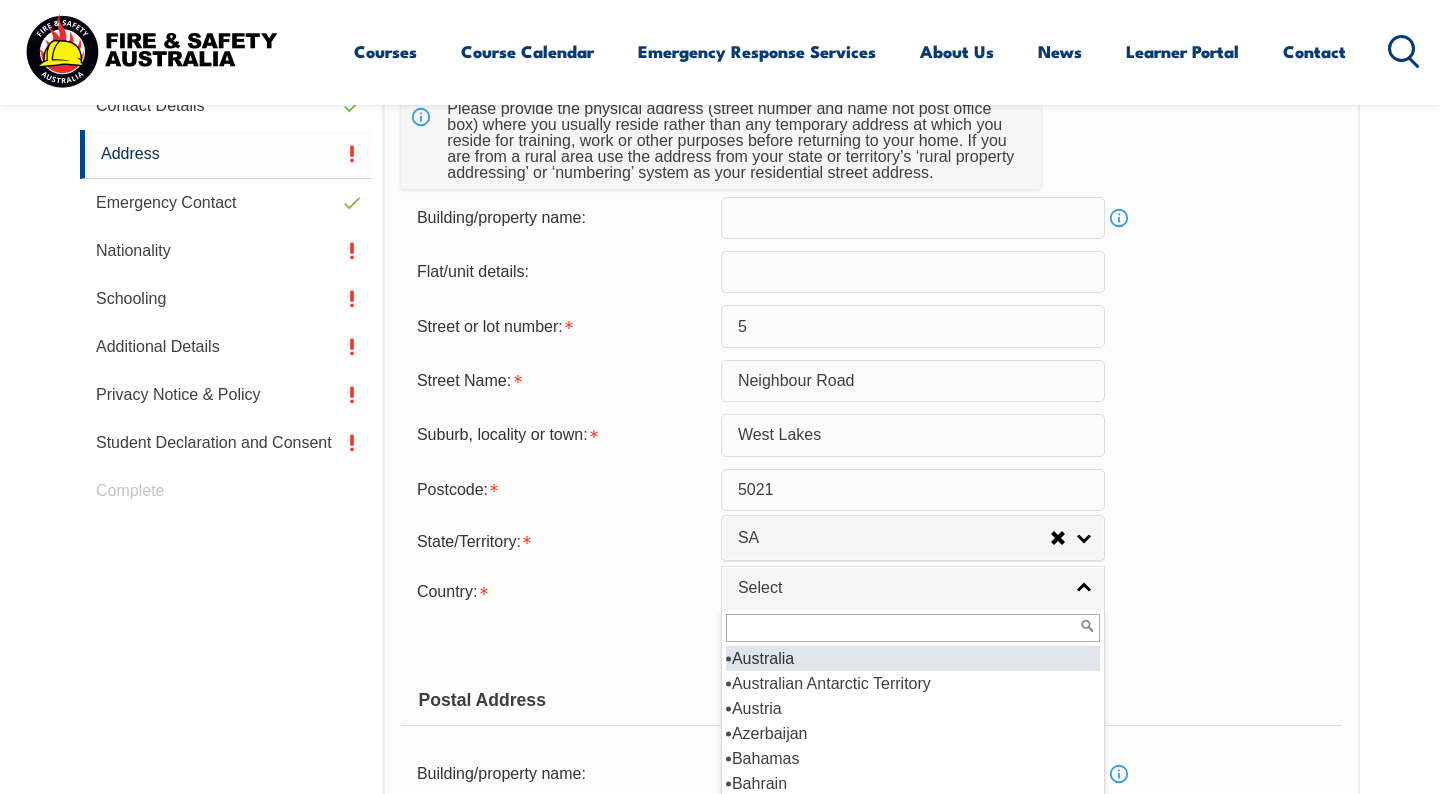 click on "Australia" at bounding box center (913, 658) 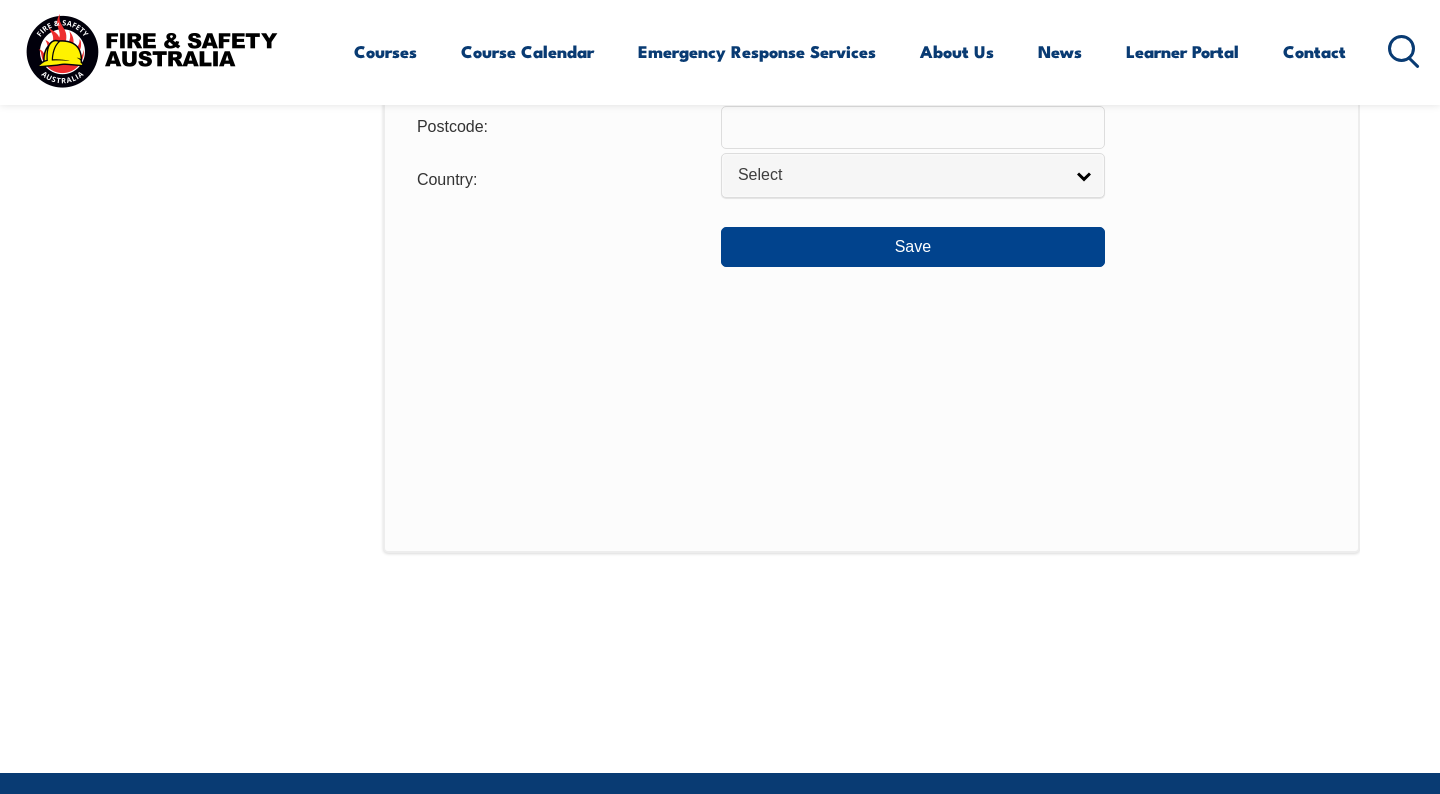 scroll, scrollTop: 1579, scrollLeft: 0, axis: vertical 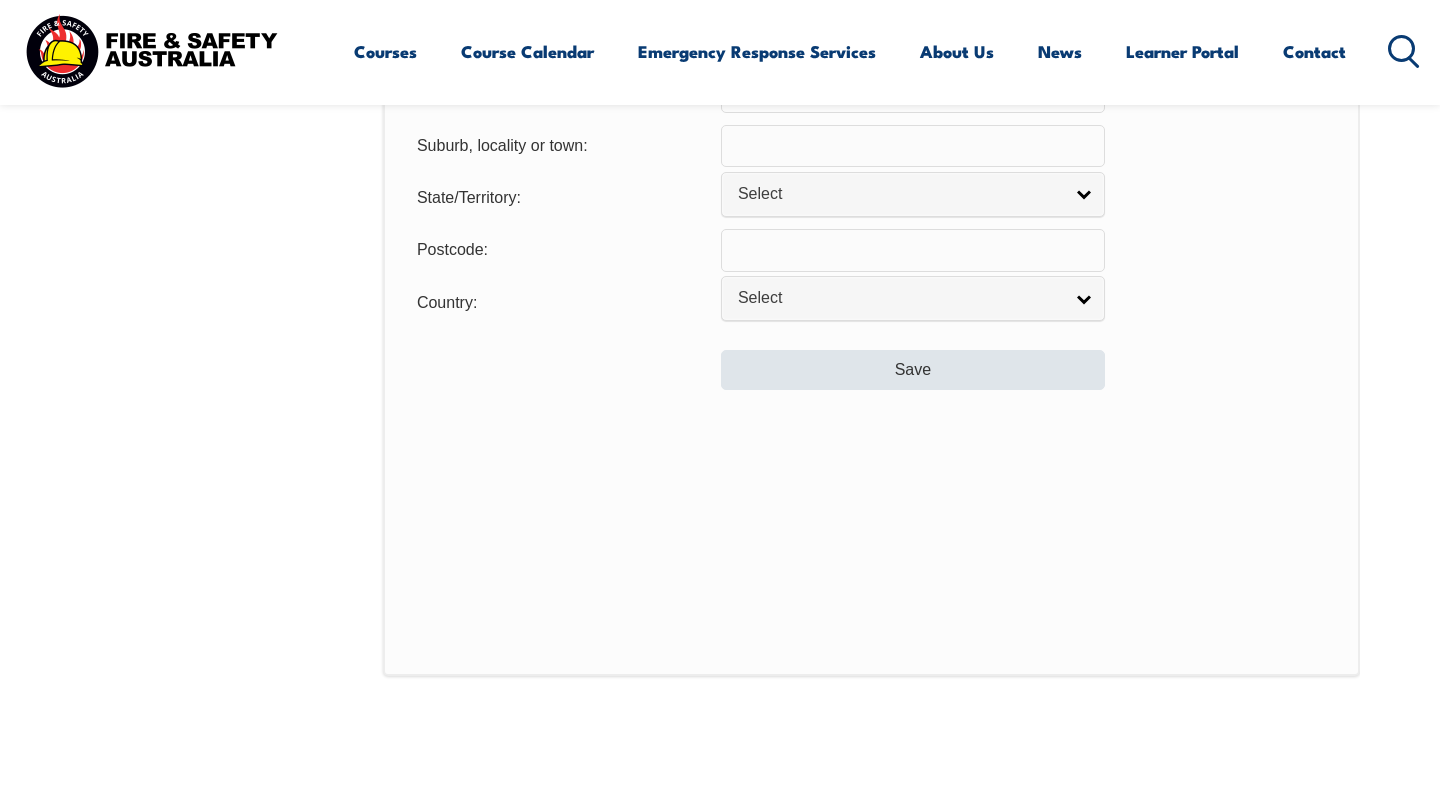 click on "Save" at bounding box center [913, 370] 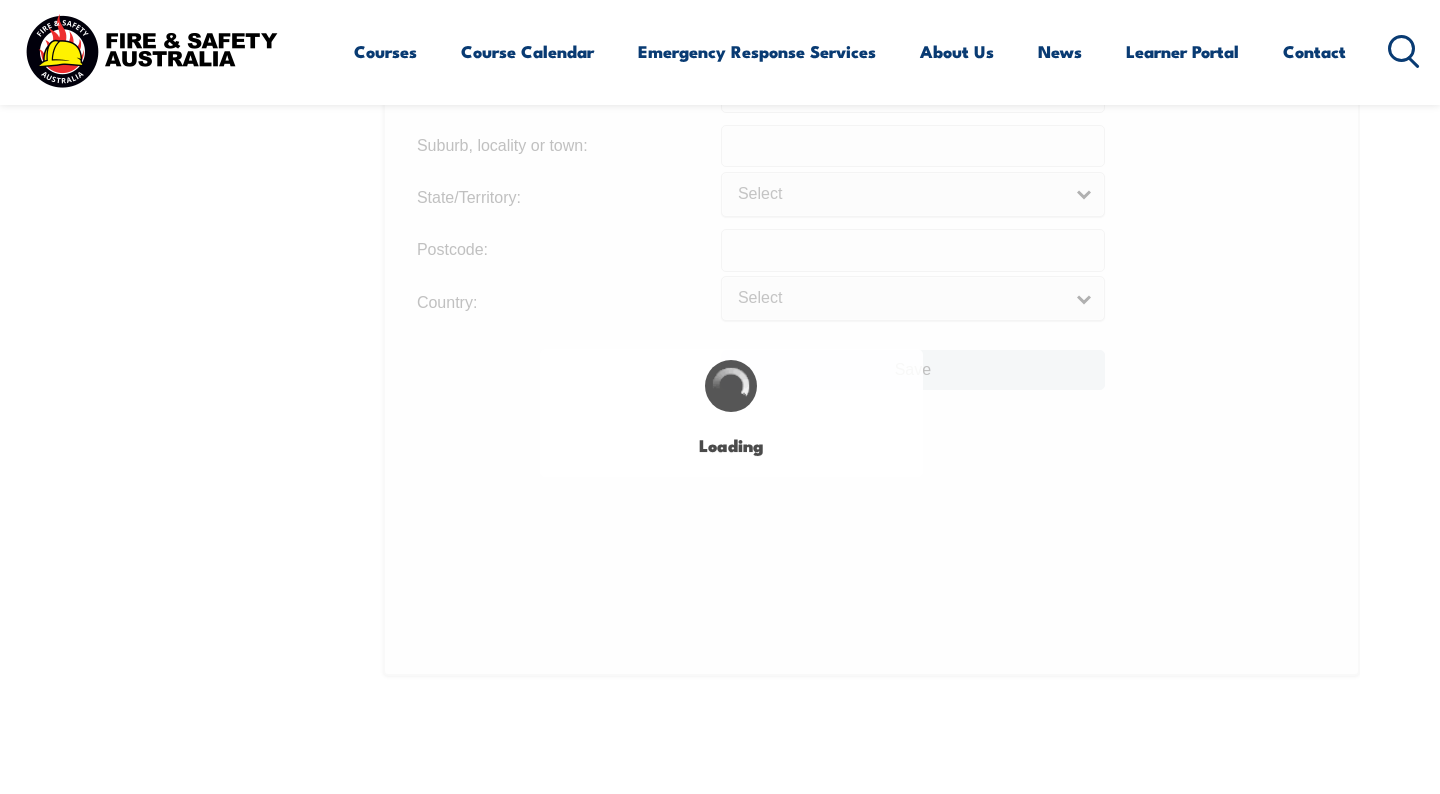 scroll, scrollTop: 0, scrollLeft: 0, axis: both 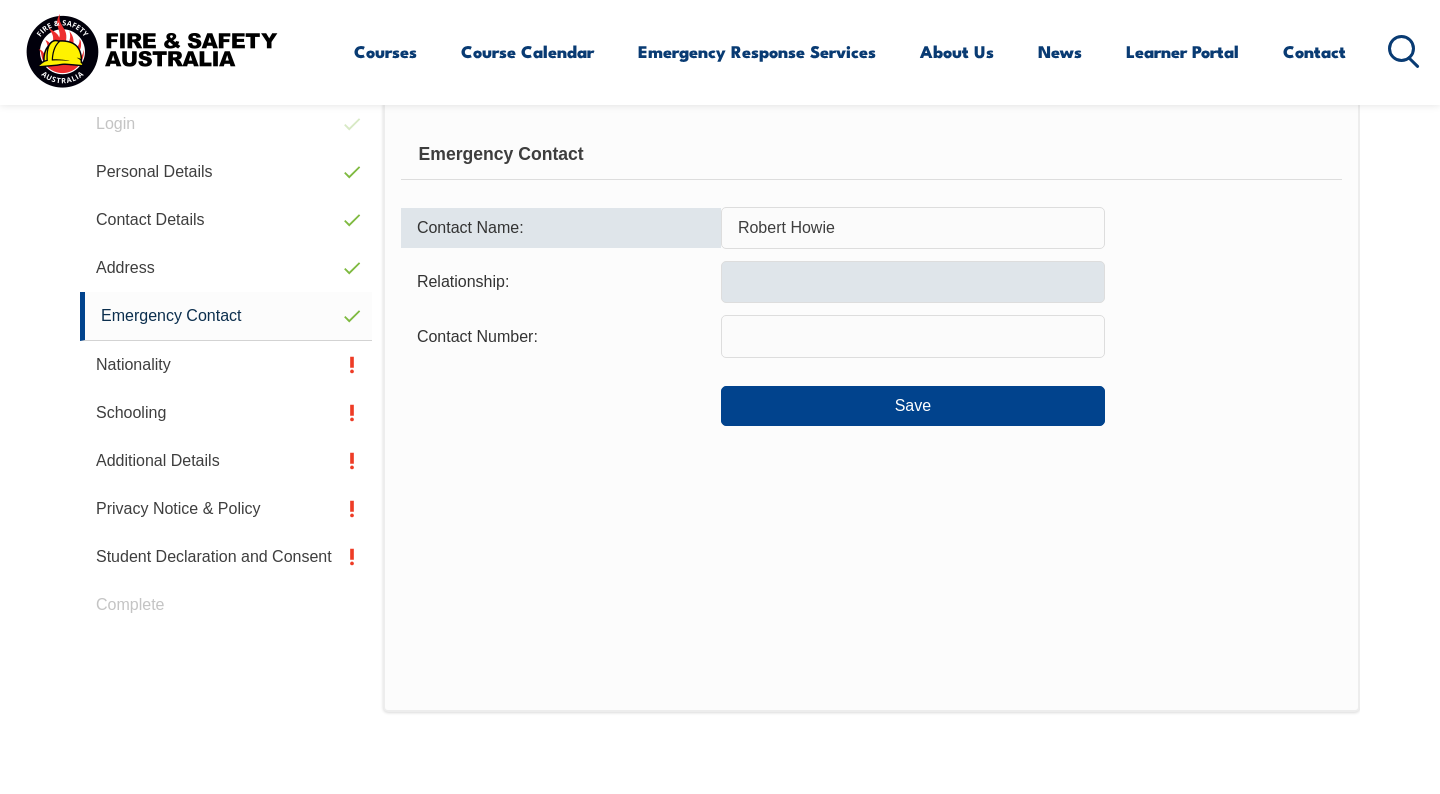 type on "Robert Howie" 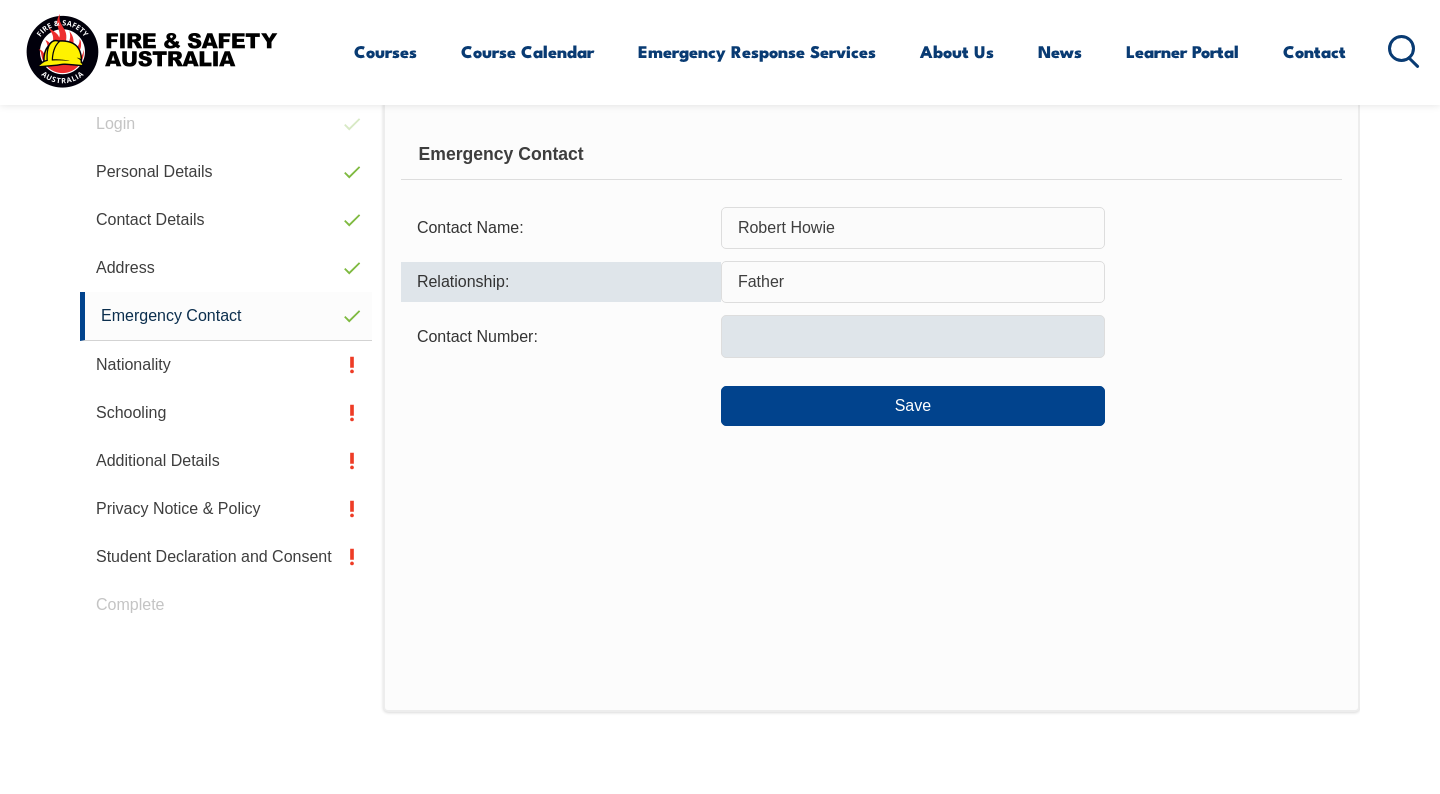 type on "Father" 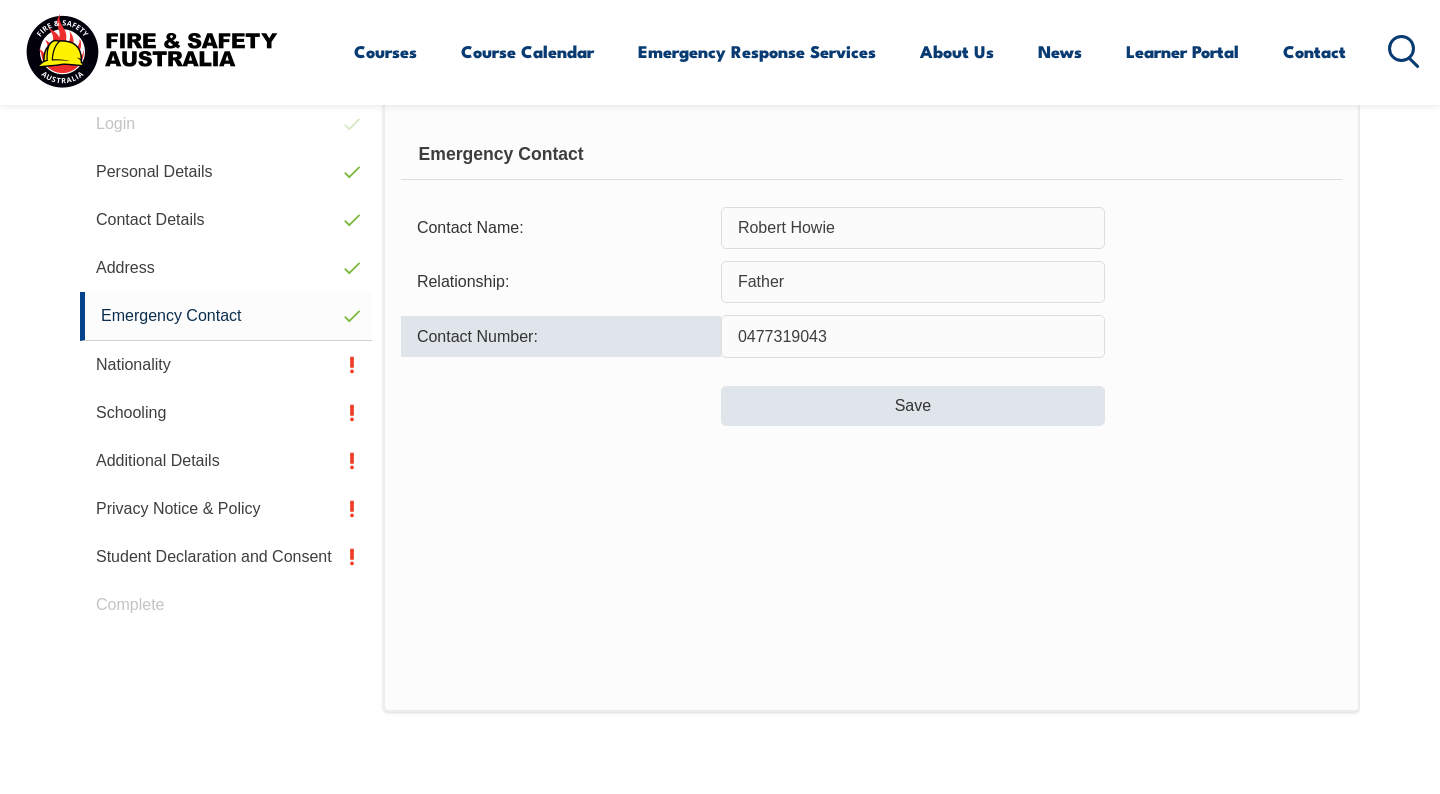 type on "0477319043" 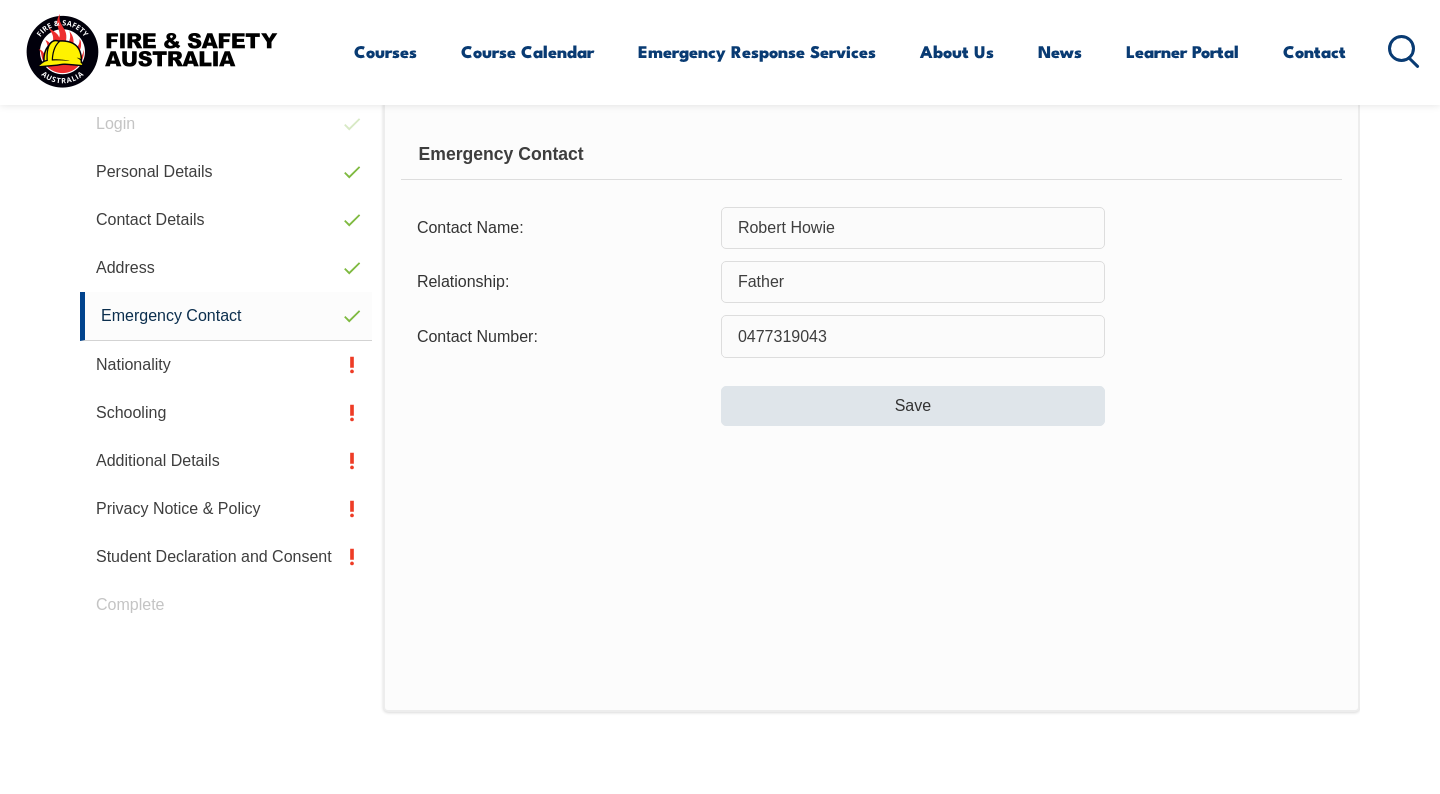 click on "Save" at bounding box center (913, 406) 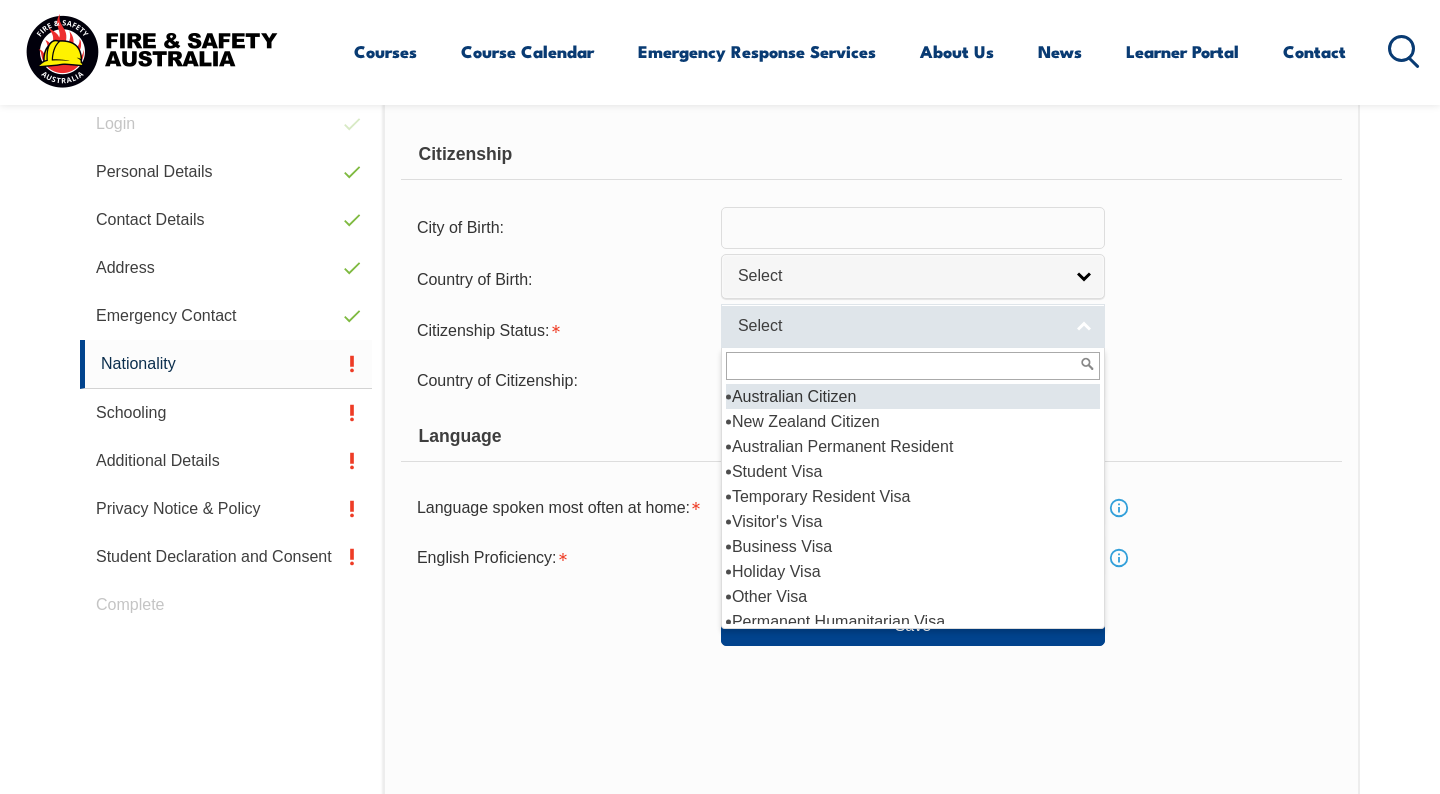 click on "Select" at bounding box center [900, 326] 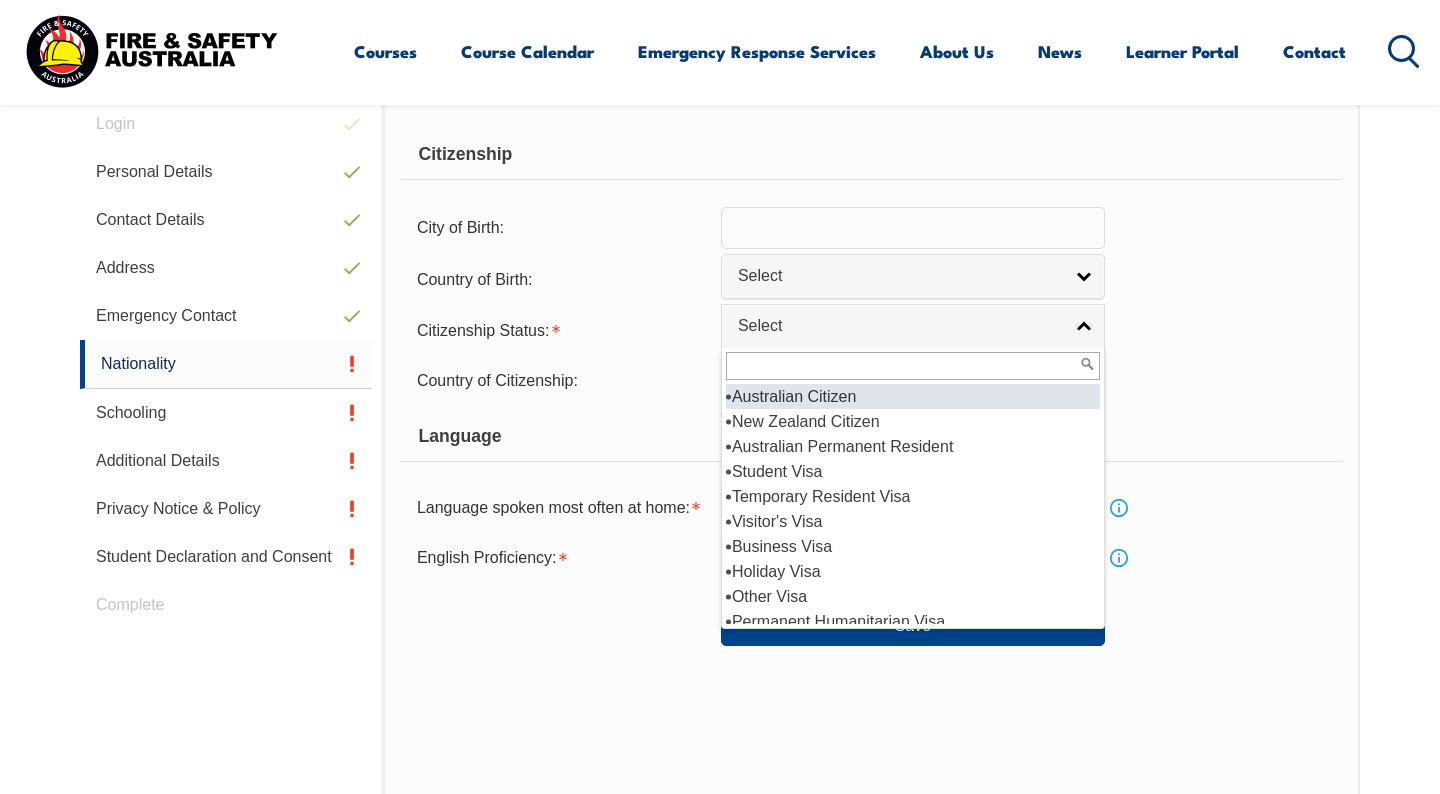 click on "Australian Citizen" at bounding box center [913, 396] 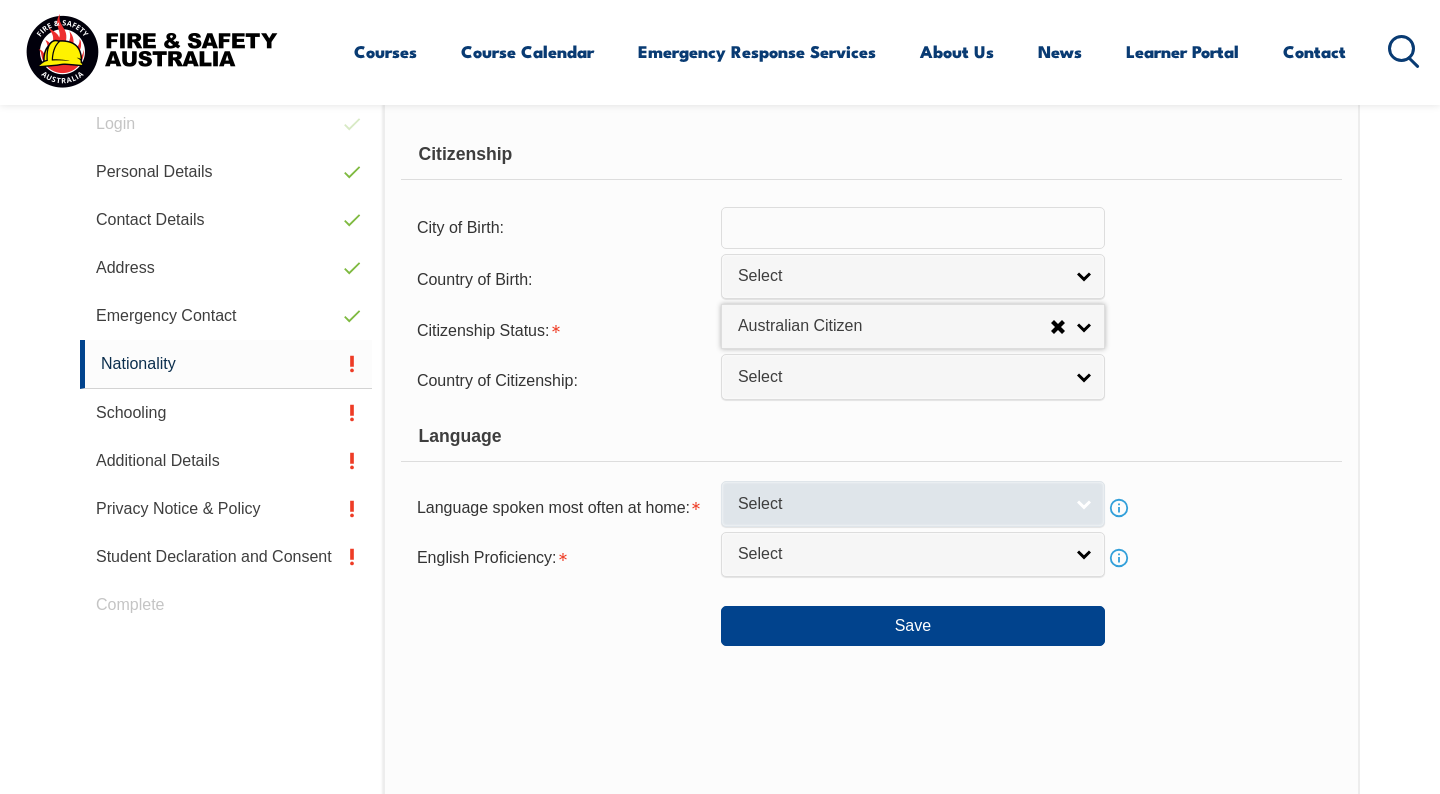 click on "Select" at bounding box center (900, 504) 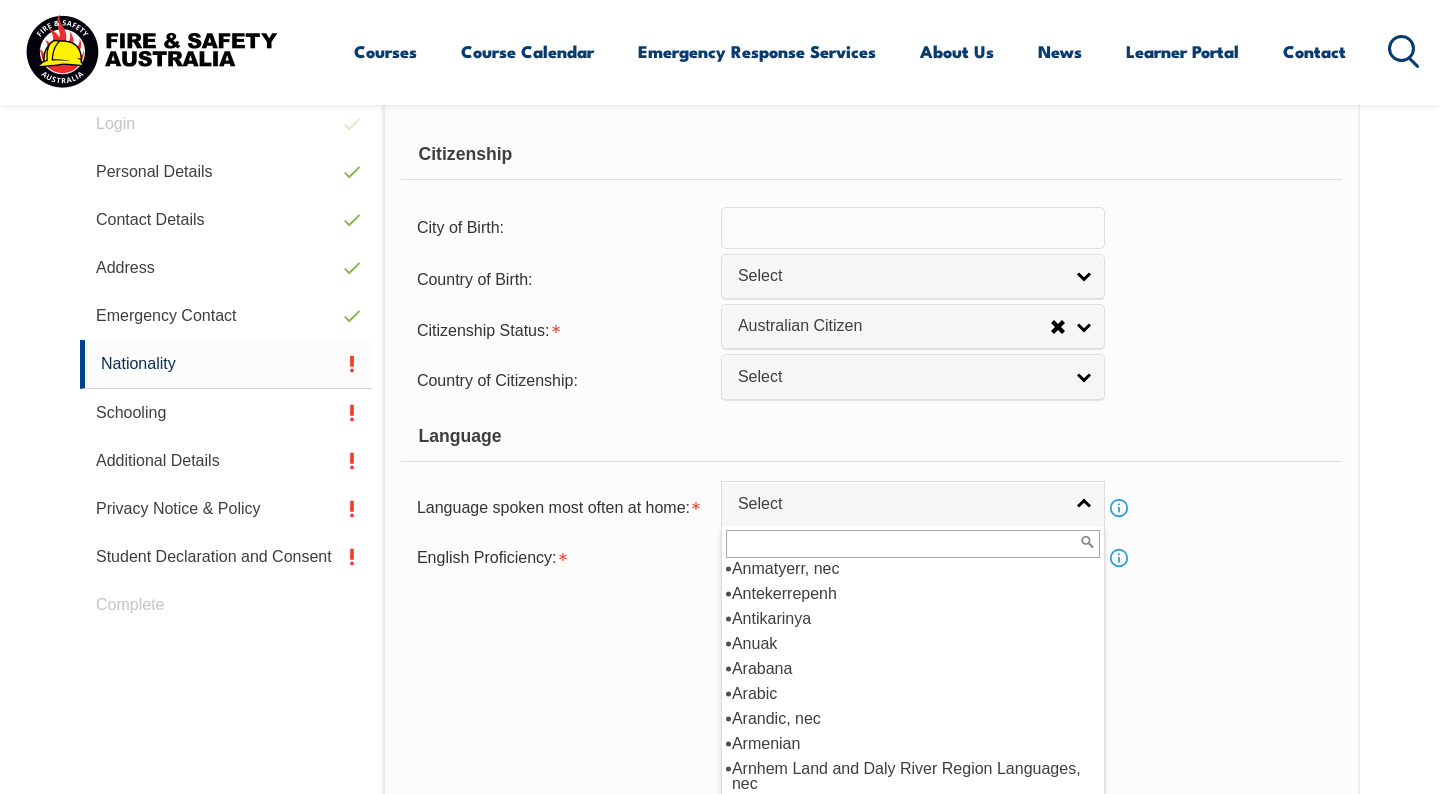 scroll, scrollTop: 459, scrollLeft: 0, axis: vertical 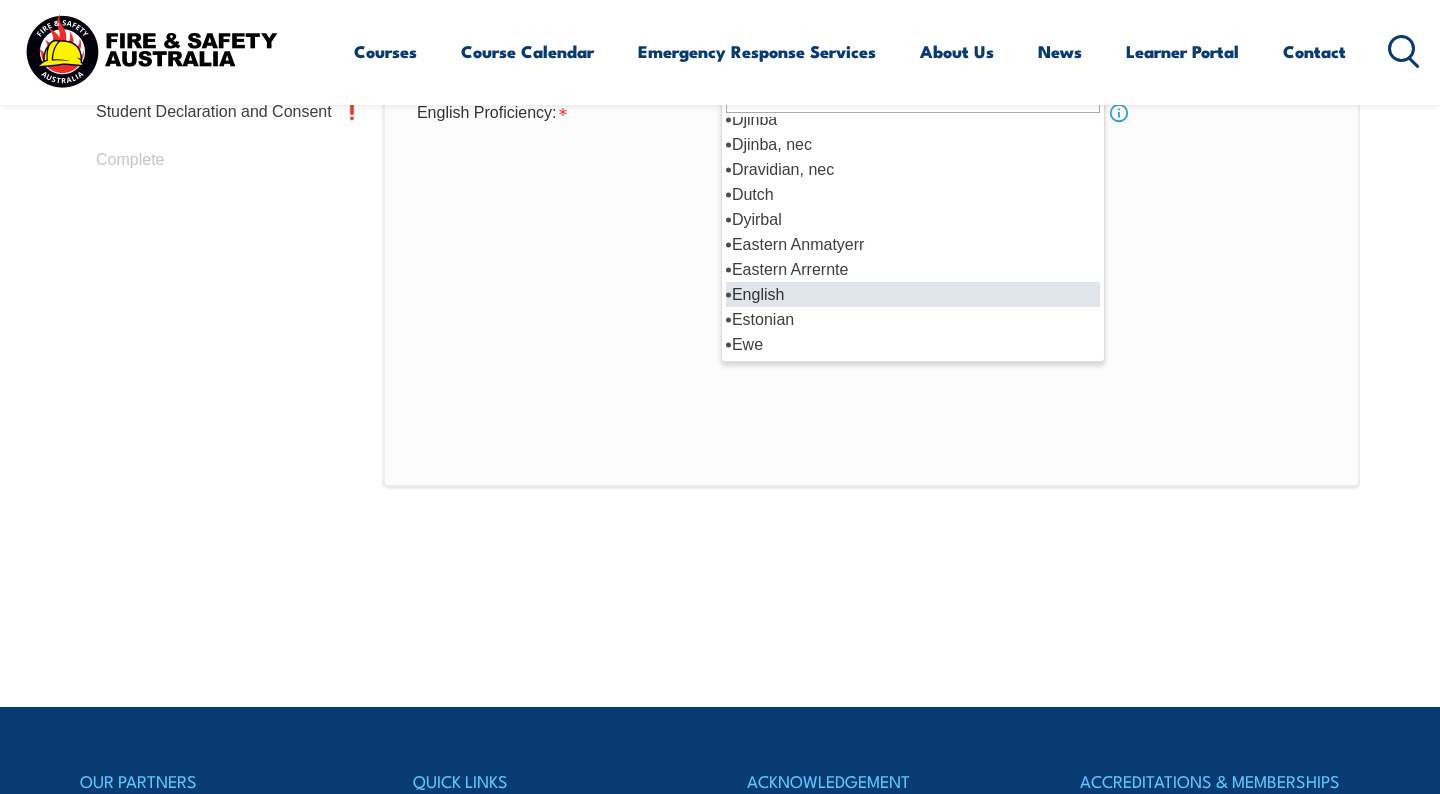 click on "English" at bounding box center (913, 294) 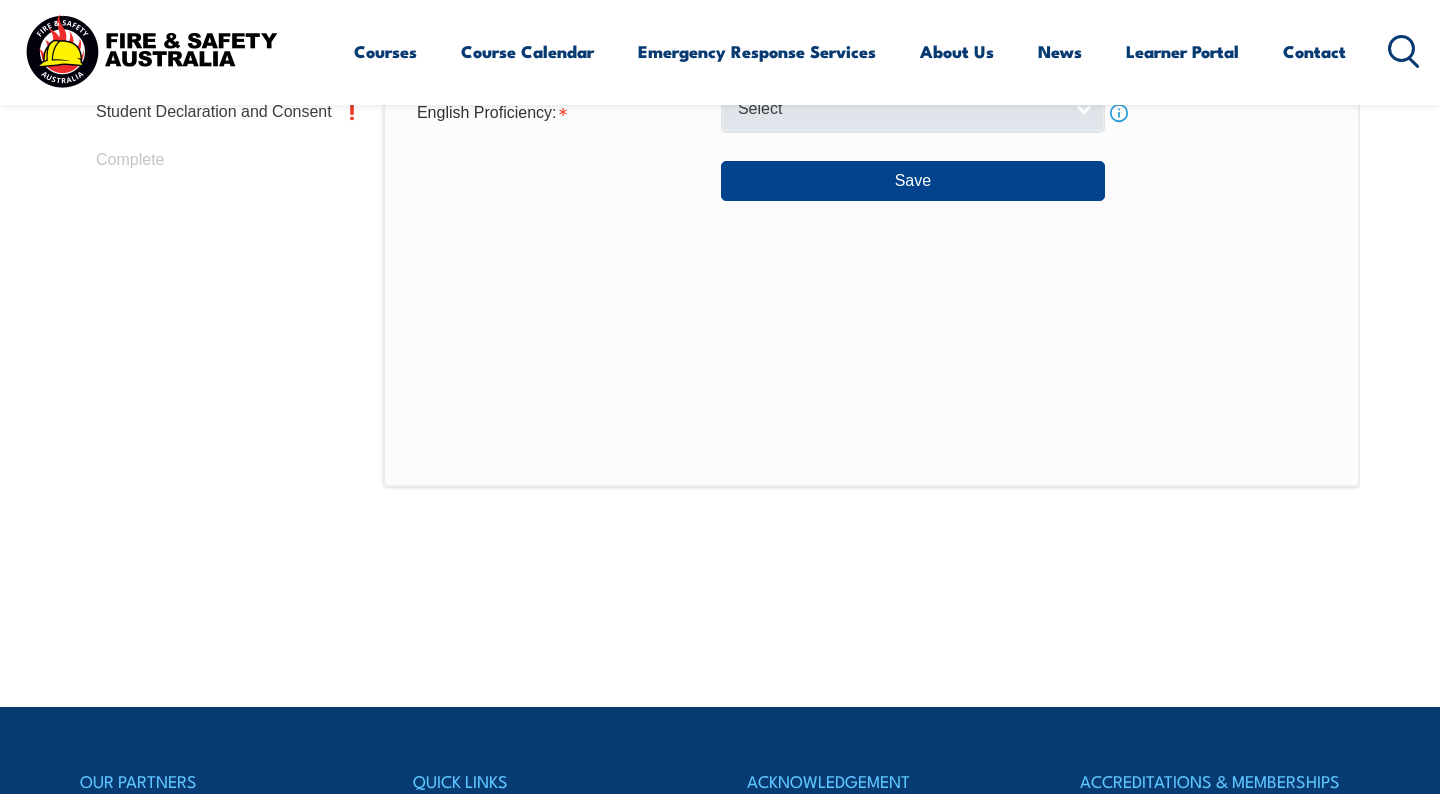 click on "Select" at bounding box center [913, 109] 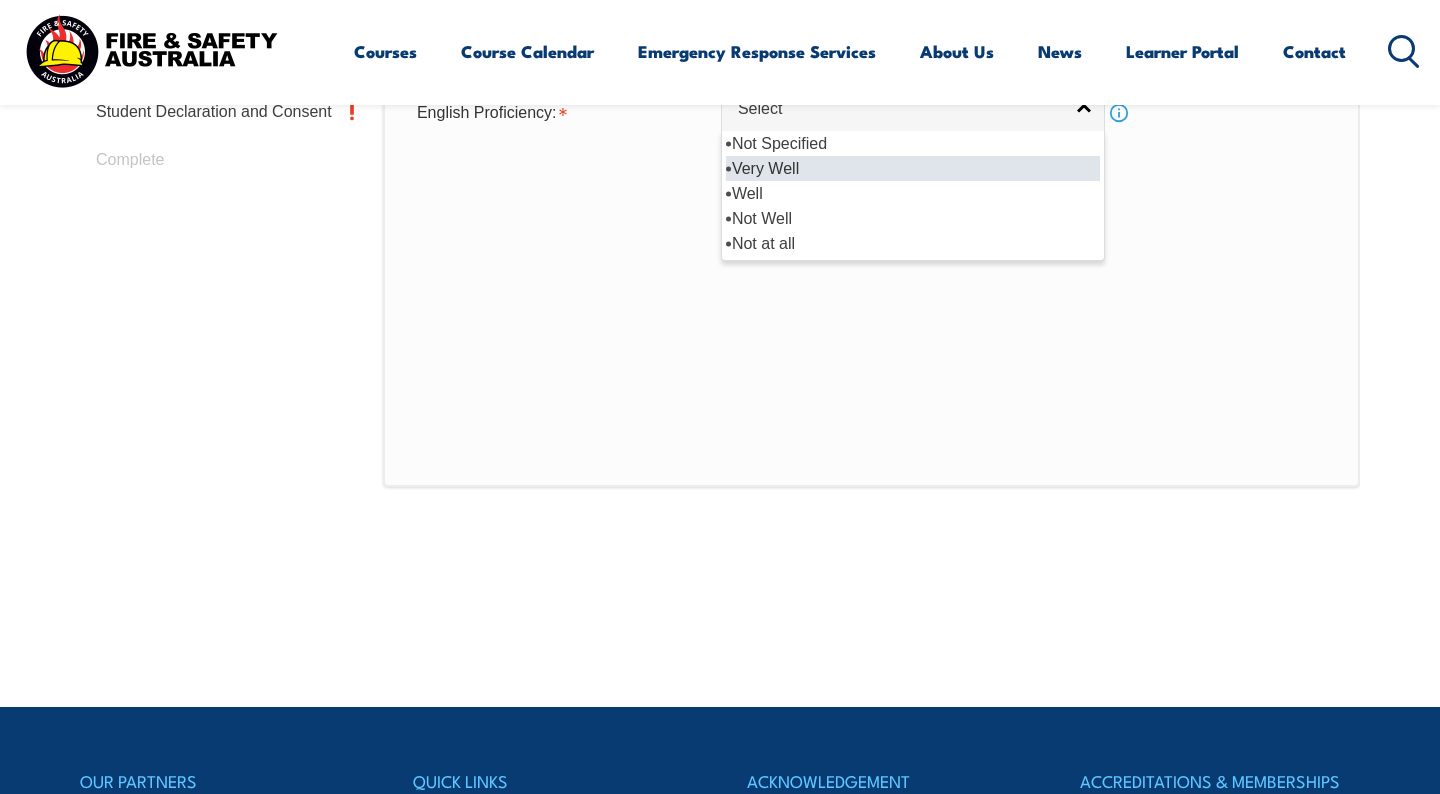 click on "Very Well" at bounding box center (913, 168) 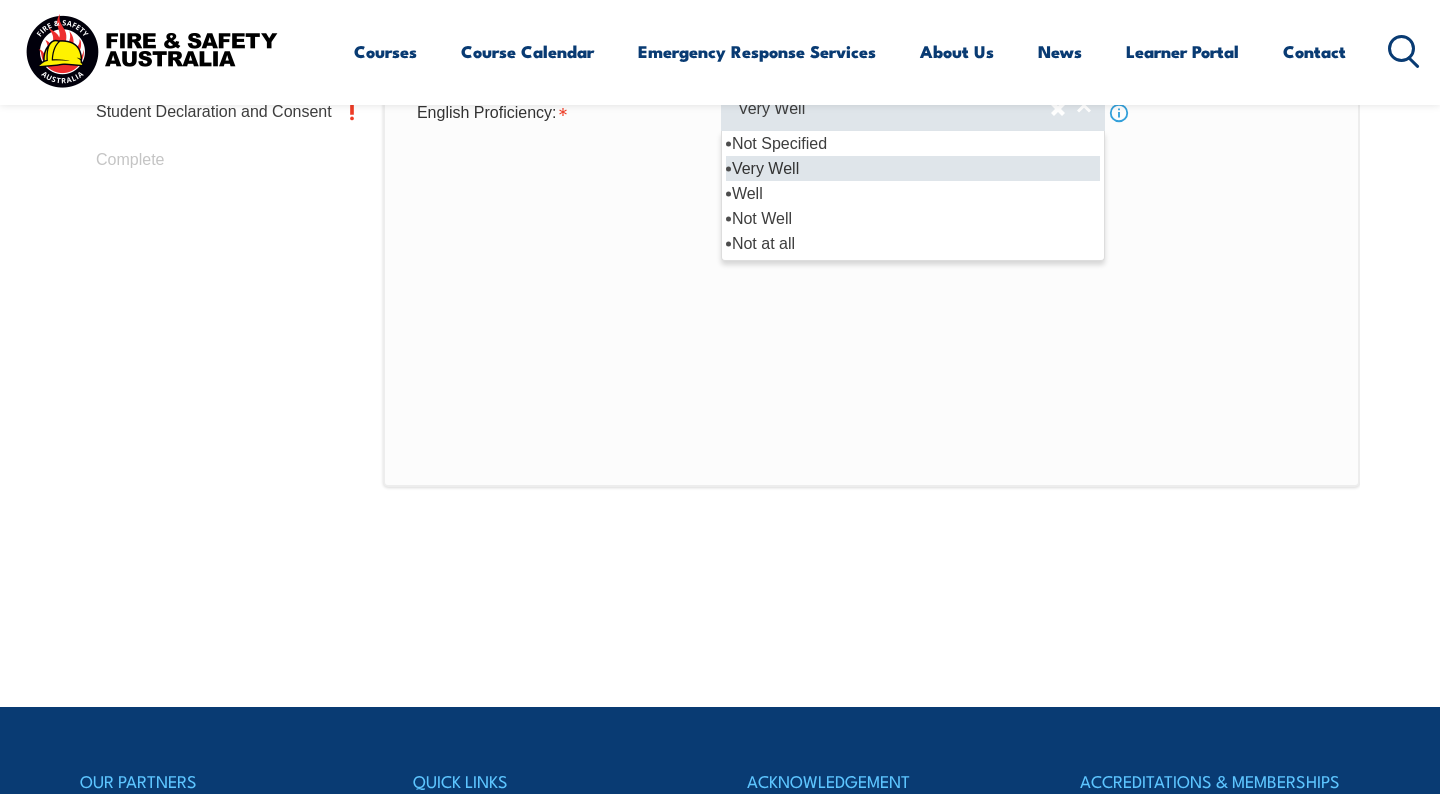 click on "Very Well" at bounding box center (894, 109) 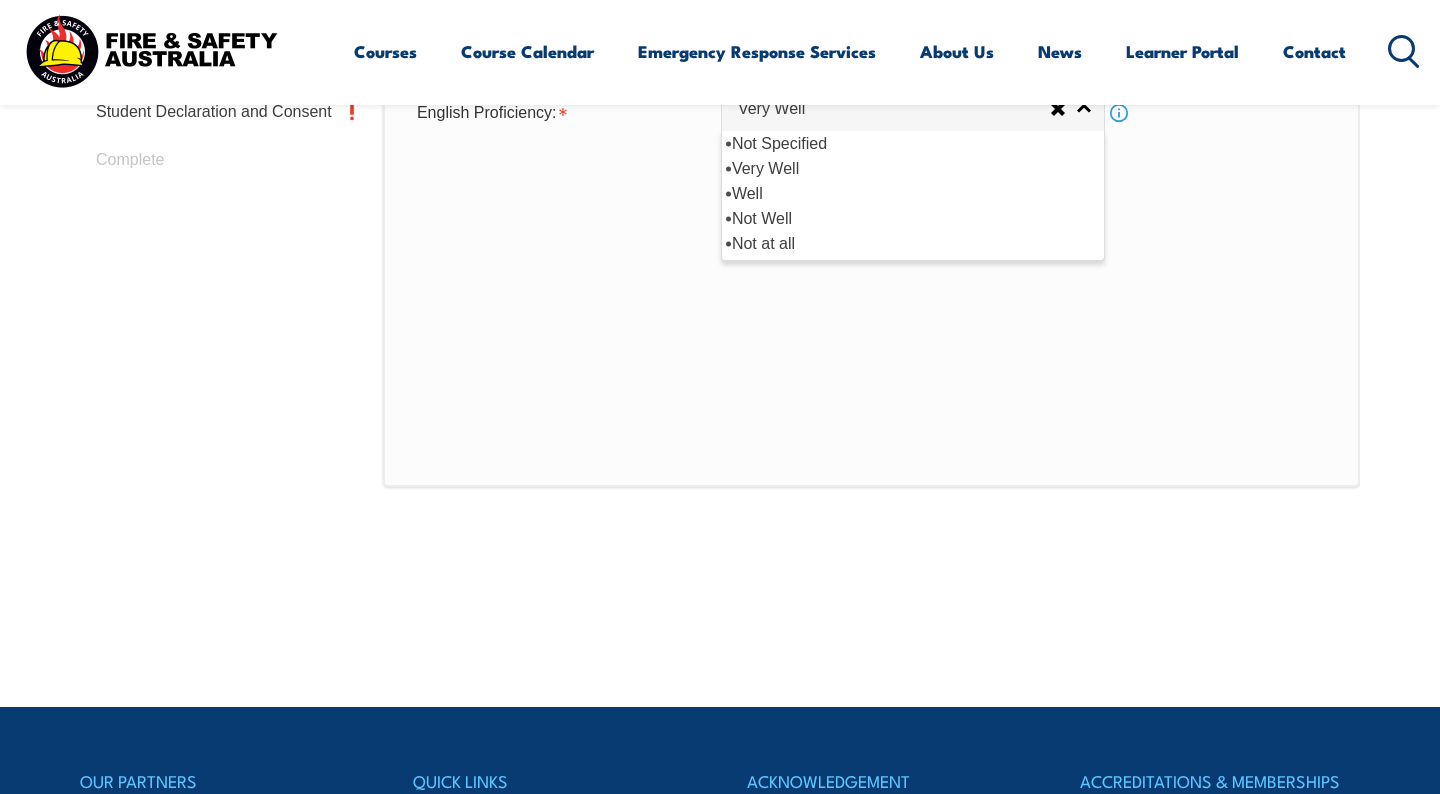 click on "Citizenship City of Birth: Country of Birth: Adelie Land (France) Afghanistan Aland Islands Albania Algeria Andorra Angola Anguilla Antigua and Barbuda Argentina Argentinian Antarctic Territory Armenia Aruba Australia Australian Antarctic Territory Austria Azerbaijan Bahamas Bahrain Bangladesh Barbados Belarus Belgium Belize Benin Bermuda Bhutan Bolivia Bonaire, Sint Eustatius and Saba Bosnia and Herzegovina Botswana Brazil British Antarctic Territory Brunei Darussalam Bulgaria Burkina Faso Burundi Cambodia Cameroon Canada Cape Verde Cayman Islands Central African Republic Chad Chile Chilean Antarctic Territory China (excludes SARs and Taiwan) Colombia Comoros Congo, Democratic Republic of Congo, Republic of Cook Islands Costa Rica Cote d'Ivoire Croatia Cuba Curacao Cyprus Czechia Denmark Djibouti Dominica Dominican Republic Ecuador Egypt El Salvador England Equatorial Guinea Eritrea Estonia Eswatini Ethiopia Falkland Islands Faroe Islands Fiji Finland France French Guiana French Polynesia Gabon Gambia Ghana" at bounding box center (871, 71) 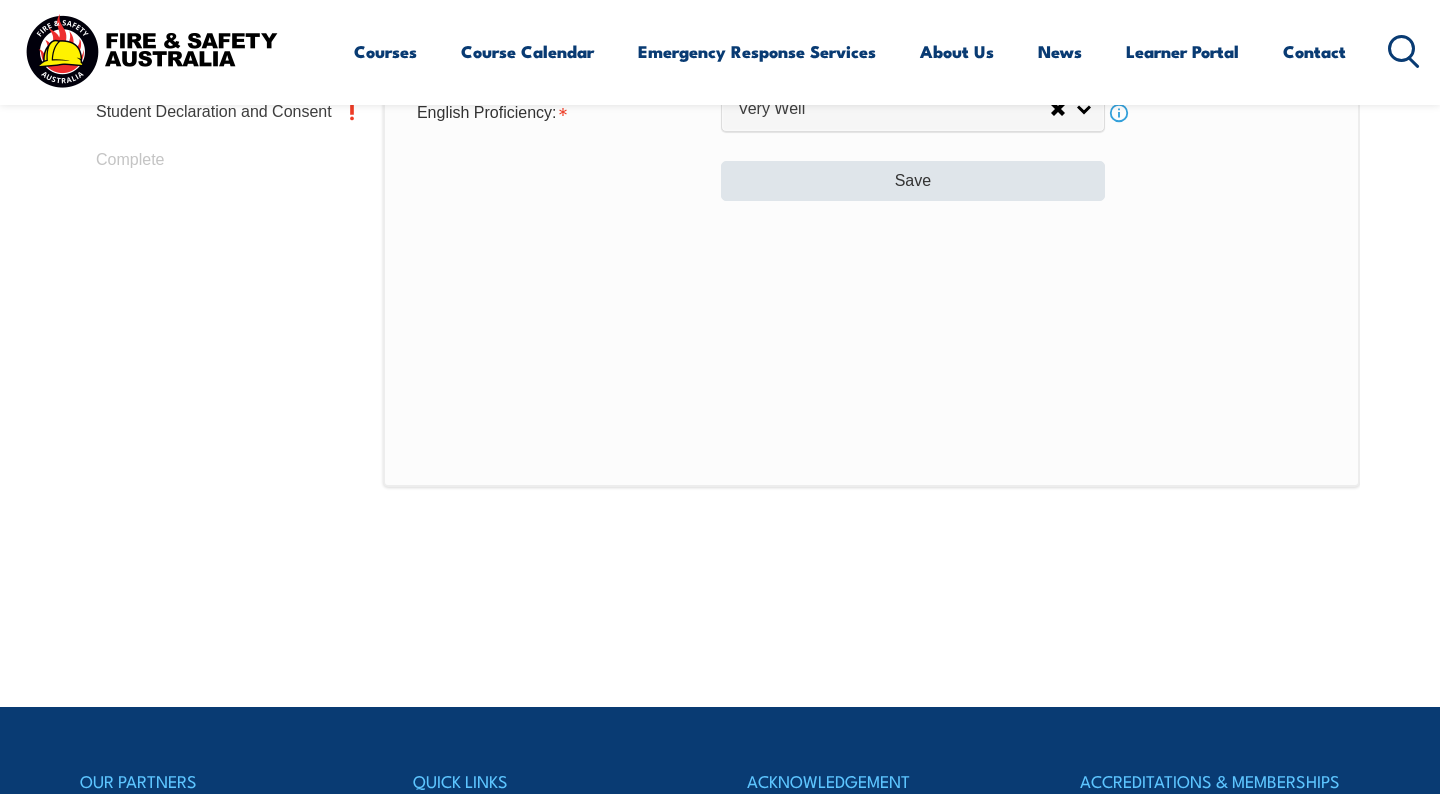 click on "Save" at bounding box center [913, 181] 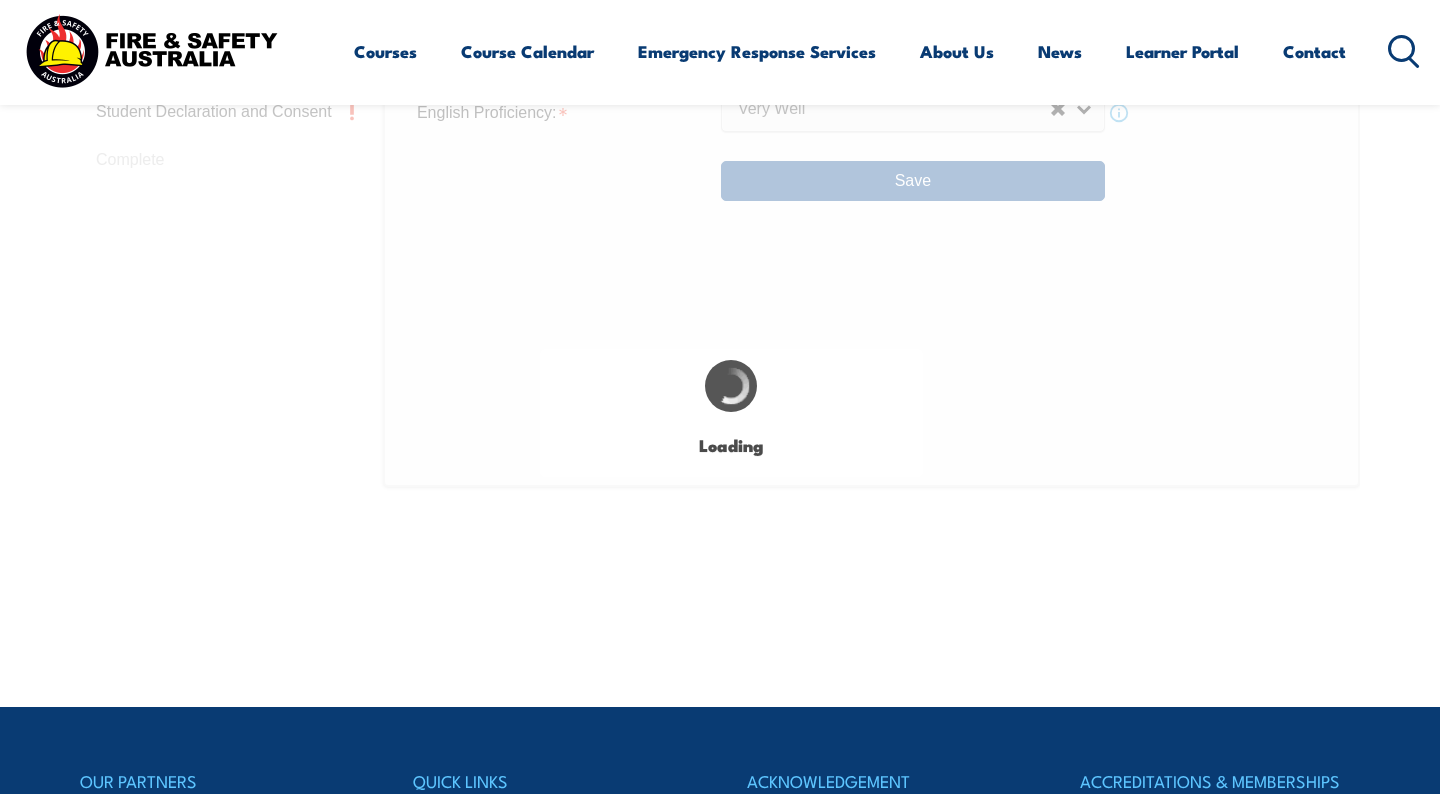 select on "false" 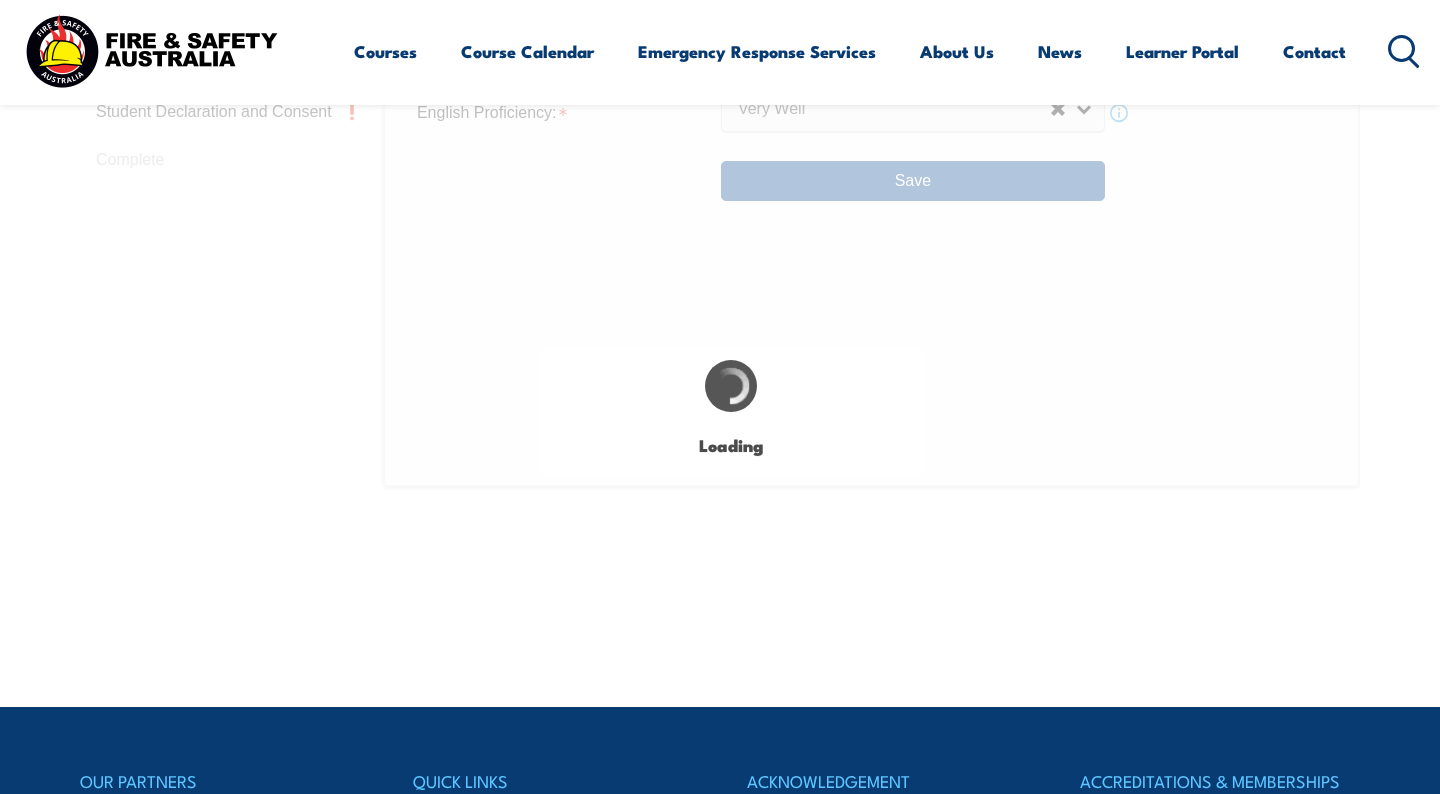 scroll, scrollTop: 1095, scrollLeft: 0, axis: vertical 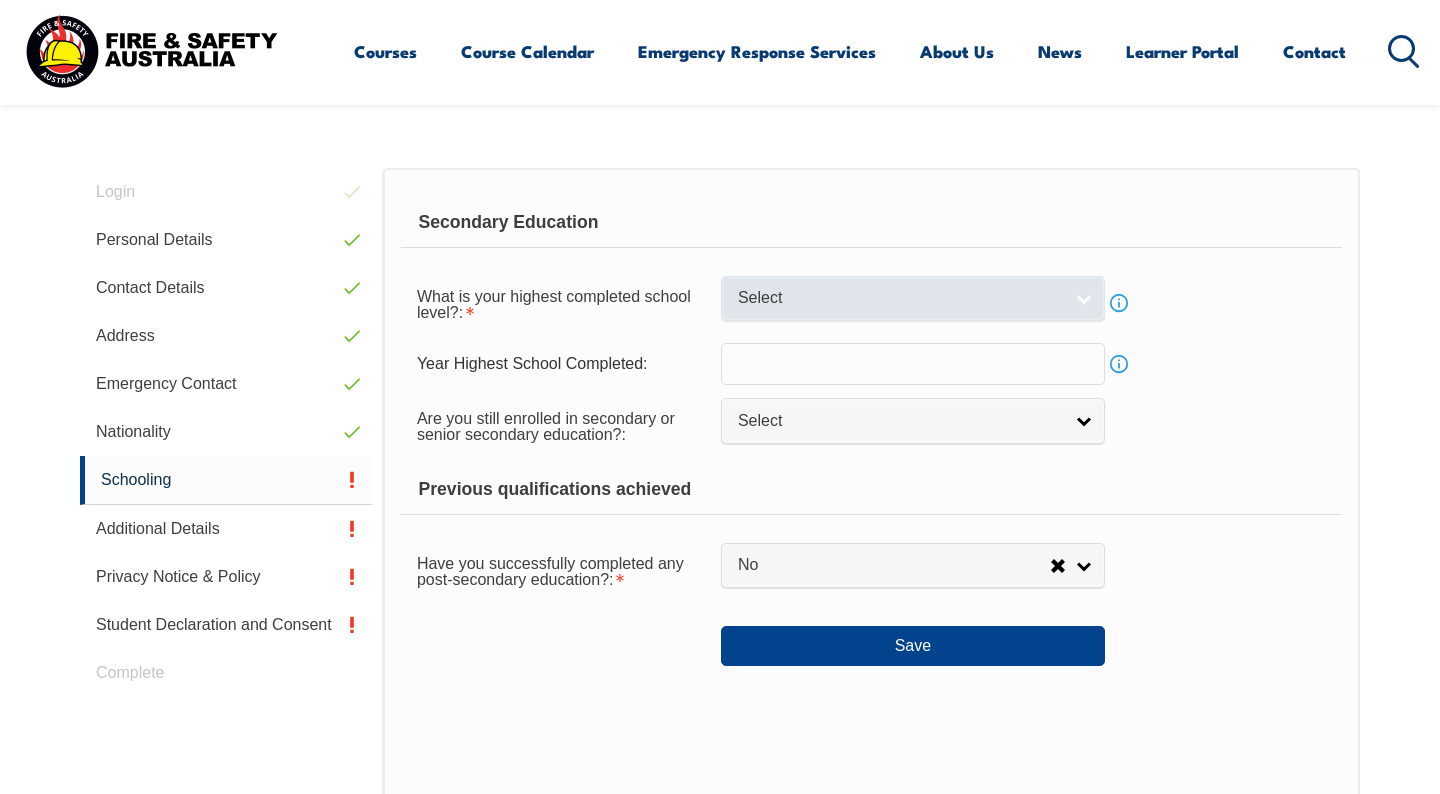 click on "Select" at bounding box center (900, 298) 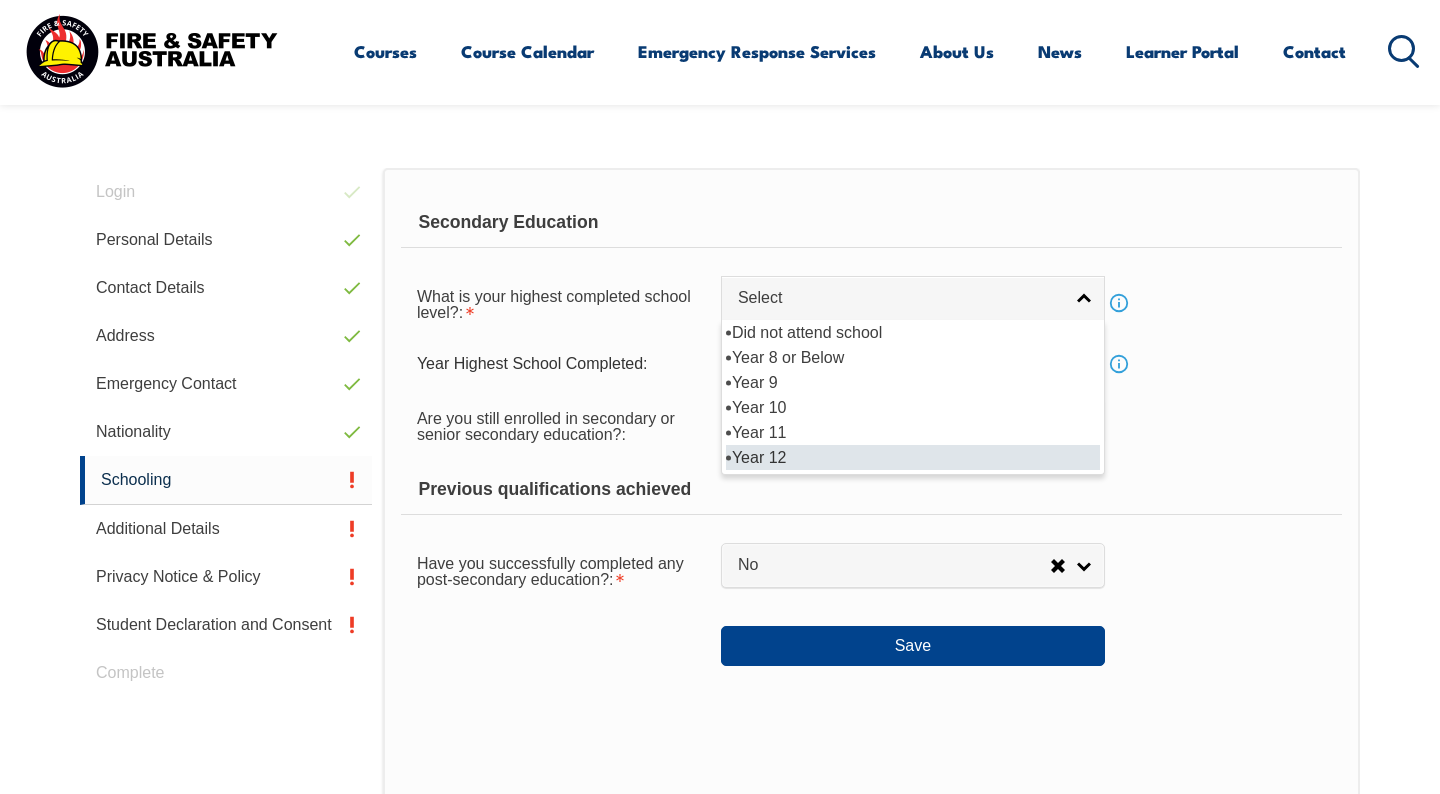 click on "Year 12" at bounding box center [913, 457] 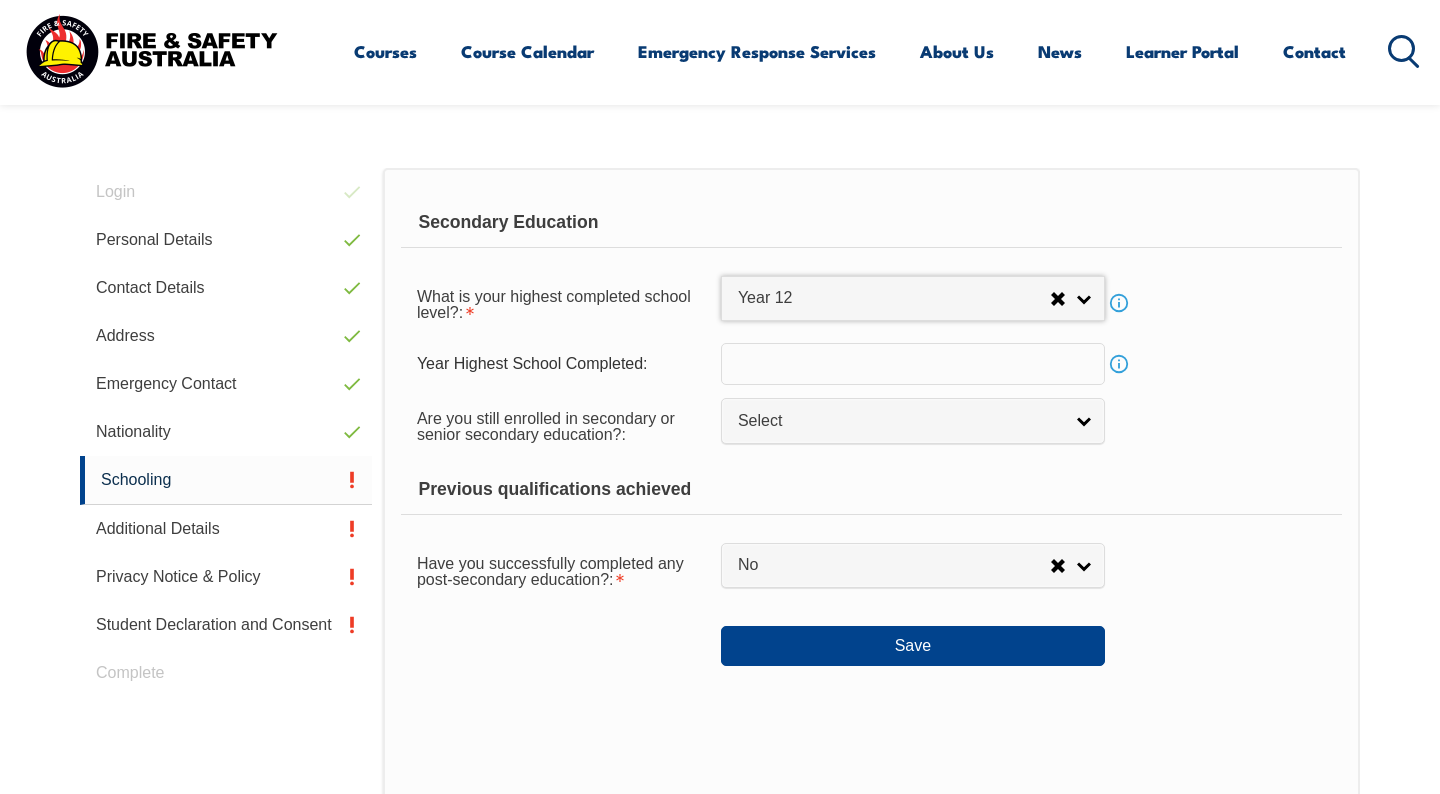 scroll, scrollTop: 518, scrollLeft: 0, axis: vertical 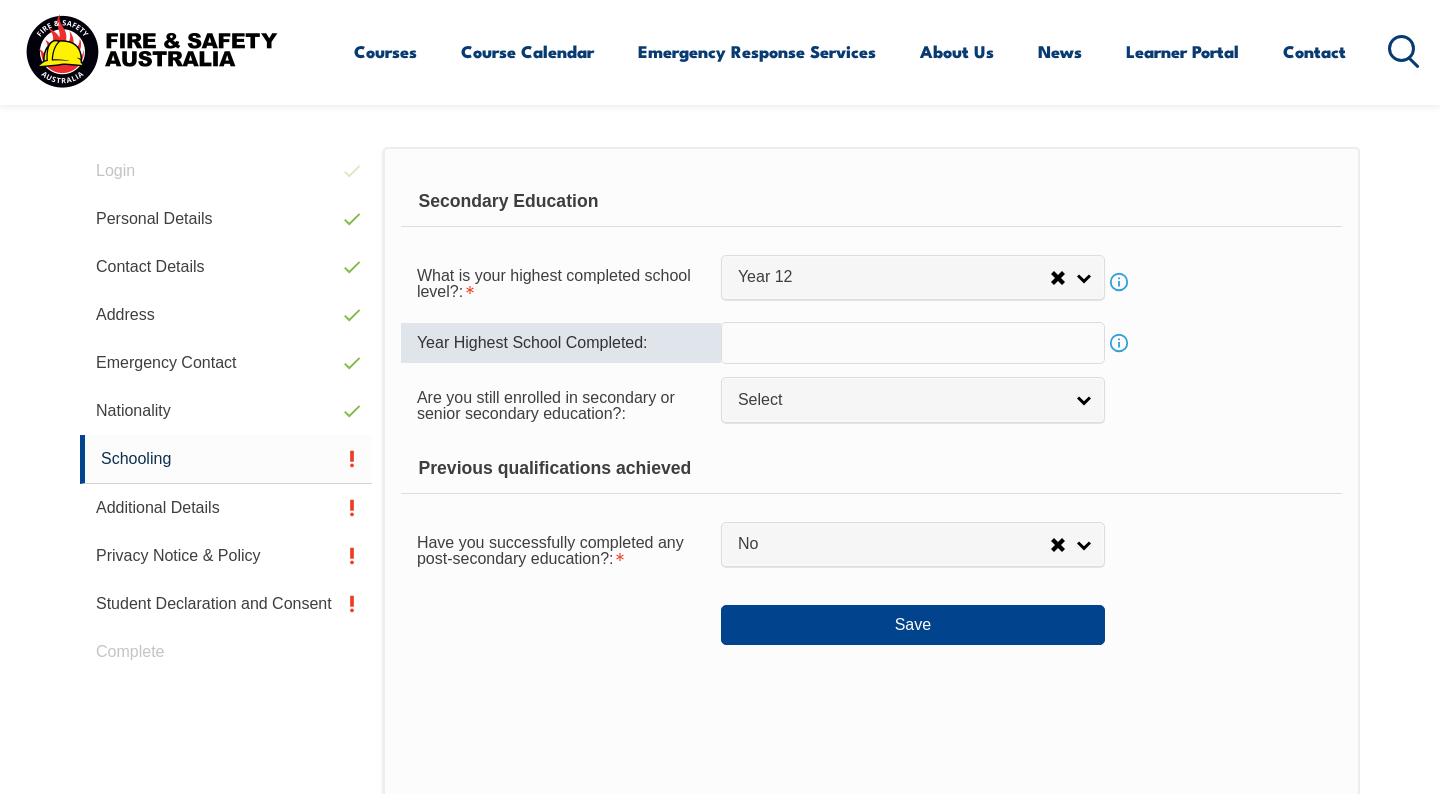 click at bounding box center [913, 343] 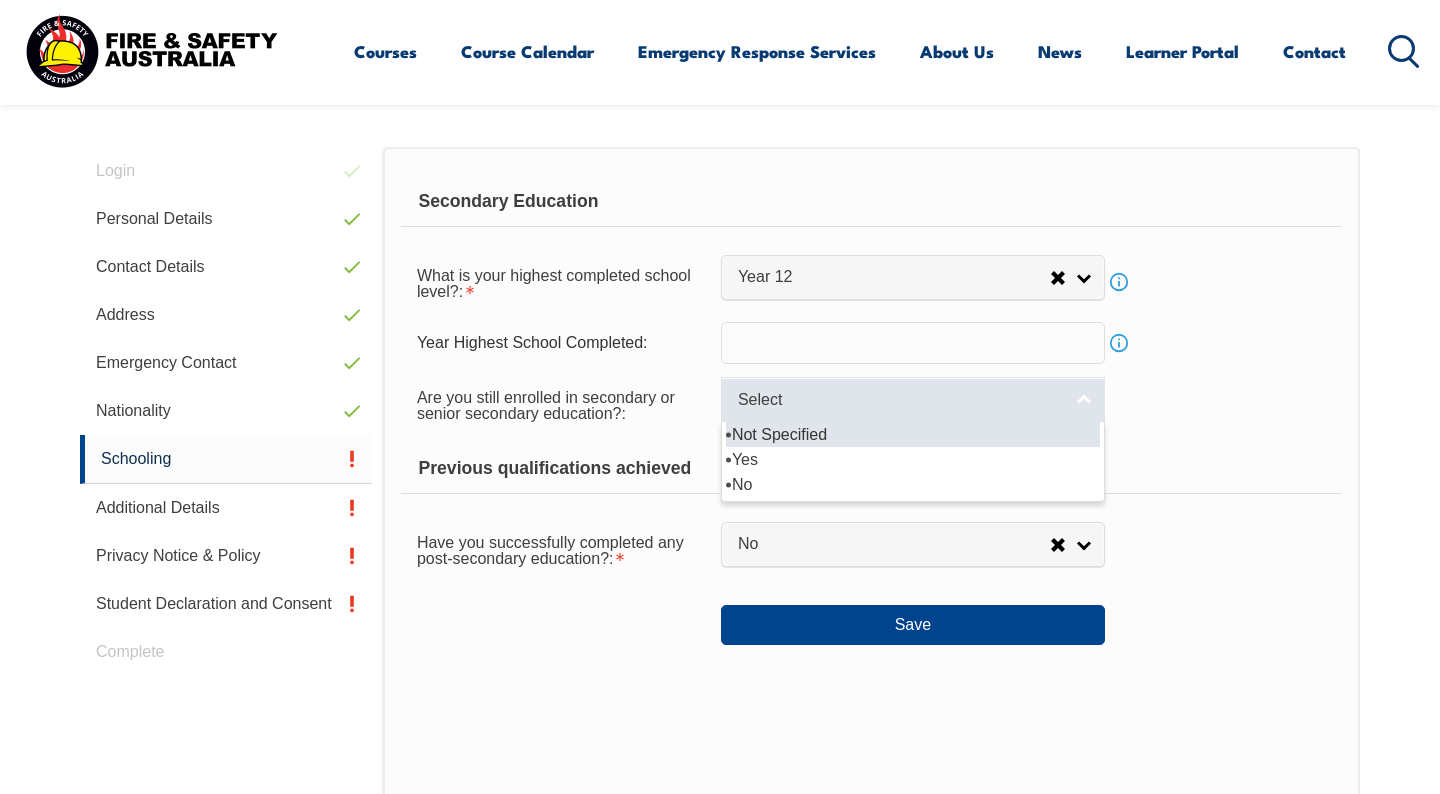 click on "Select" at bounding box center (900, 400) 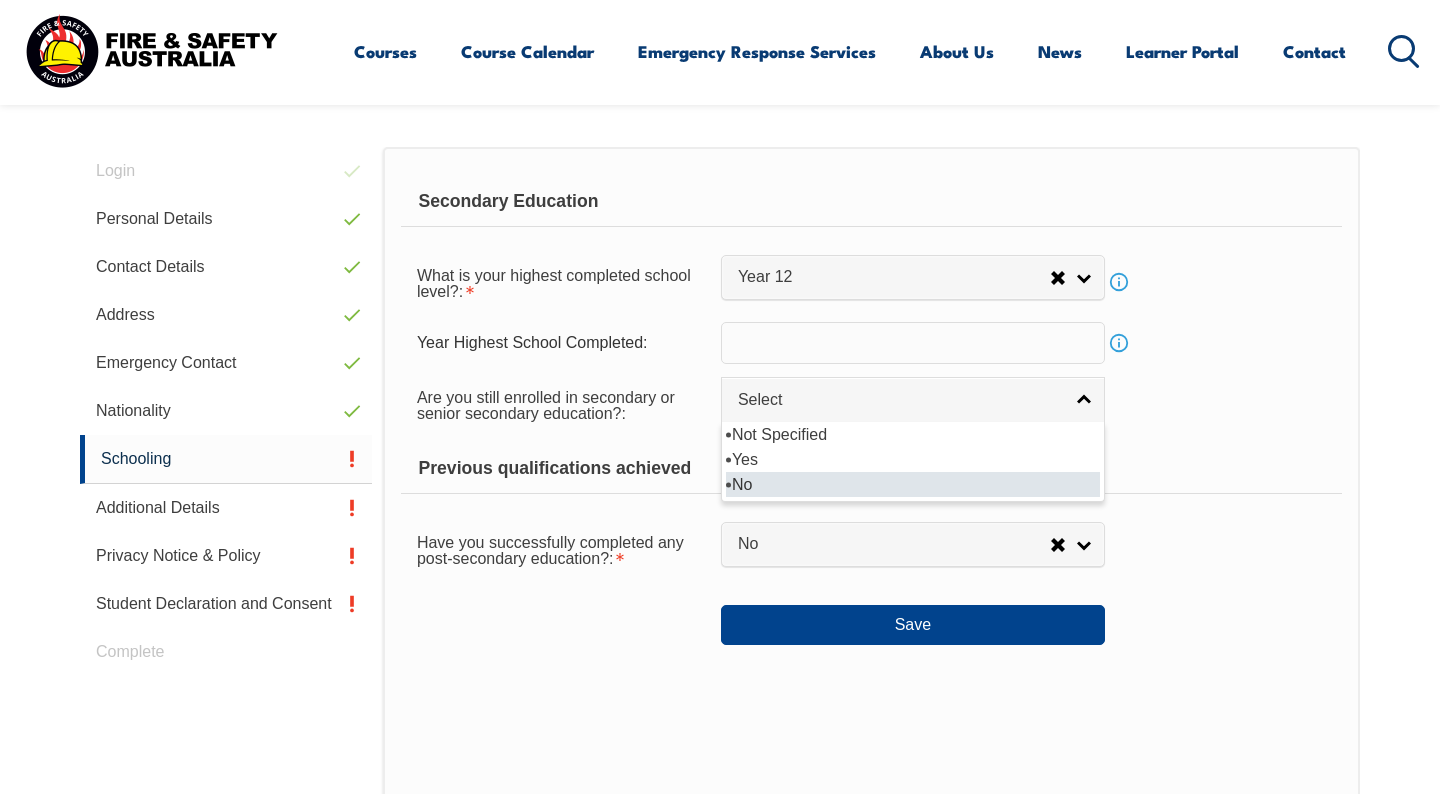 click on "No" at bounding box center [913, 484] 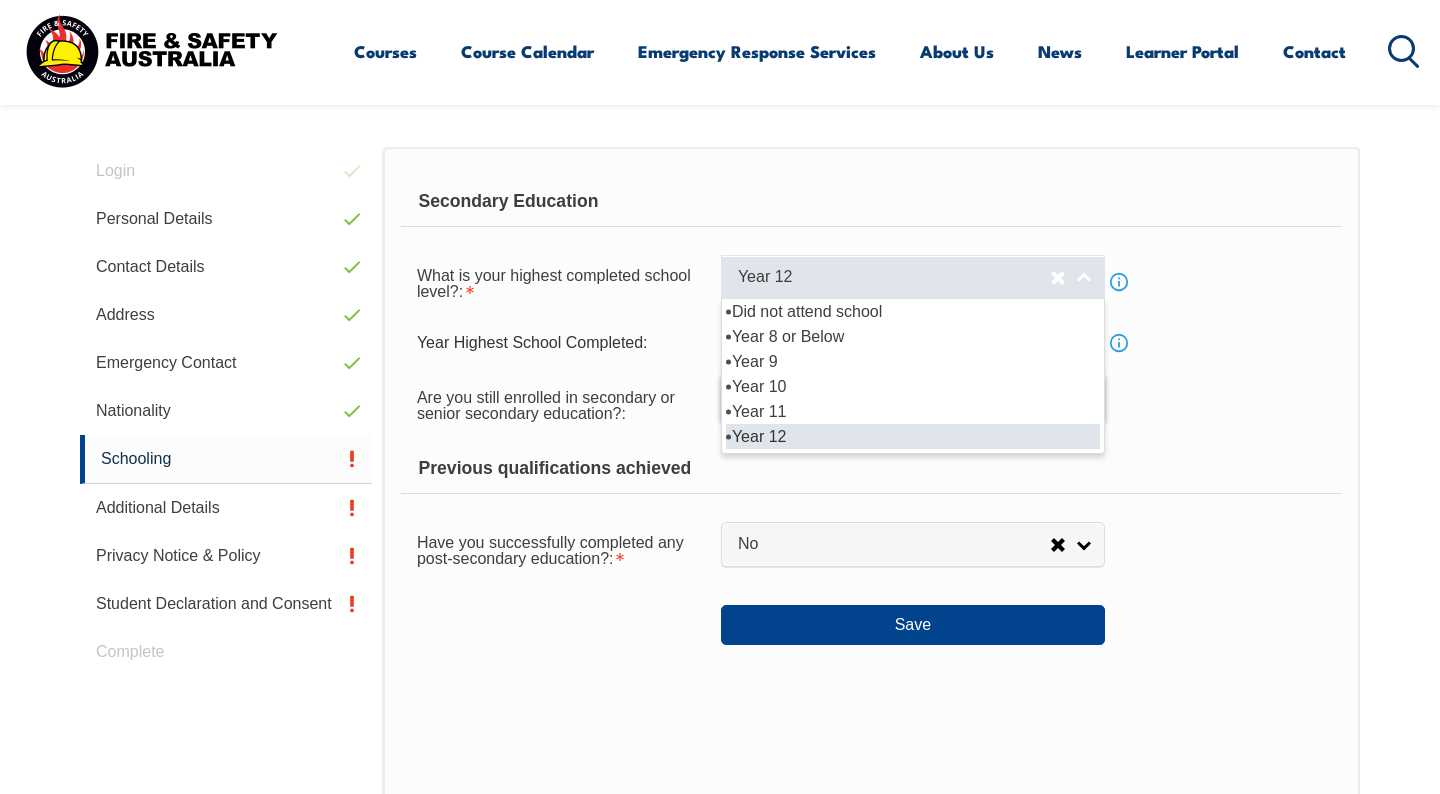 click on "Year 12" at bounding box center [913, 277] 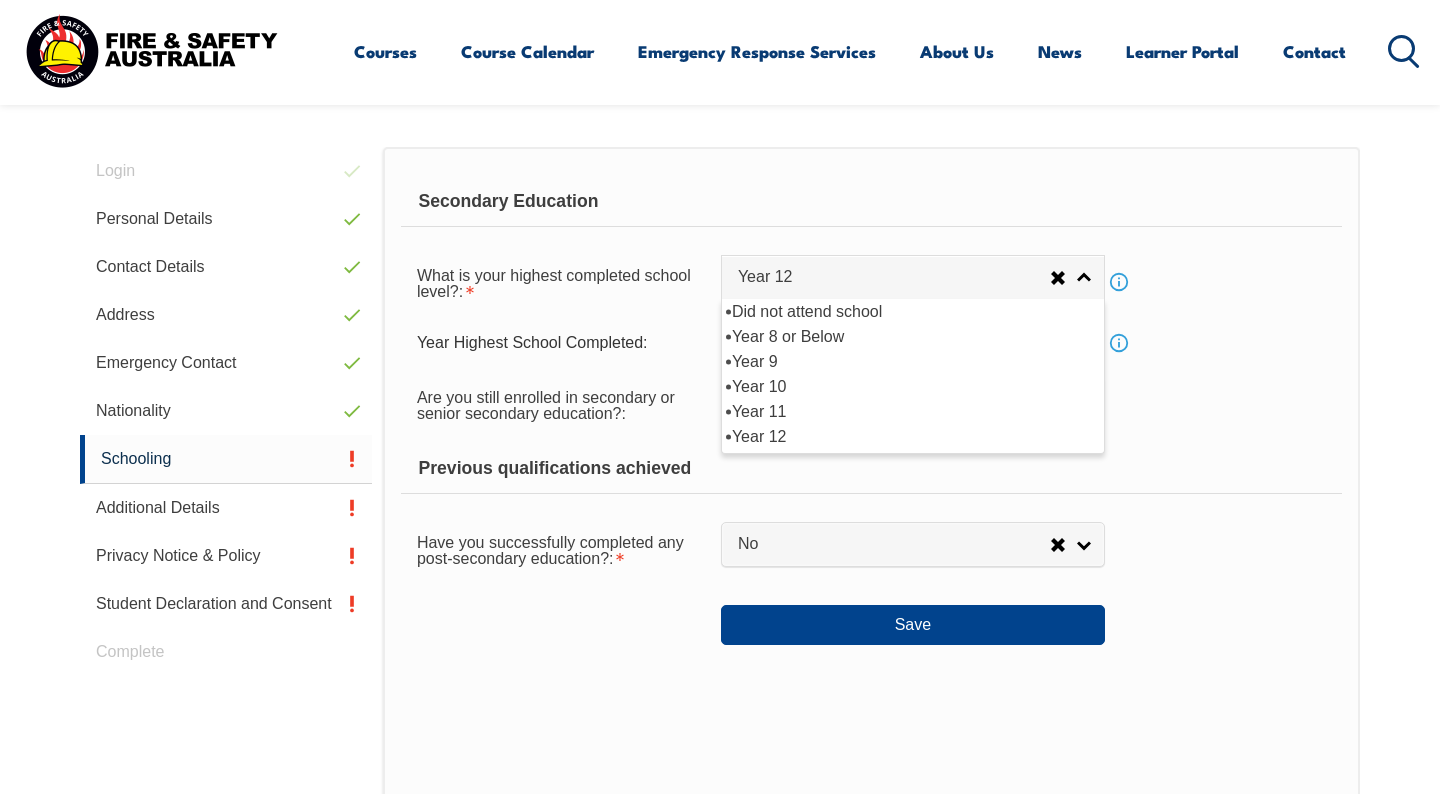 click on "Are you still enrolled in secondary or senior secondary education?: Not Specified Yes No
No
Not Specified Yes No" at bounding box center (871, 404) 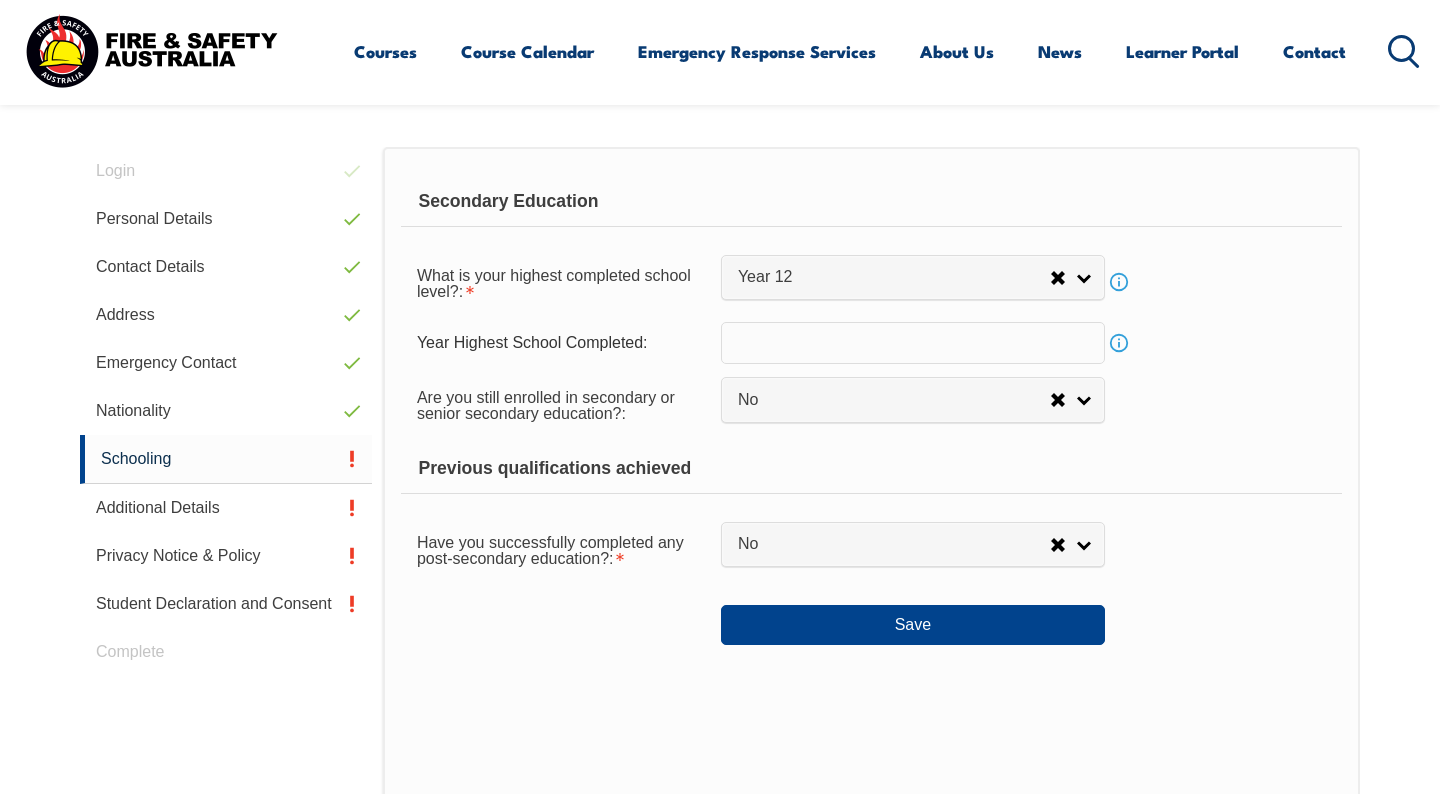click at bounding box center [913, 343] 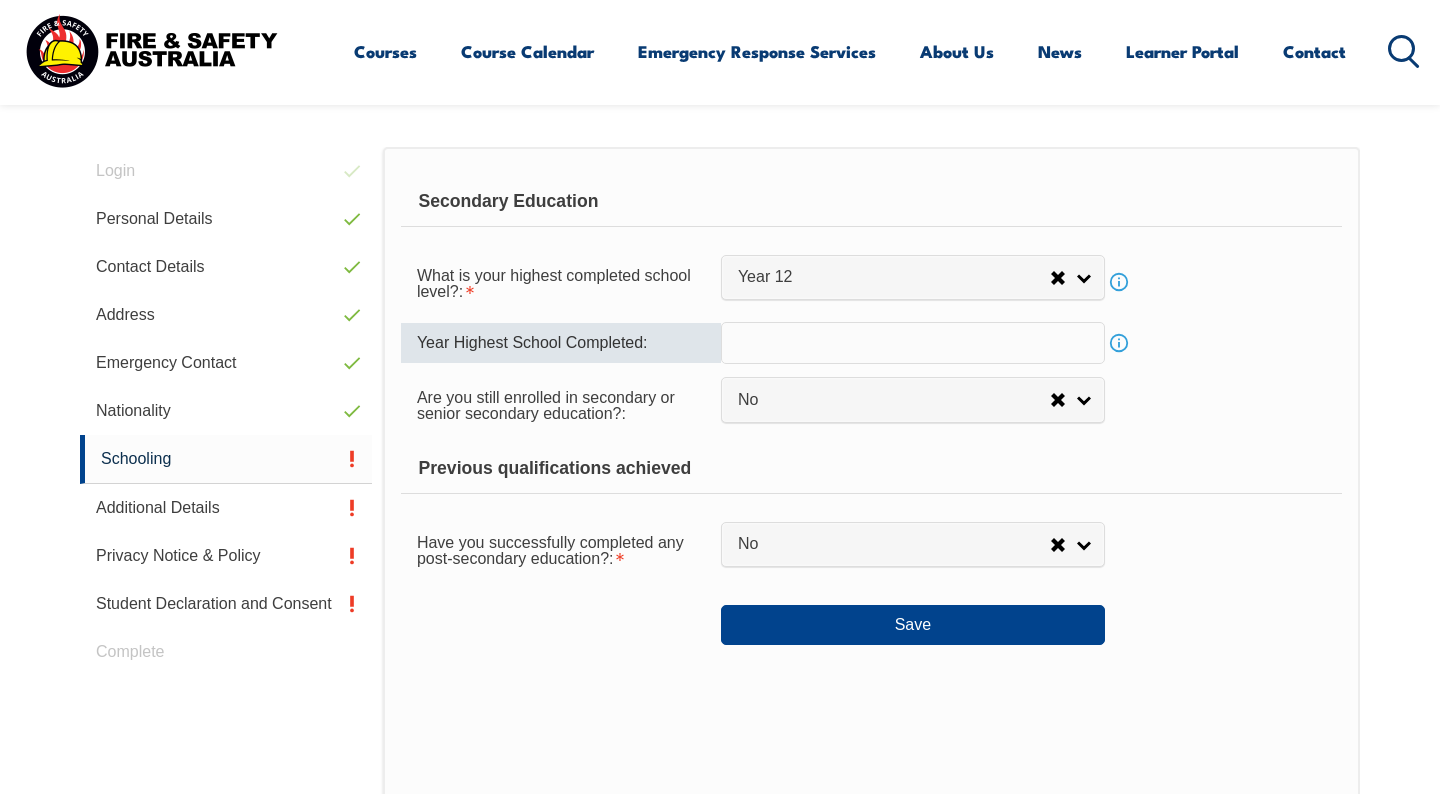 click on "Info" at bounding box center (1119, 343) 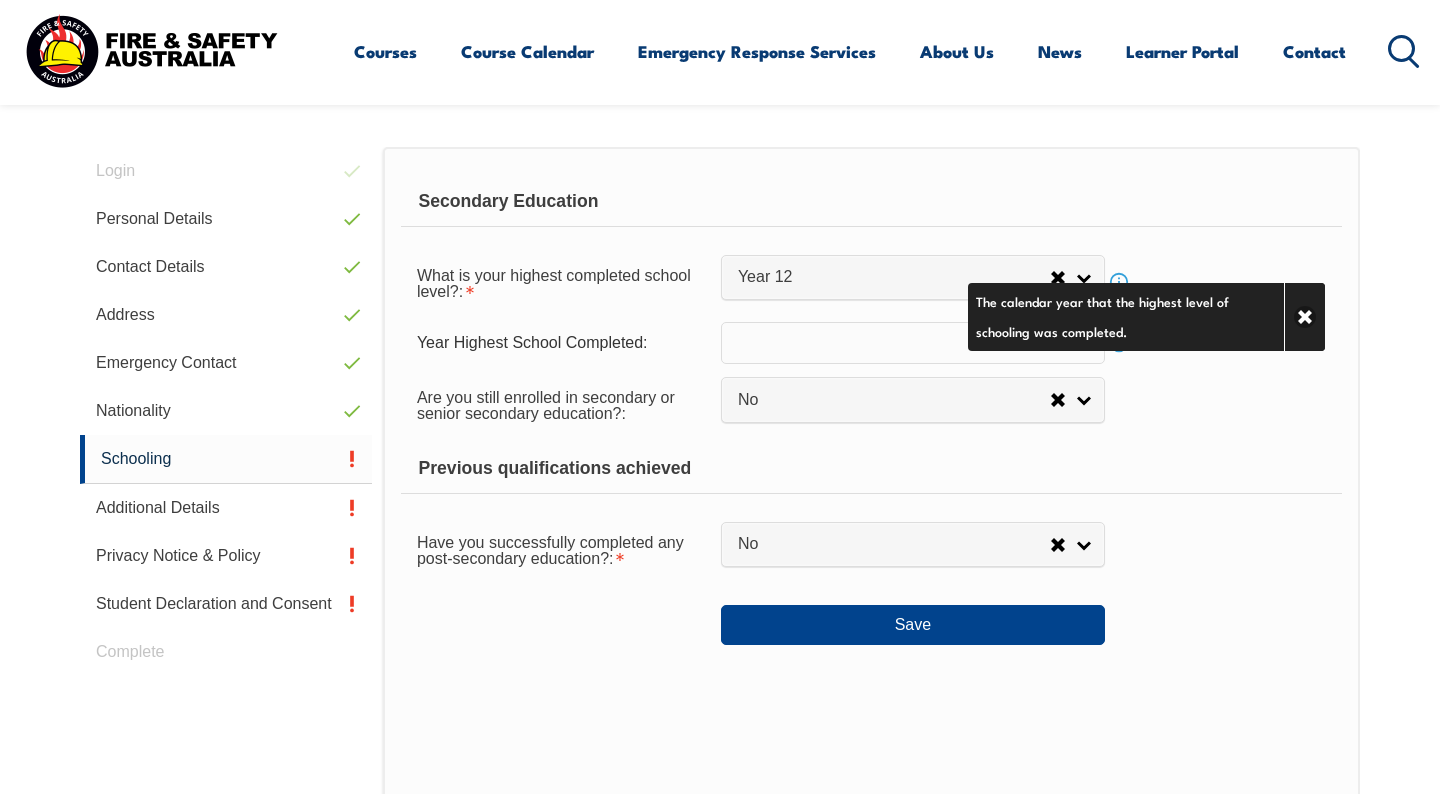 click at bounding box center (913, 343) 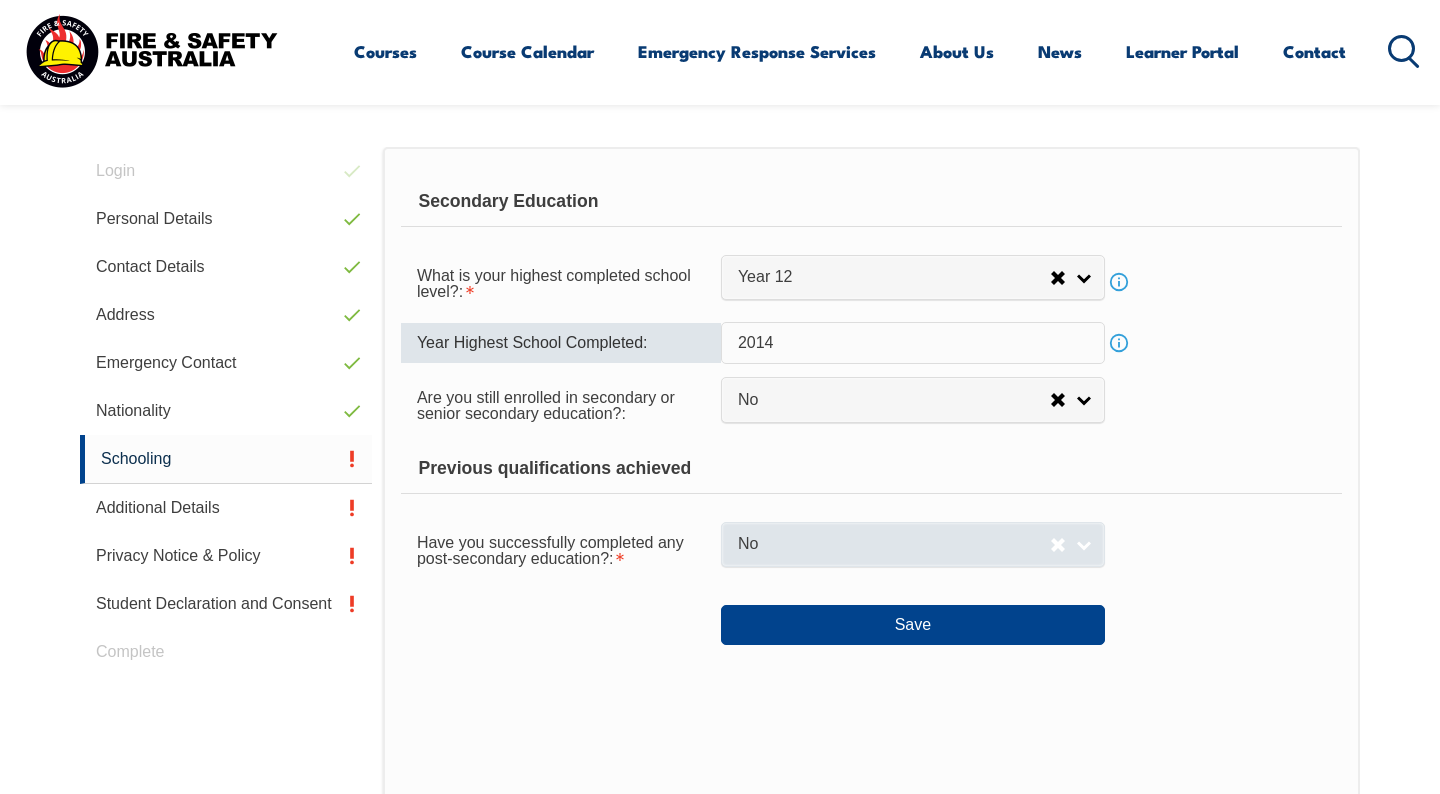 type on "2014" 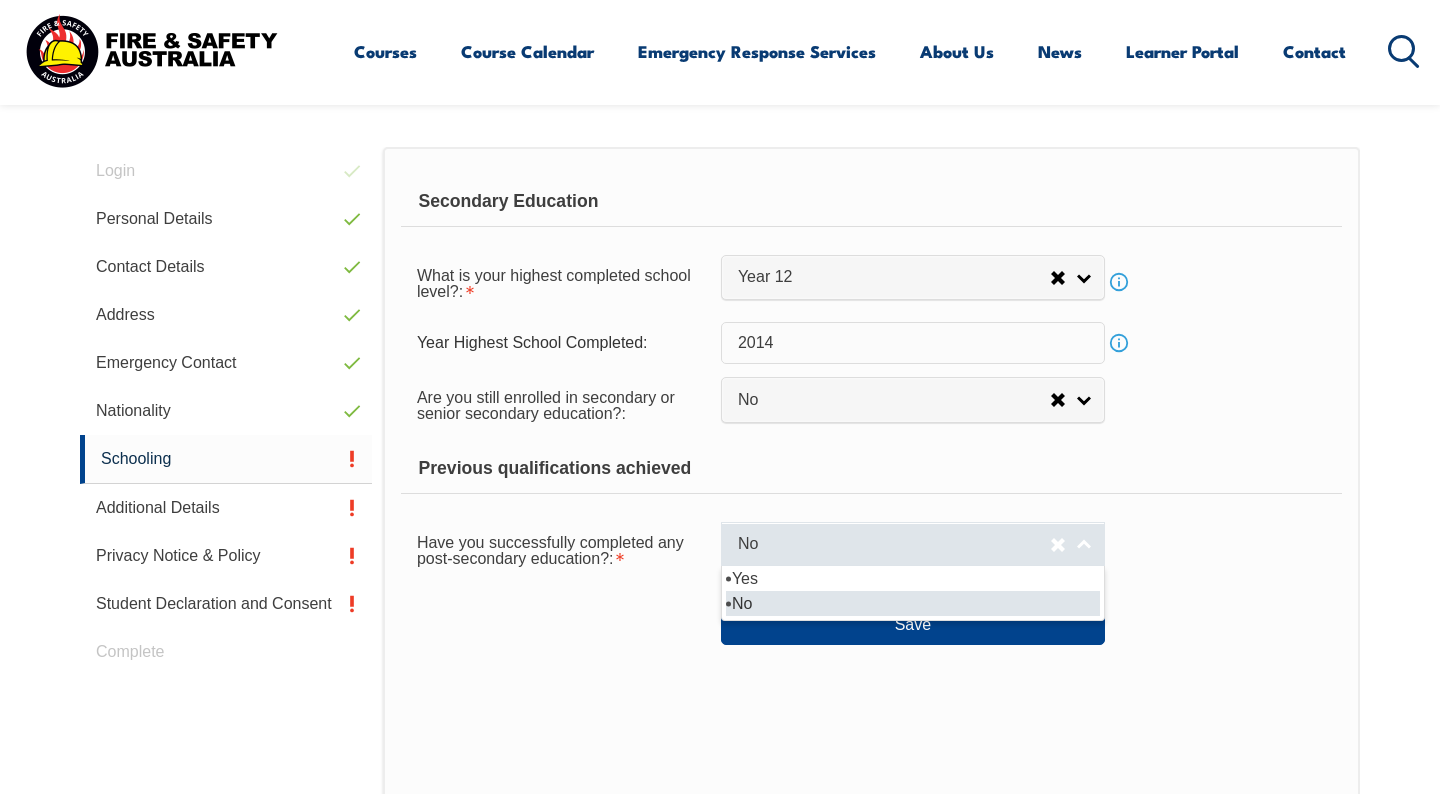 click on "No" at bounding box center [894, 544] 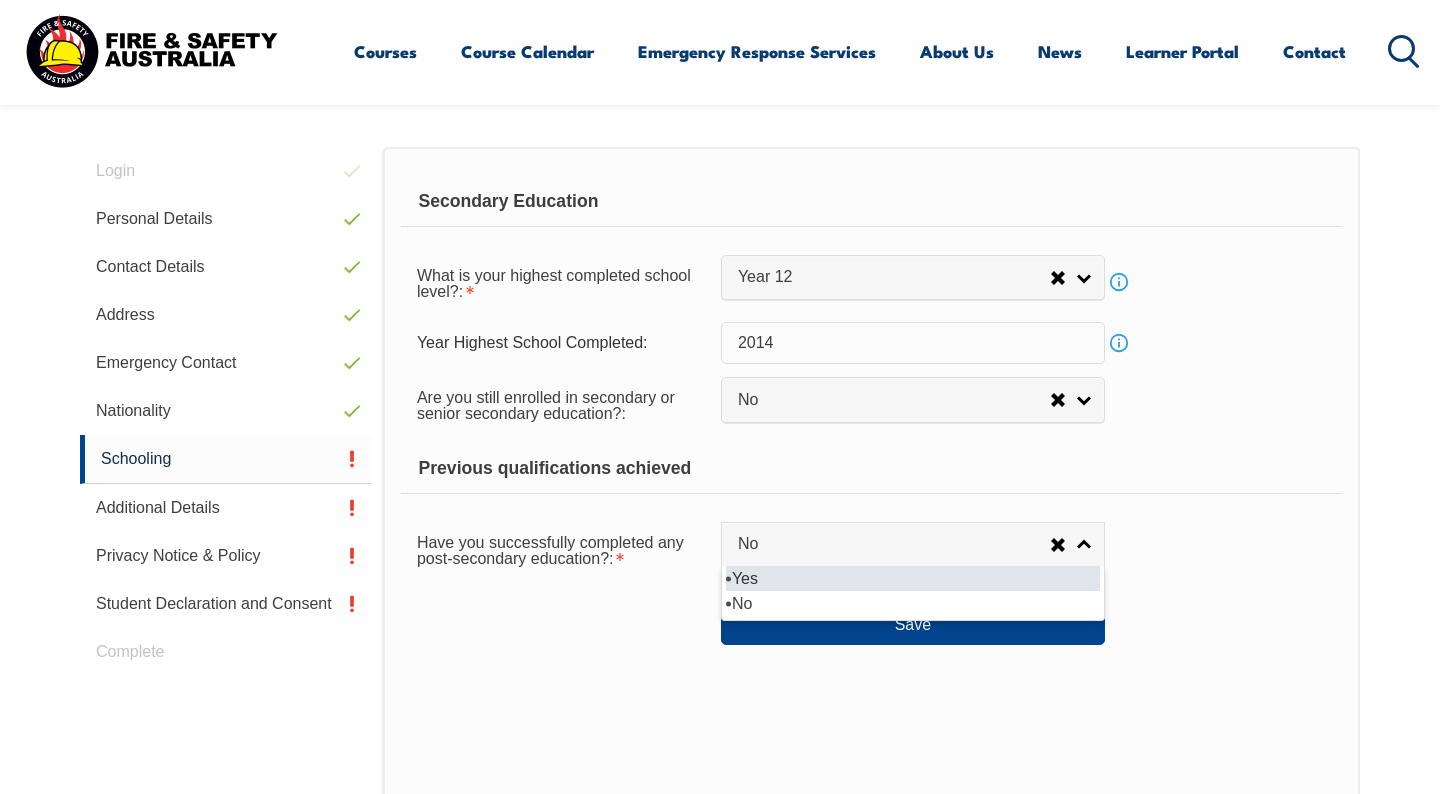 click on "Yes" at bounding box center (913, 578) 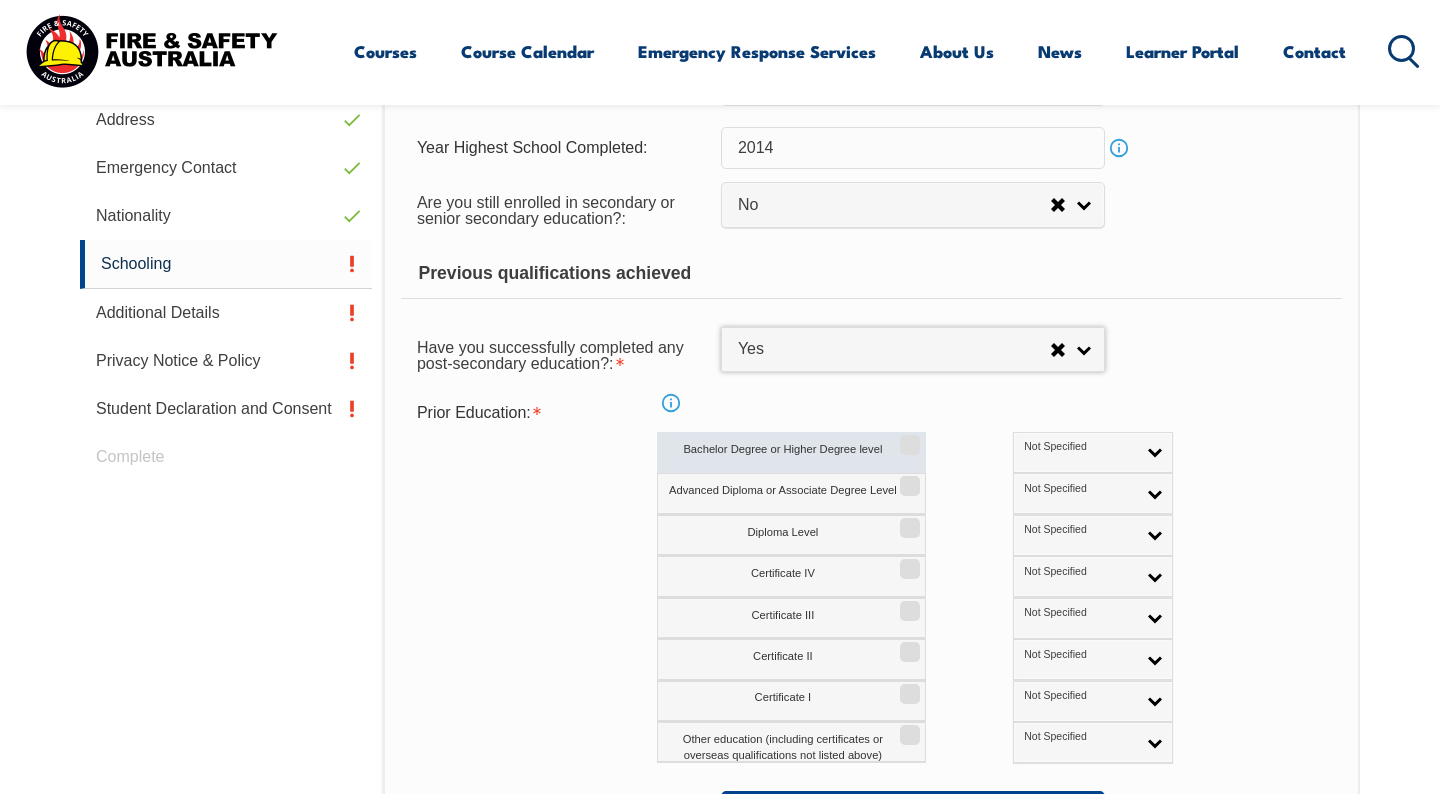 scroll, scrollTop: 812, scrollLeft: 0, axis: vertical 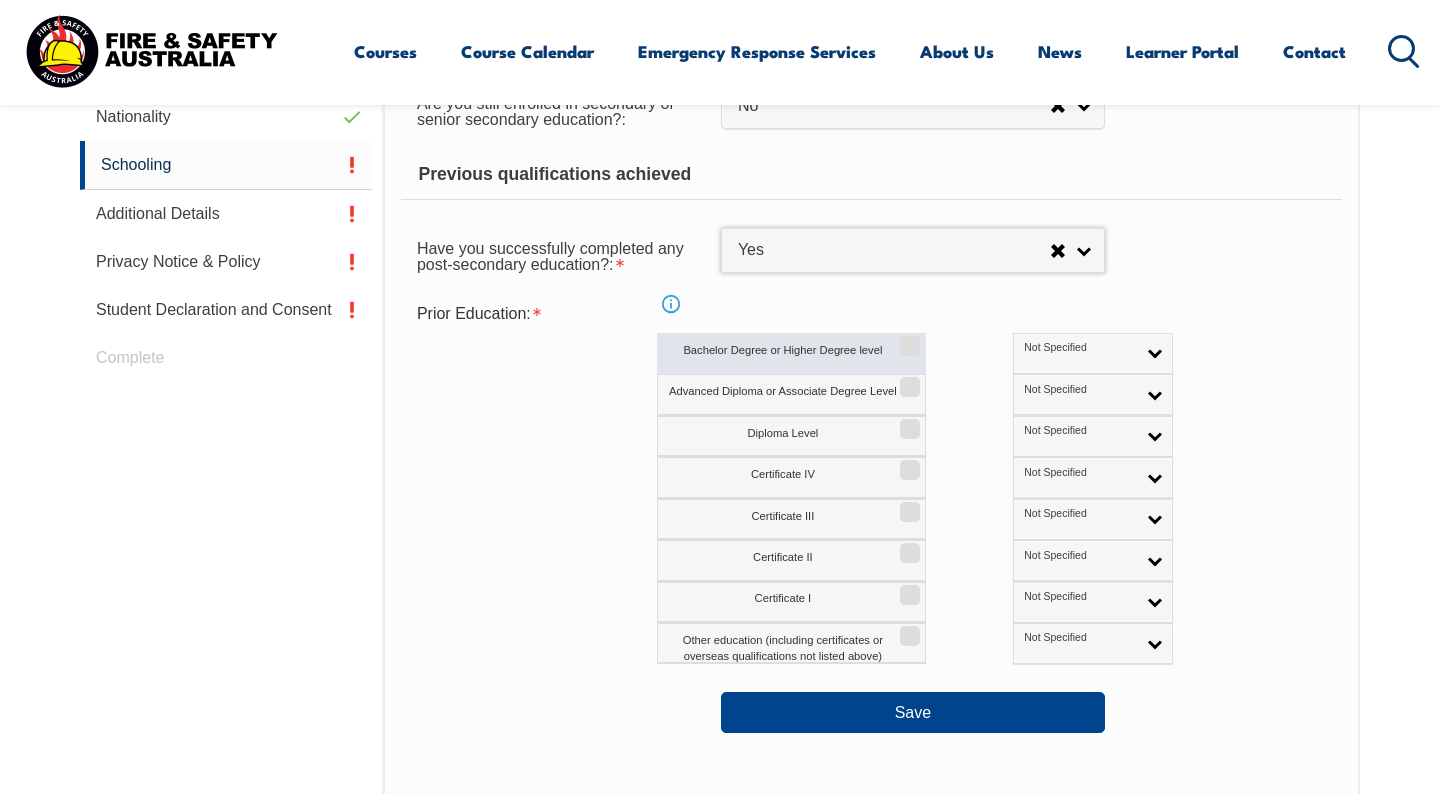 click on "Bachelor Degree or Higher Degree level" at bounding box center [791, 353] 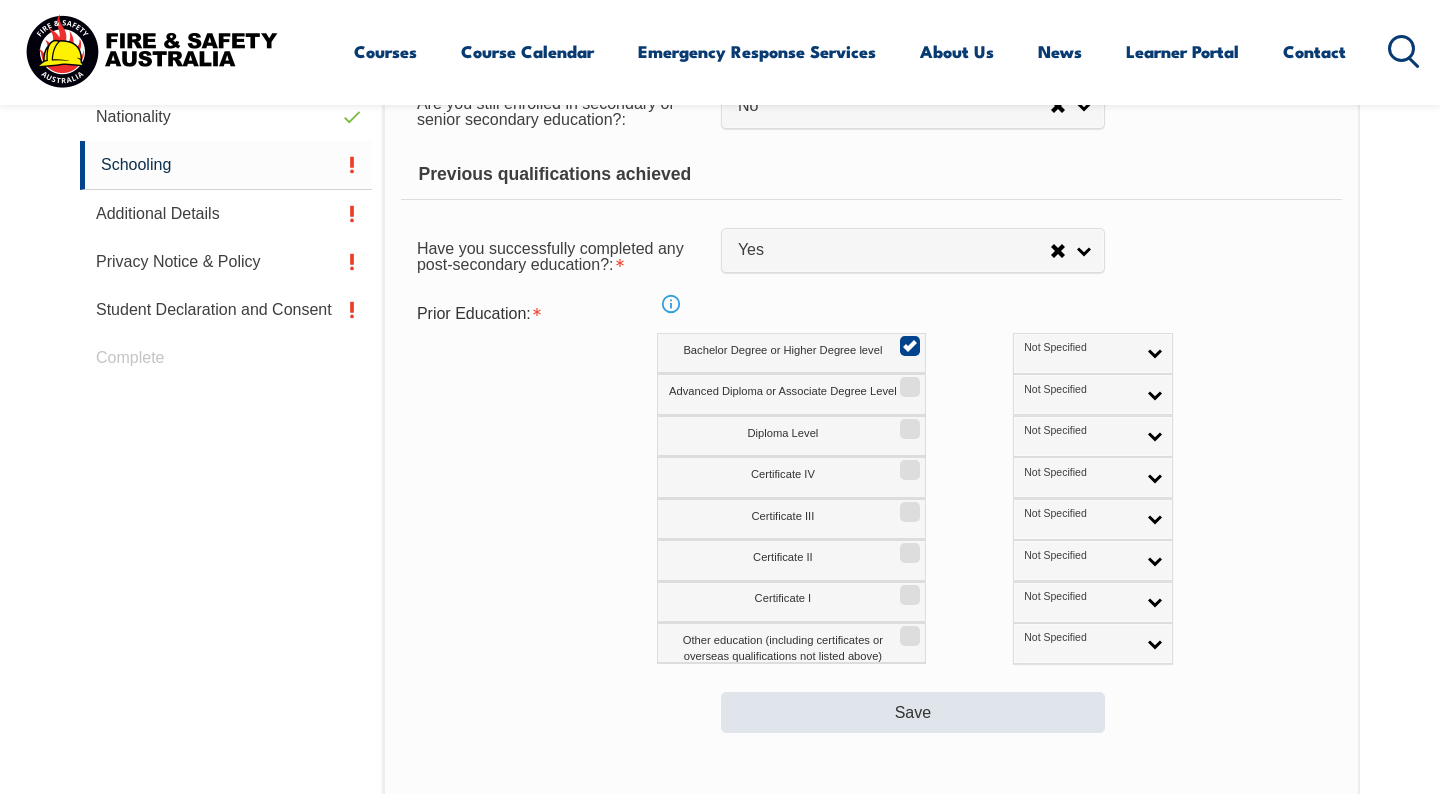 click on "Save" at bounding box center (913, 712) 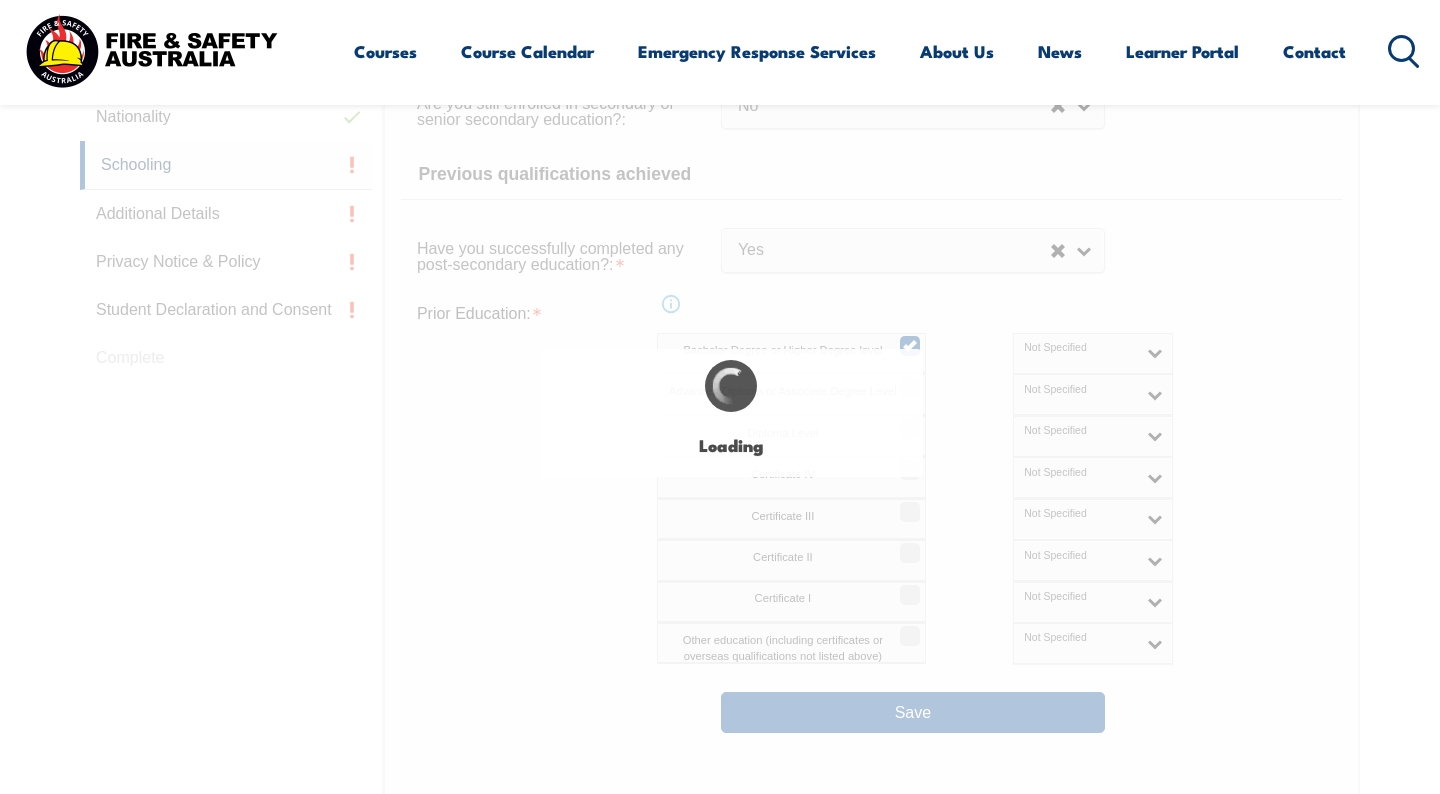 select 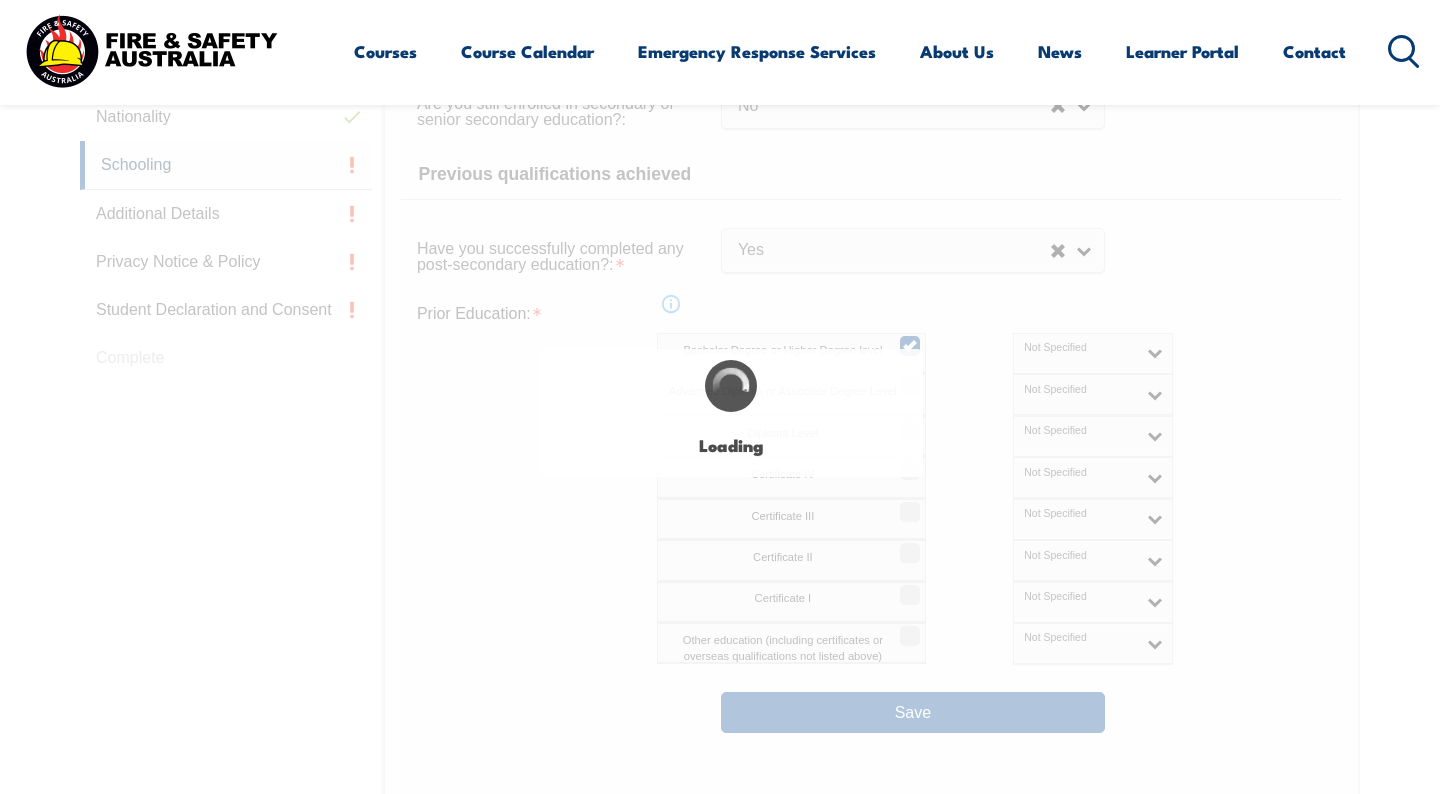 select on "false" 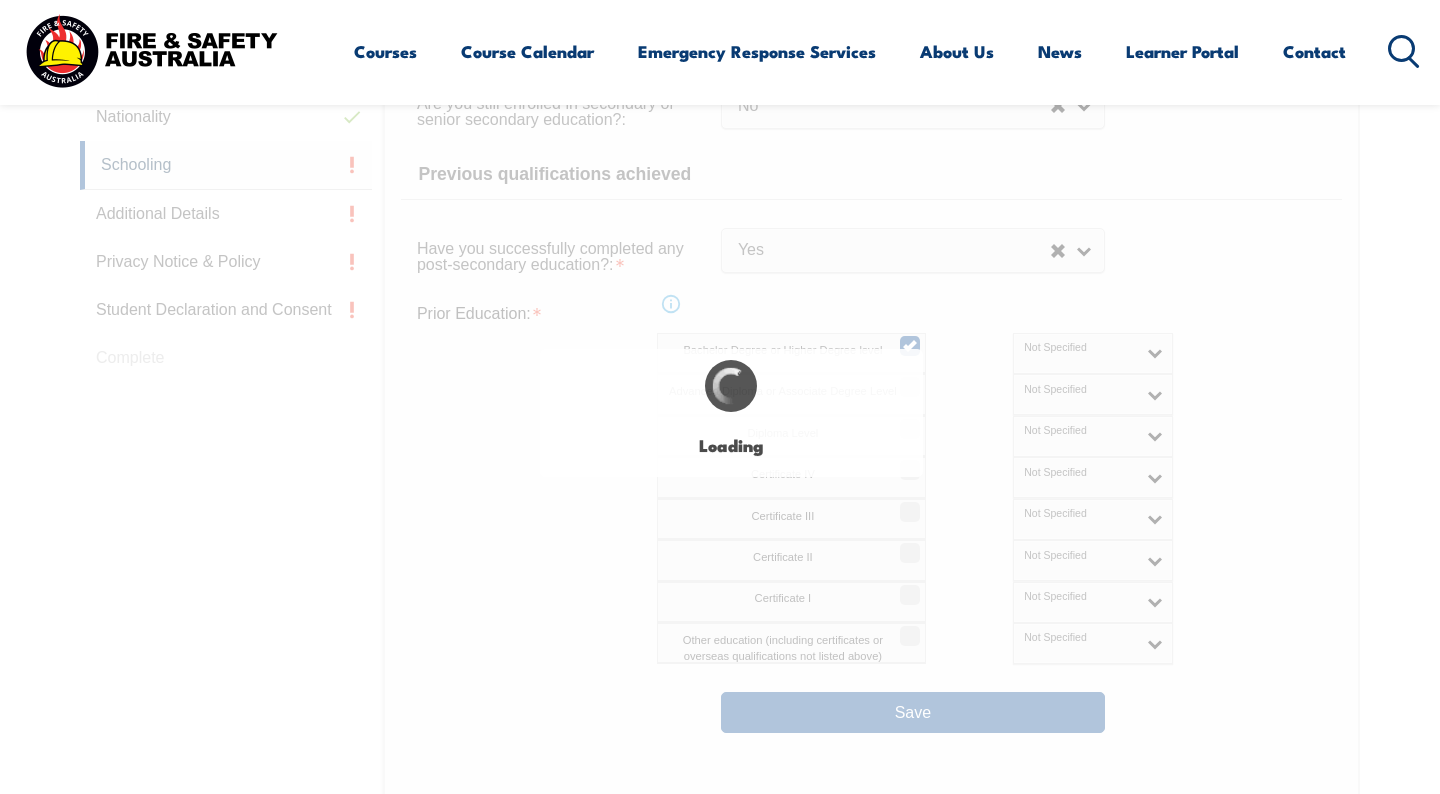select on "true" 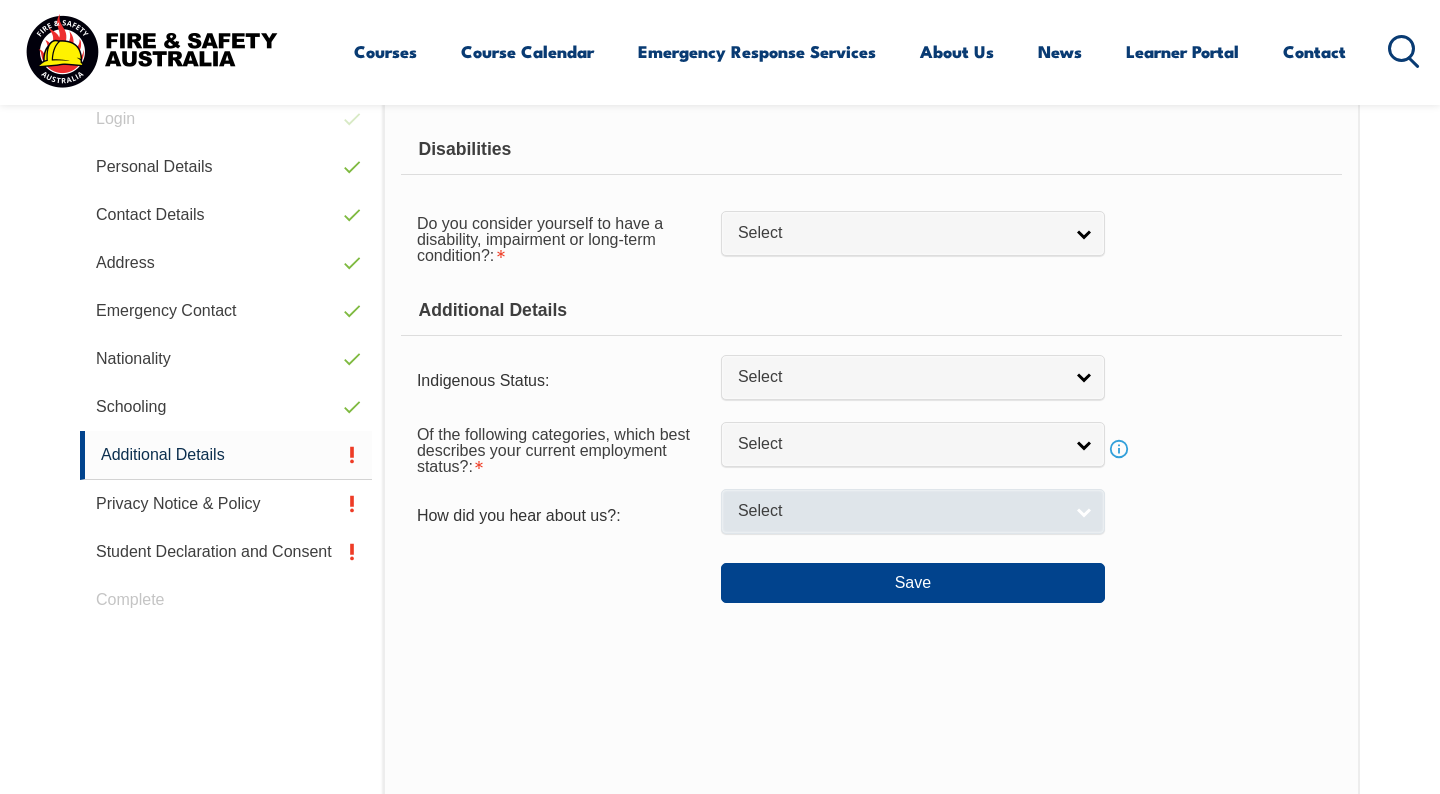 scroll, scrollTop: 565, scrollLeft: 0, axis: vertical 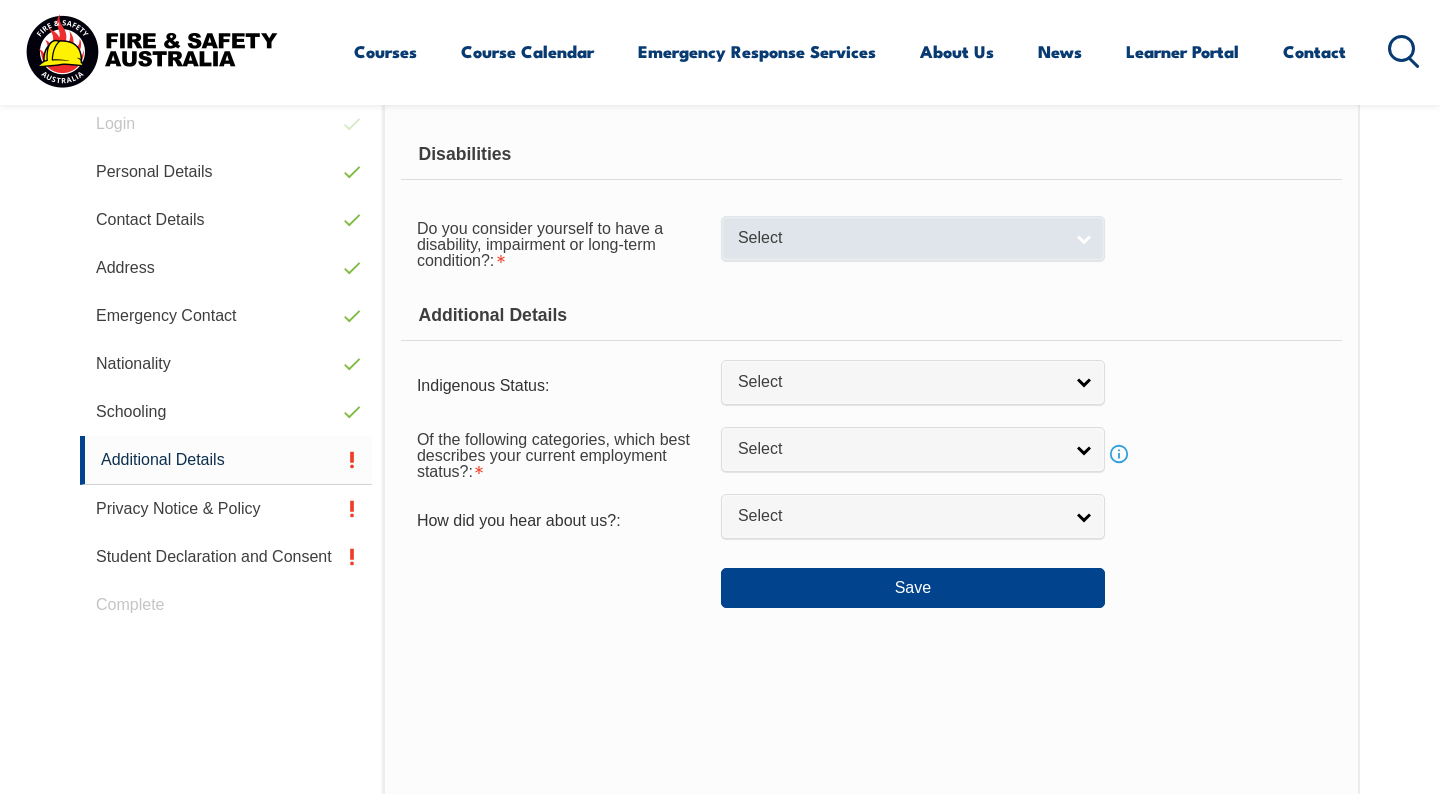 click on "Select" at bounding box center [900, 238] 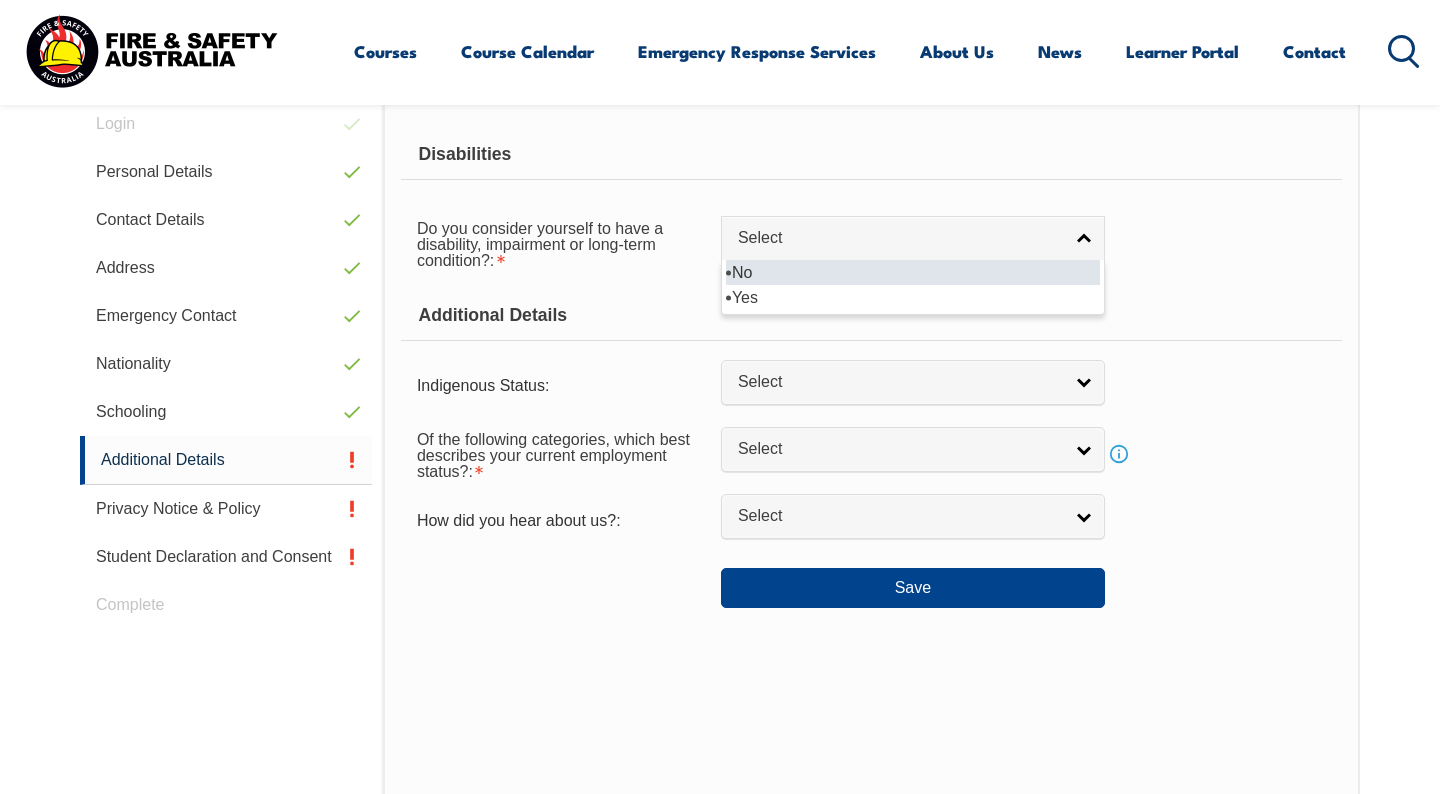 click on "No" at bounding box center (913, 272) 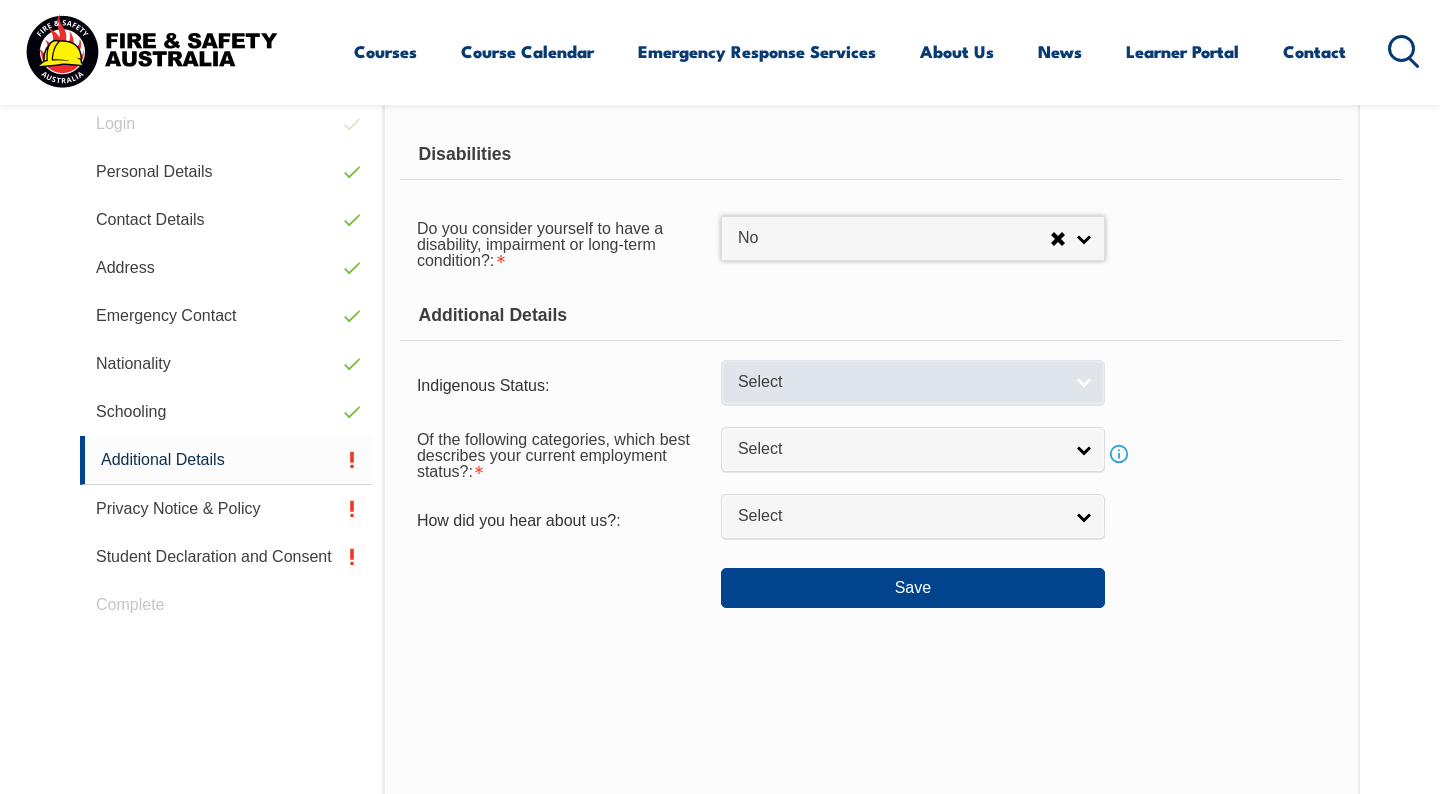 click on "Select" at bounding box center (900, 382) 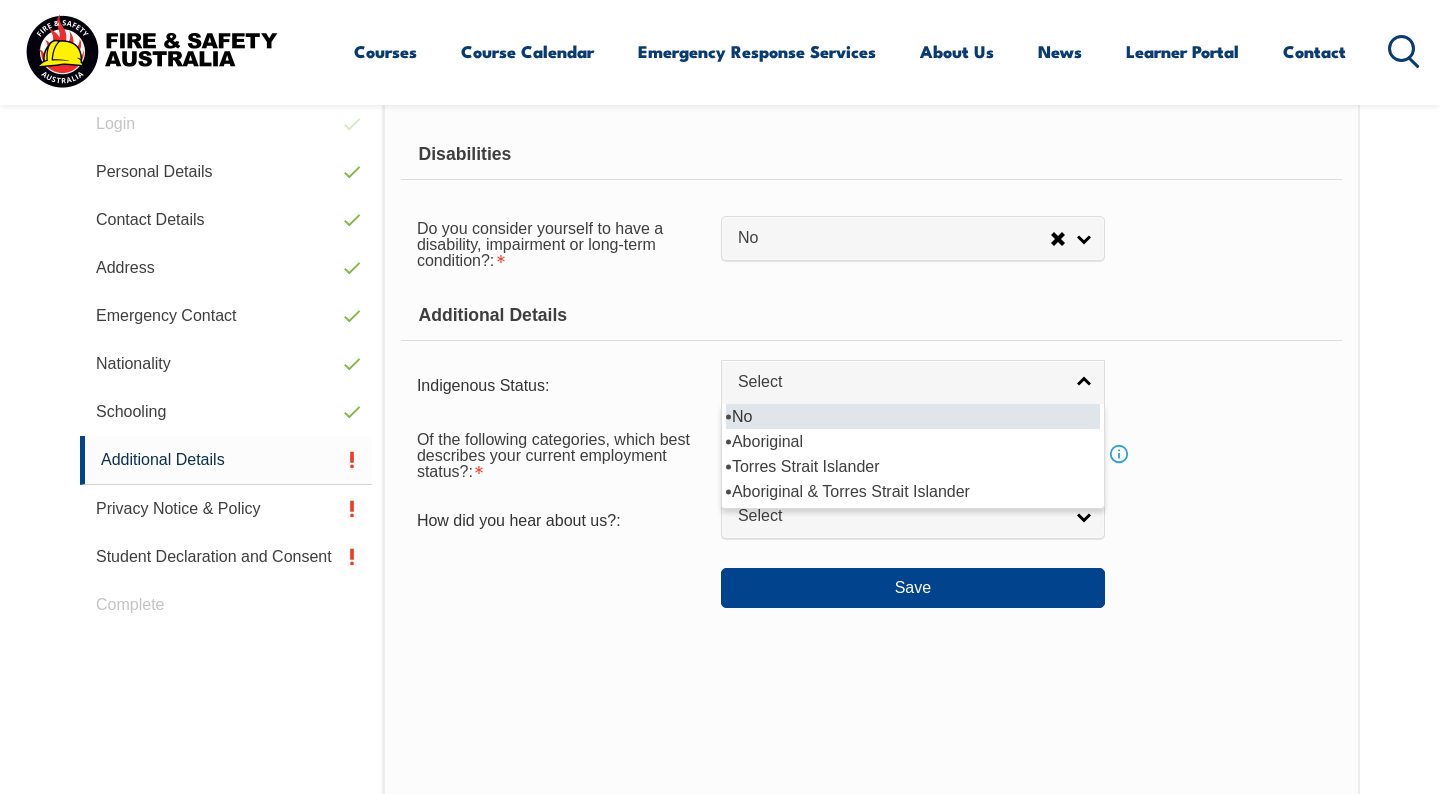 click on "No" at bounding box center (913, 416) 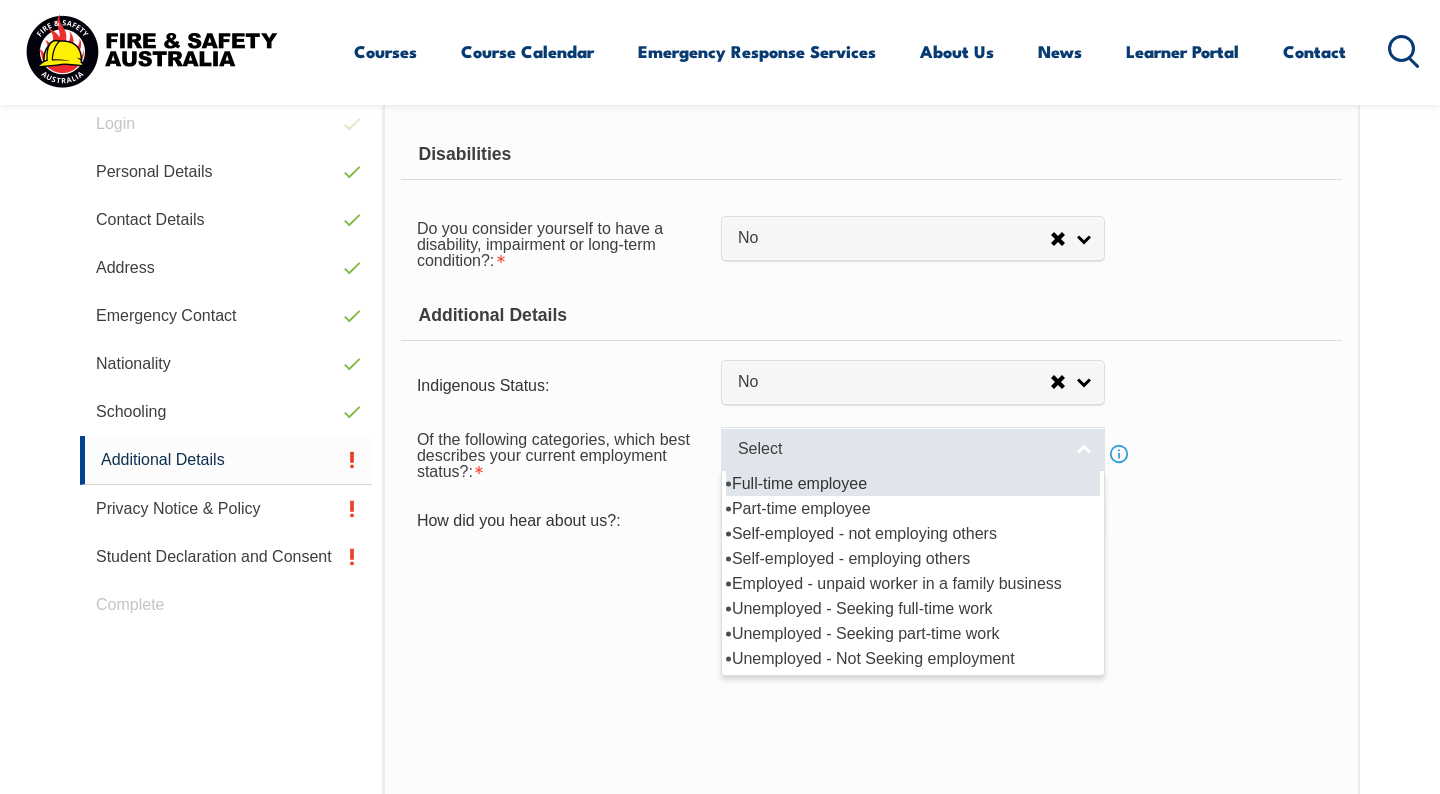 click on "Select" at bounding box center [900, 449] 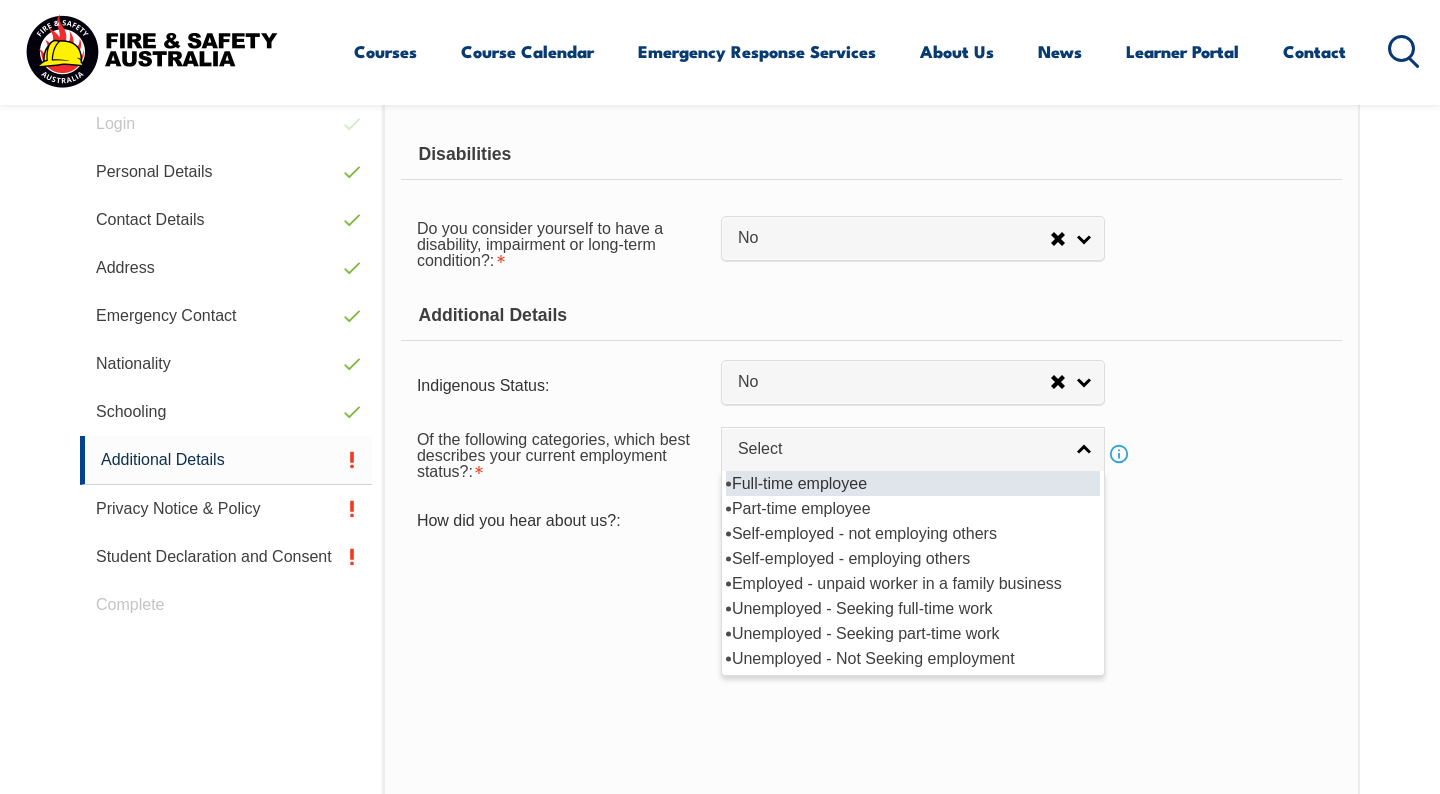 click on "Full-time employee" at bounding box center [913, 483] 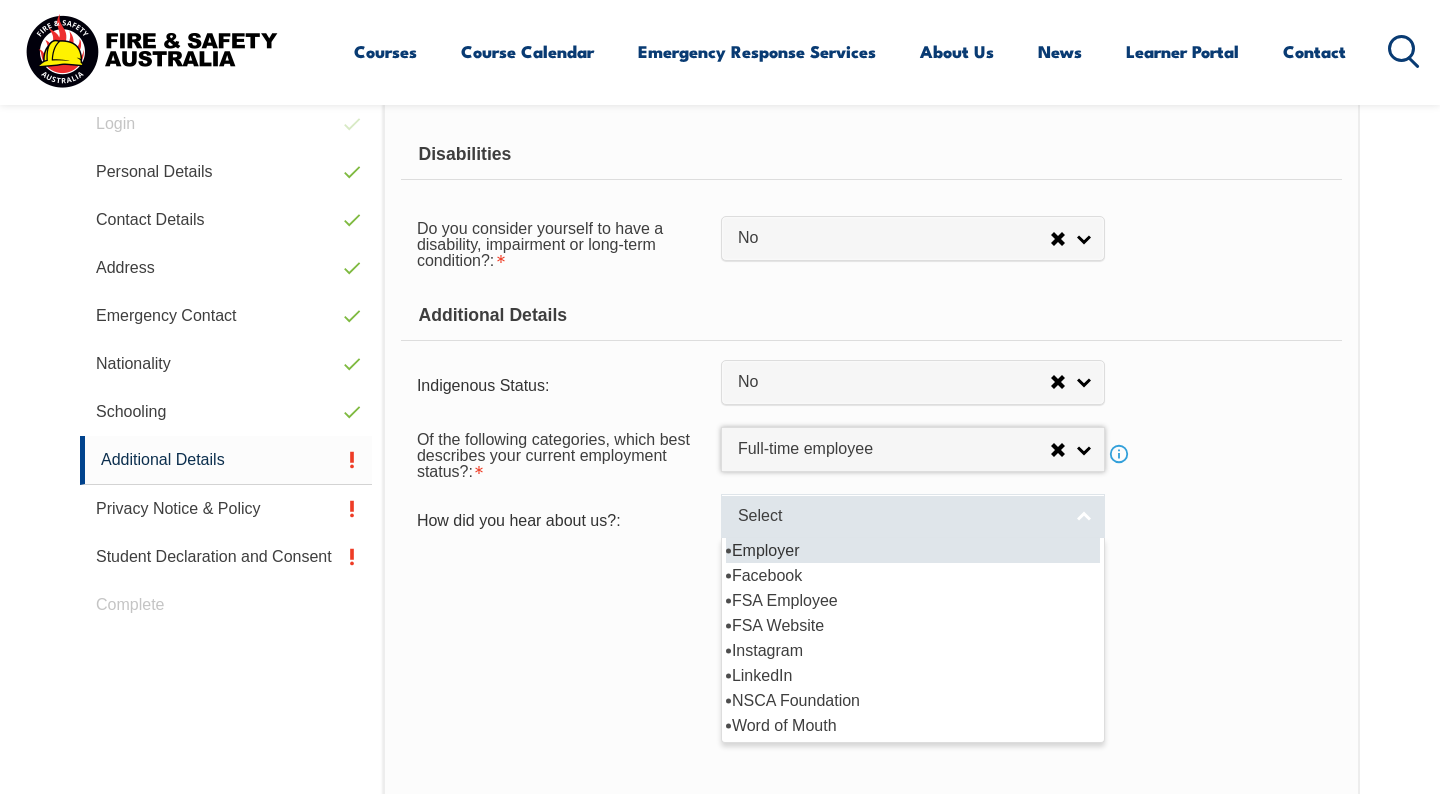 click on "Select" at bounding box center [900, 516] 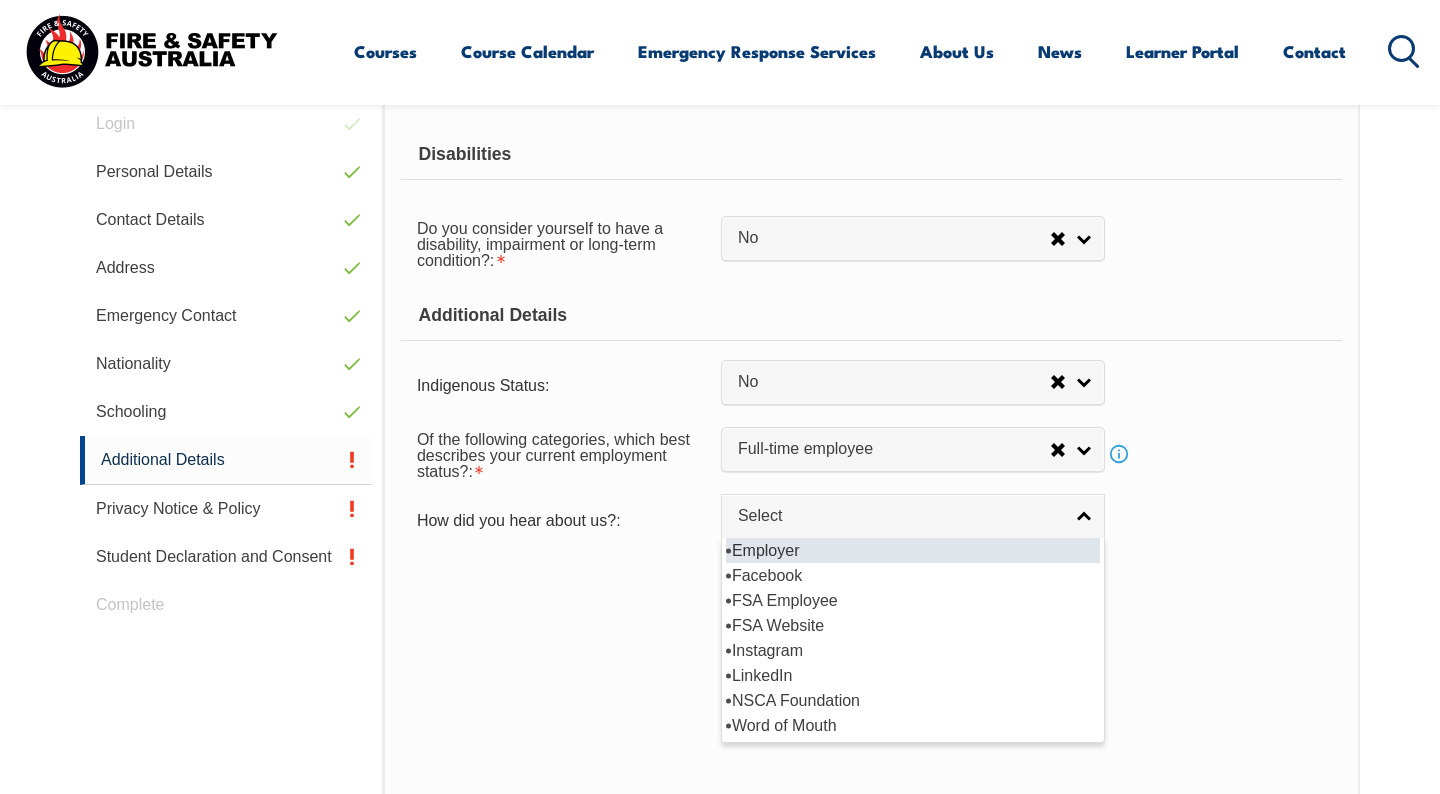 click on "Employer" at bounding box center [913, 550] 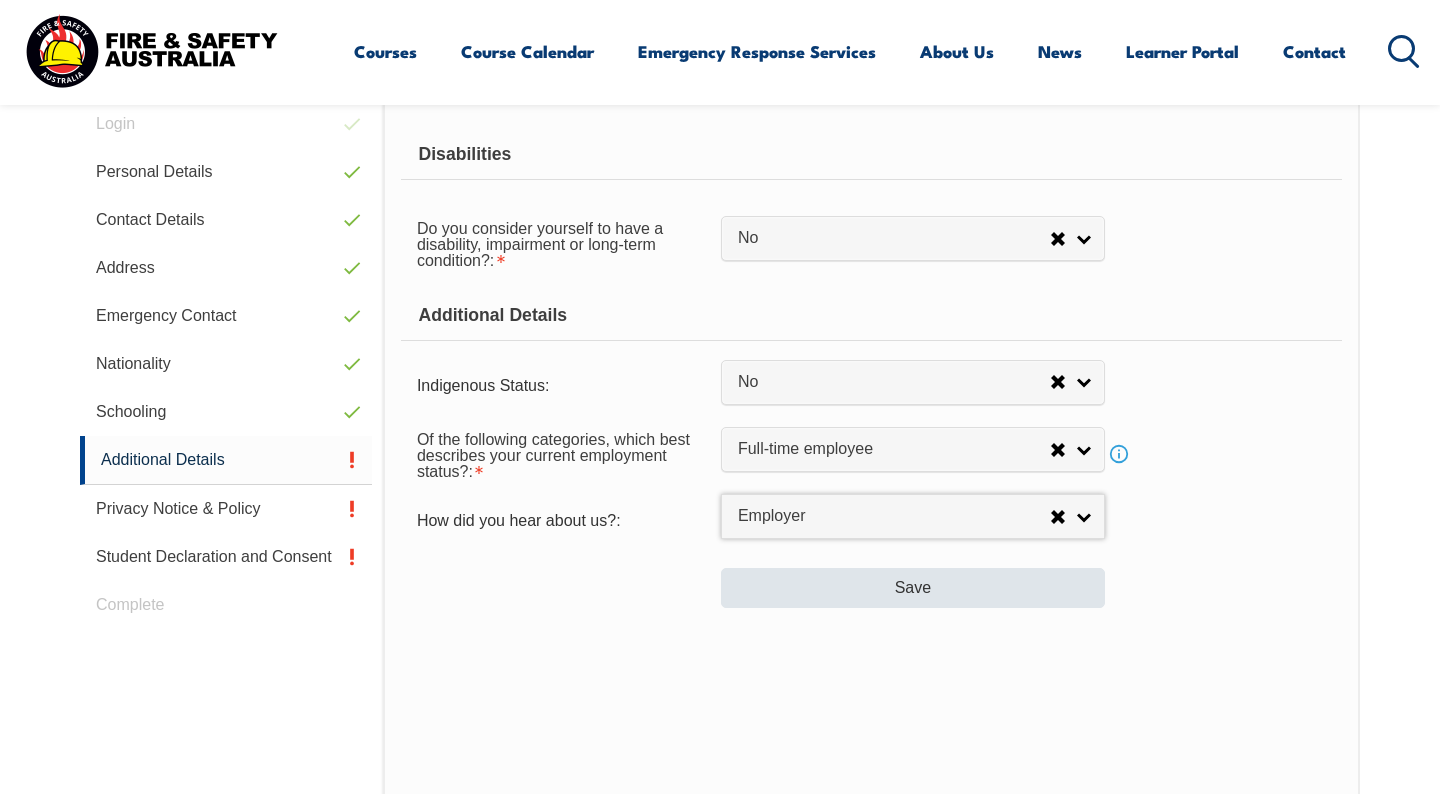 click on "Save" at bounding box center [913, 588] 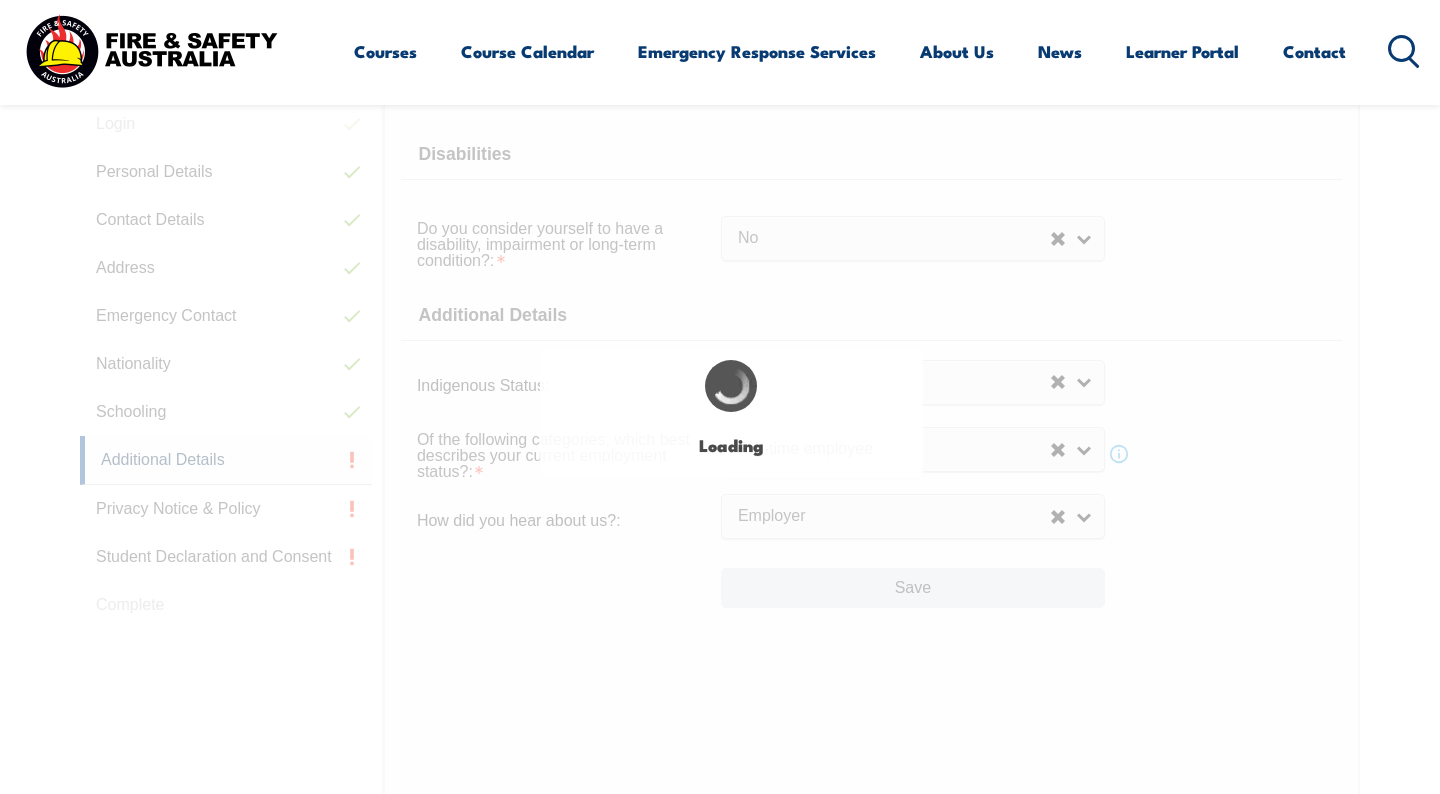 select on "false" 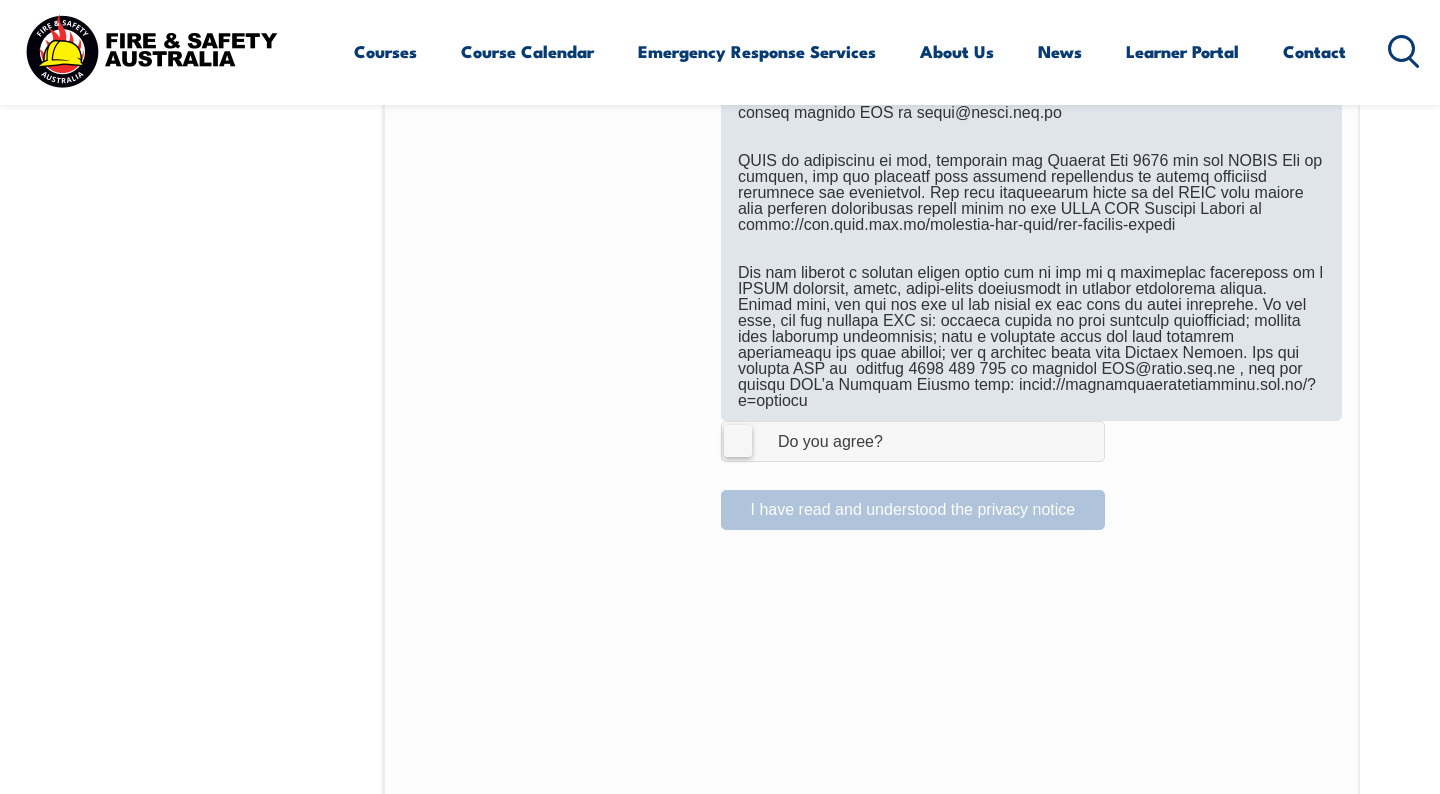 scroll, scrollTop: 1273, scrollLeft: 0, axis: vertical 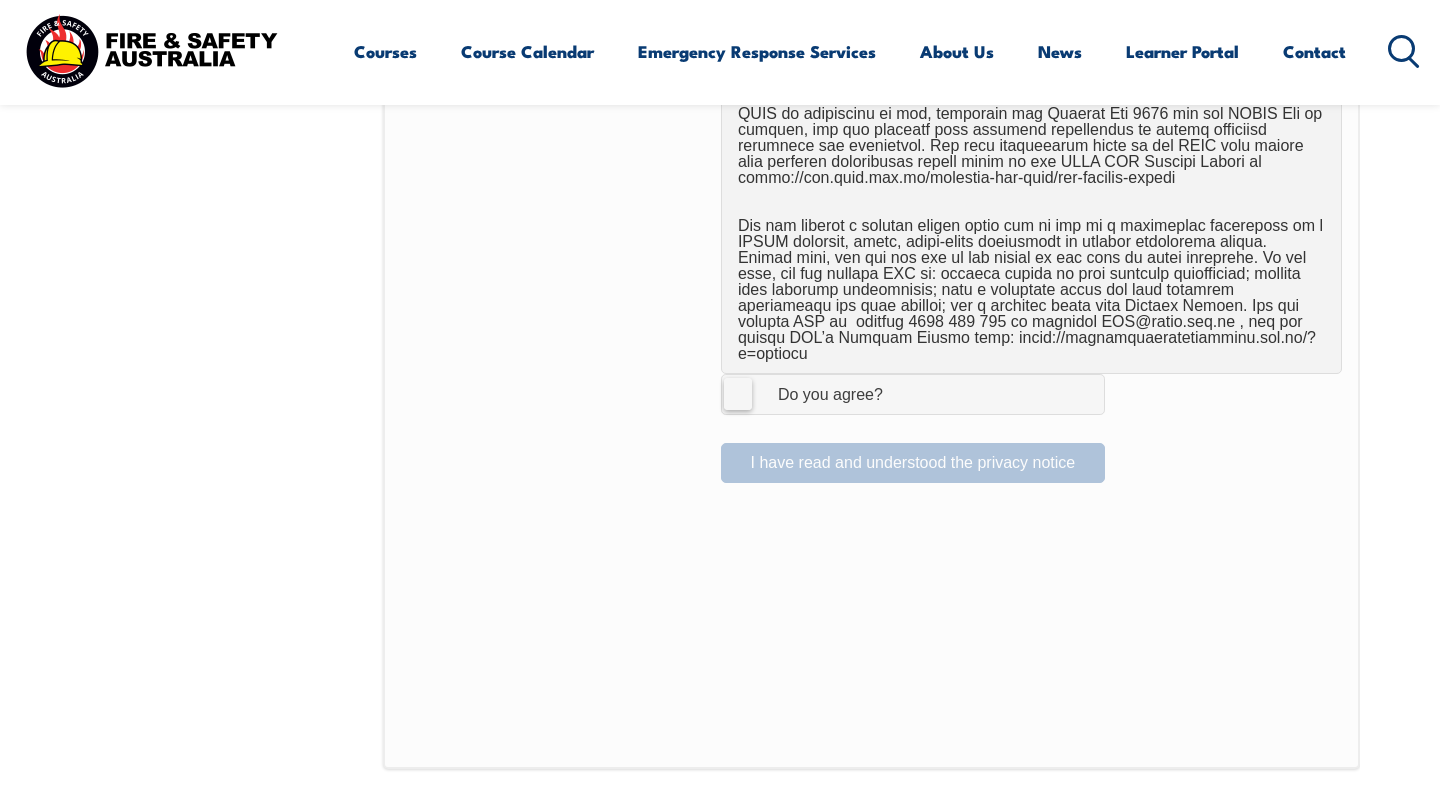 click on "I Agree Do you agree?" at bounding box center (913, 394) 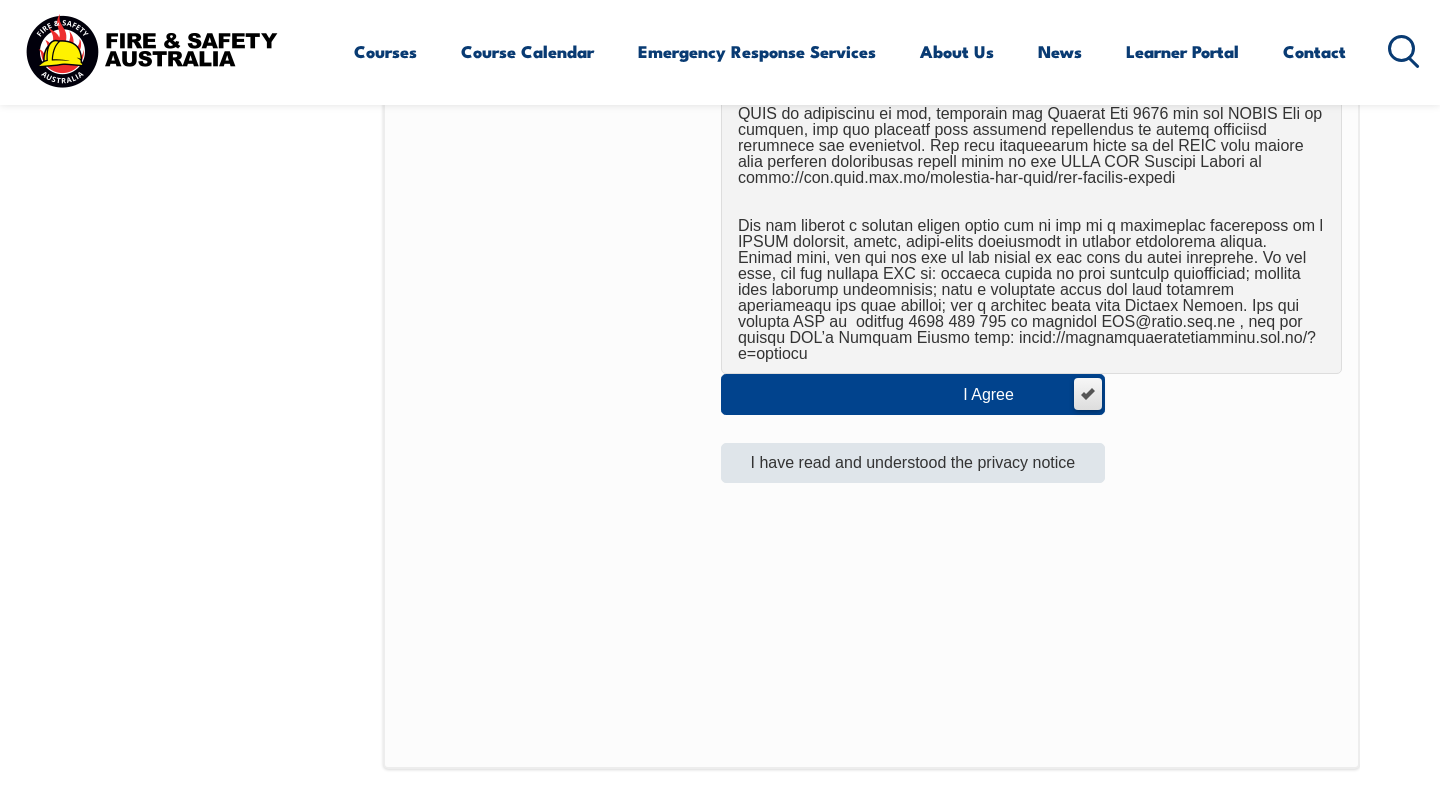 click on "I have read and understood the privacy notice" at bounding box center (913, 463) 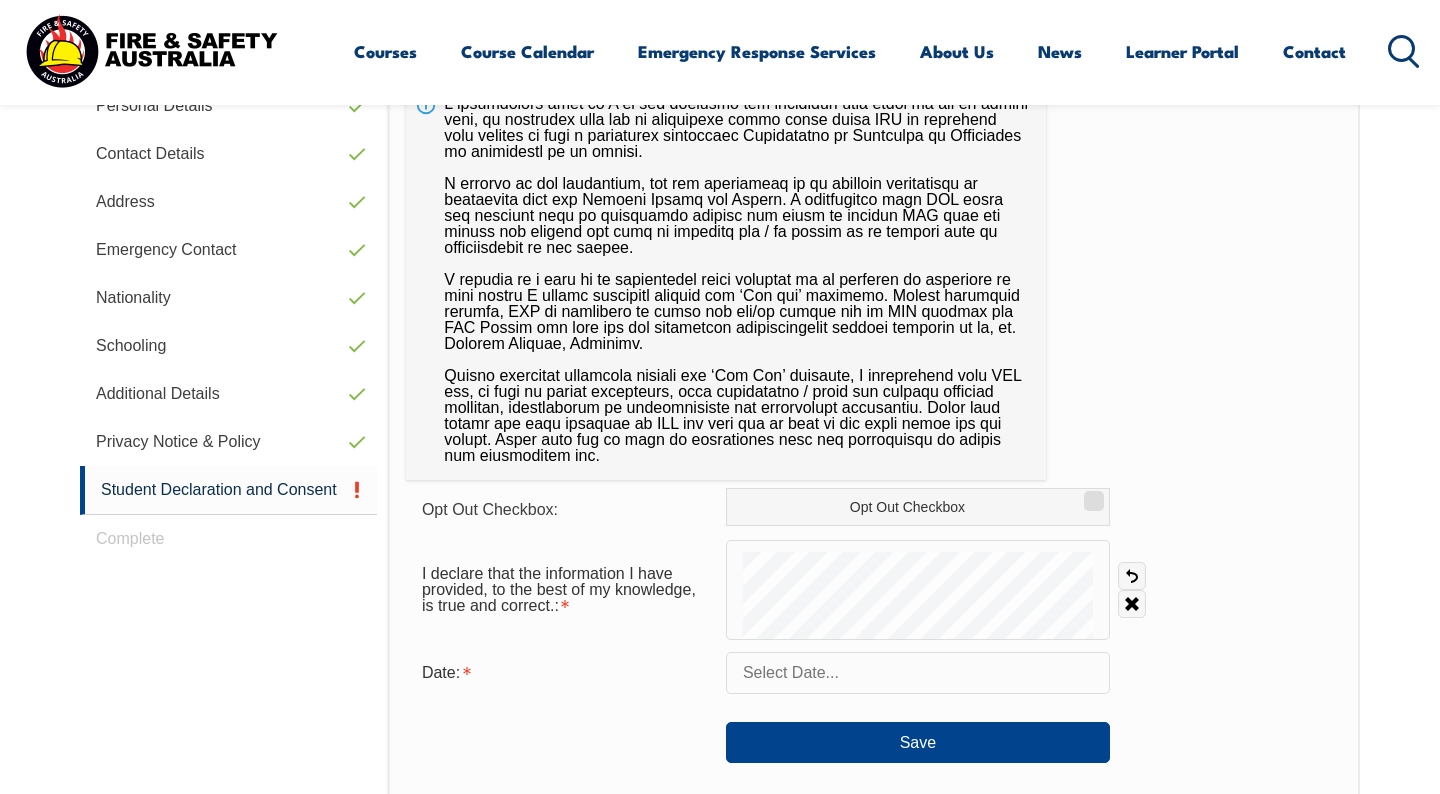 scroll, scrollTop: 738, scrollLeft: 0, axis: vertical 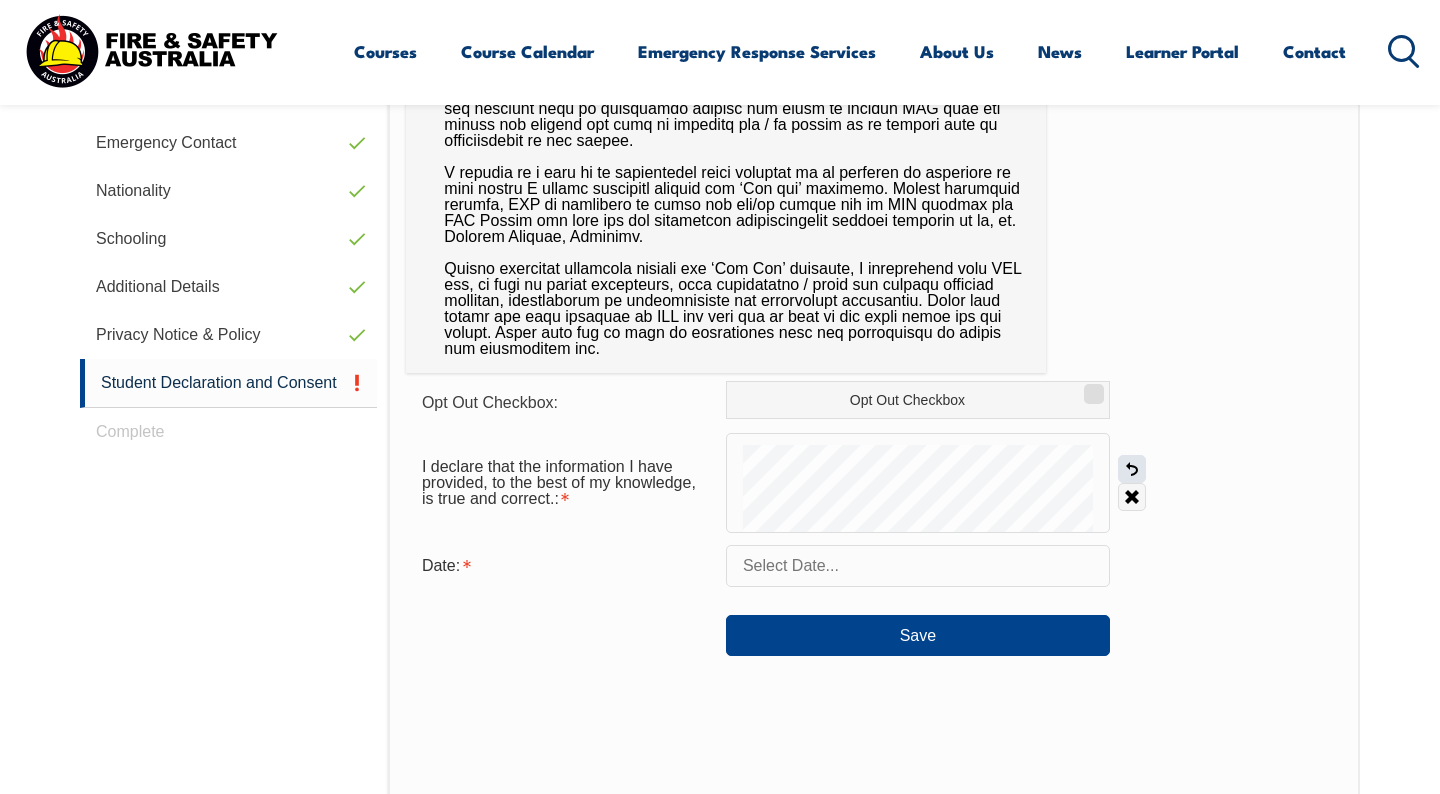 click on "Undo" at bounding box center [1132, 469] 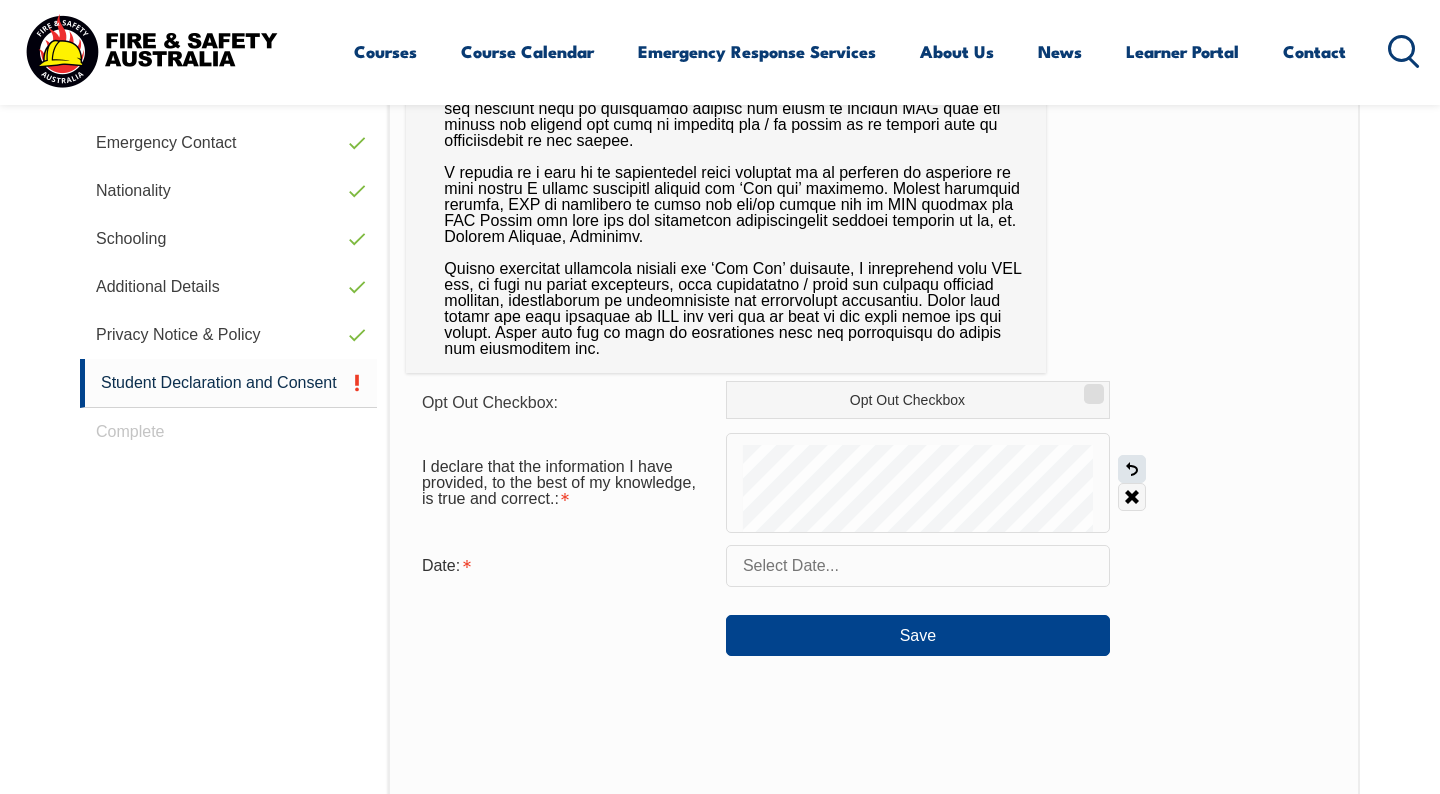 click on "Undo" at bounding box center (1132, 469) 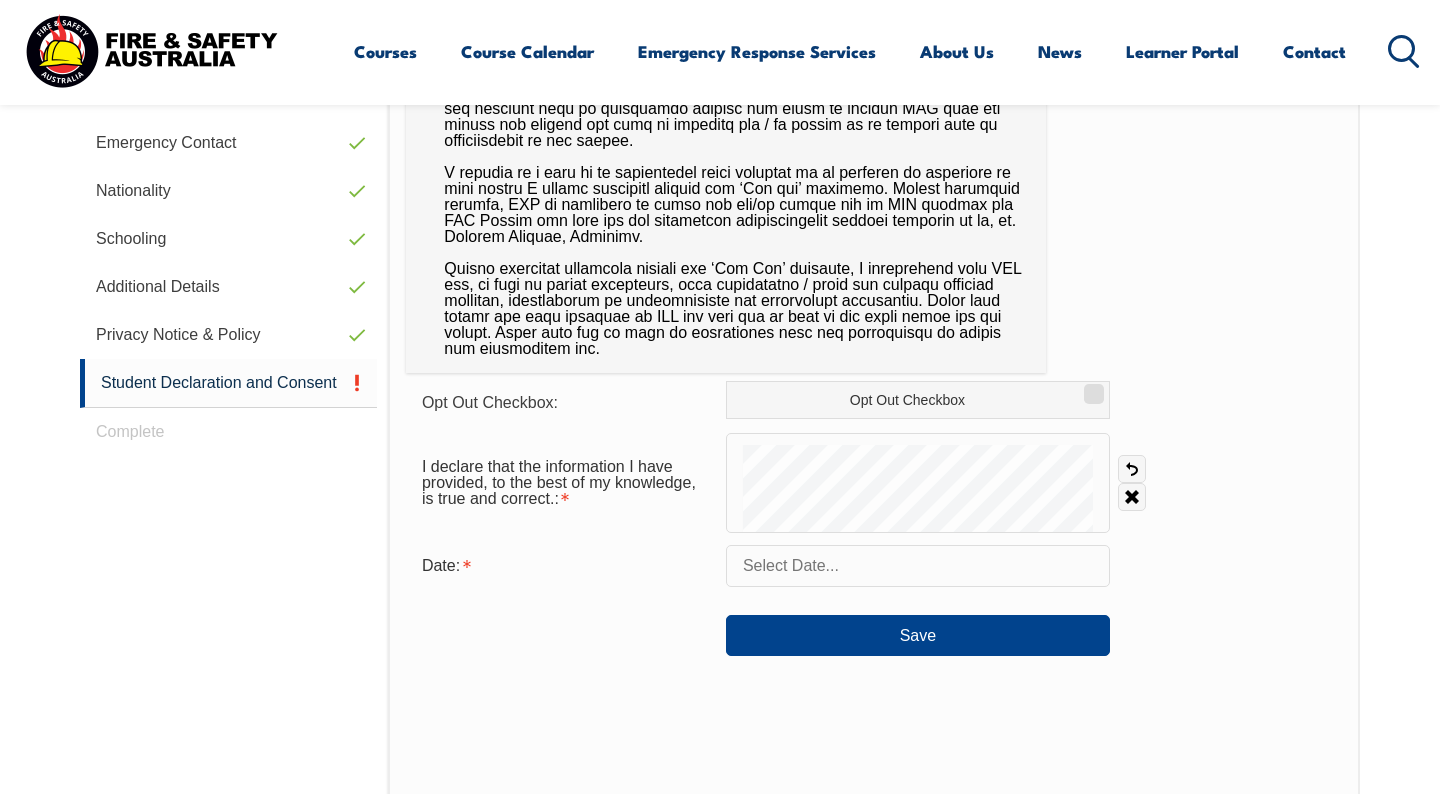 click at bounding box center [918, 566] 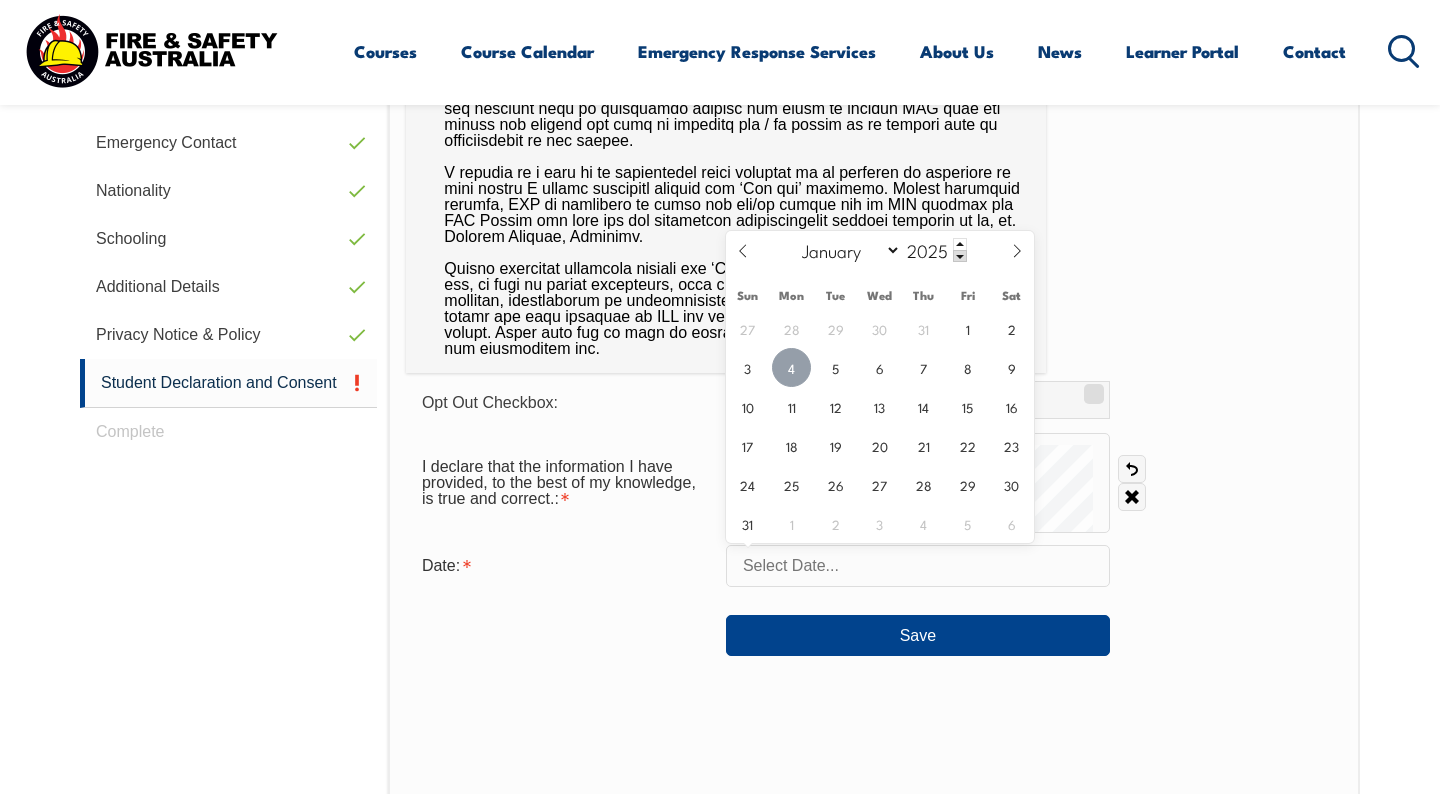 click on "4" at bounding box center (791, 367) 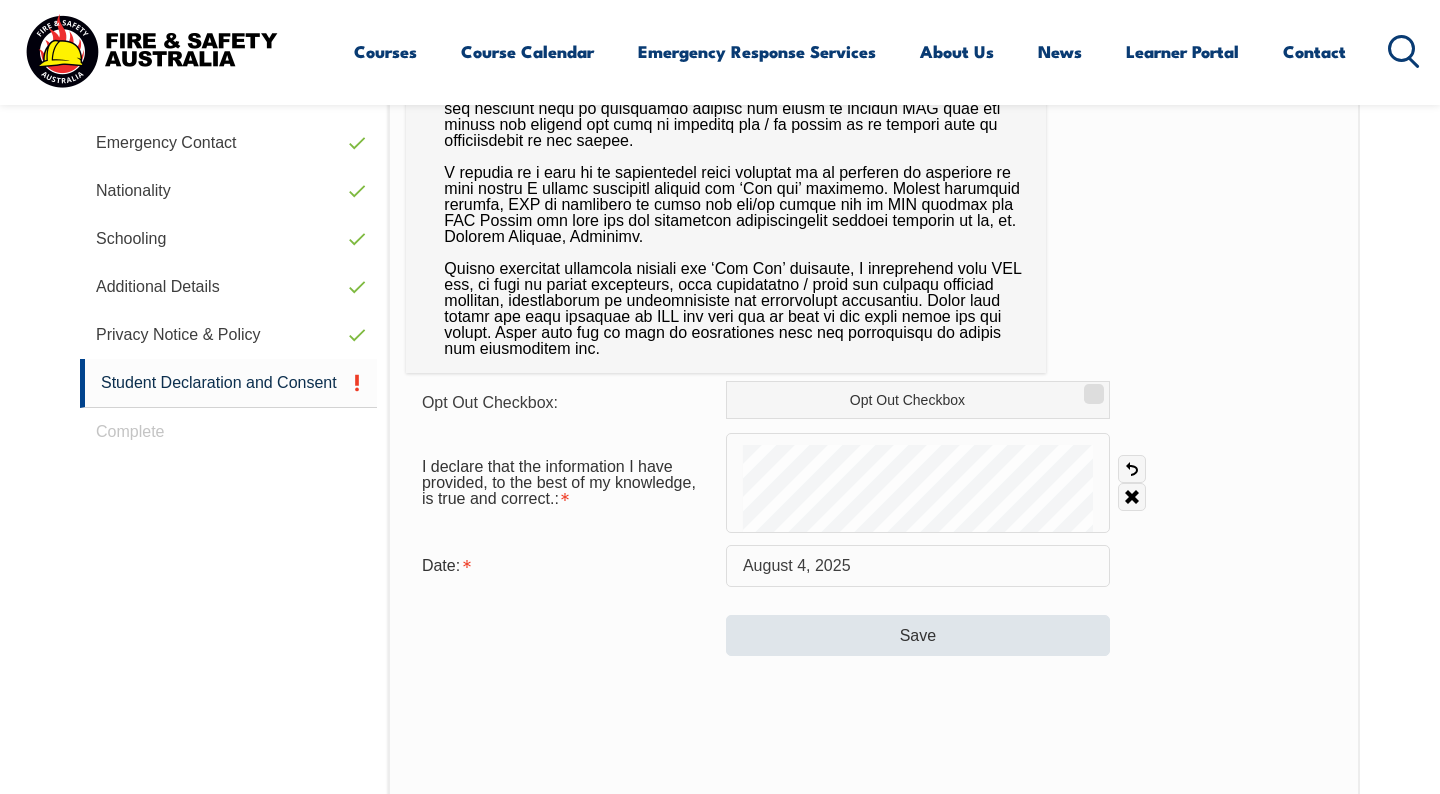 click on "Save" at bounding box center [918, 635] 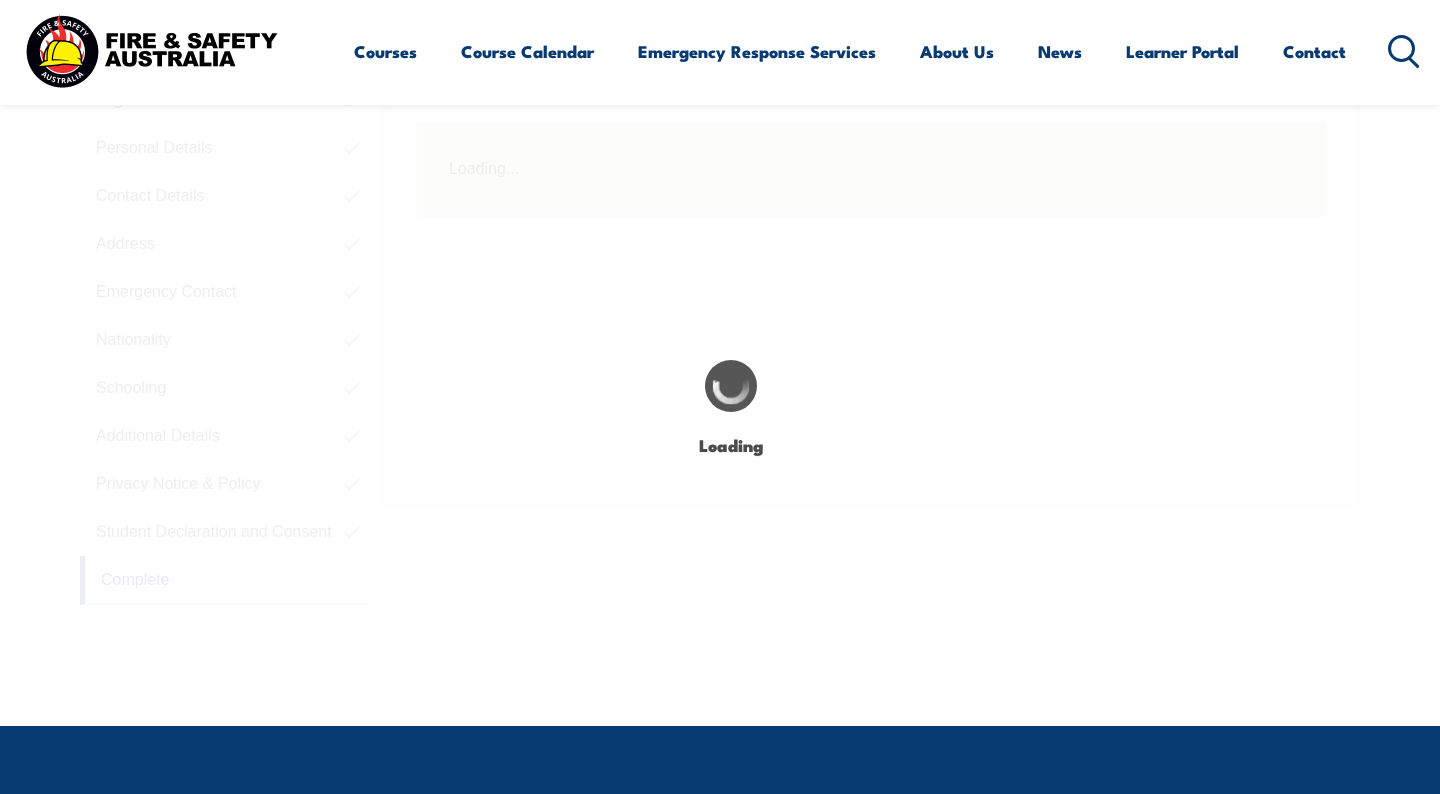 scroll, scrollTop: 566, scrollLeft: 0, axis: vertical 